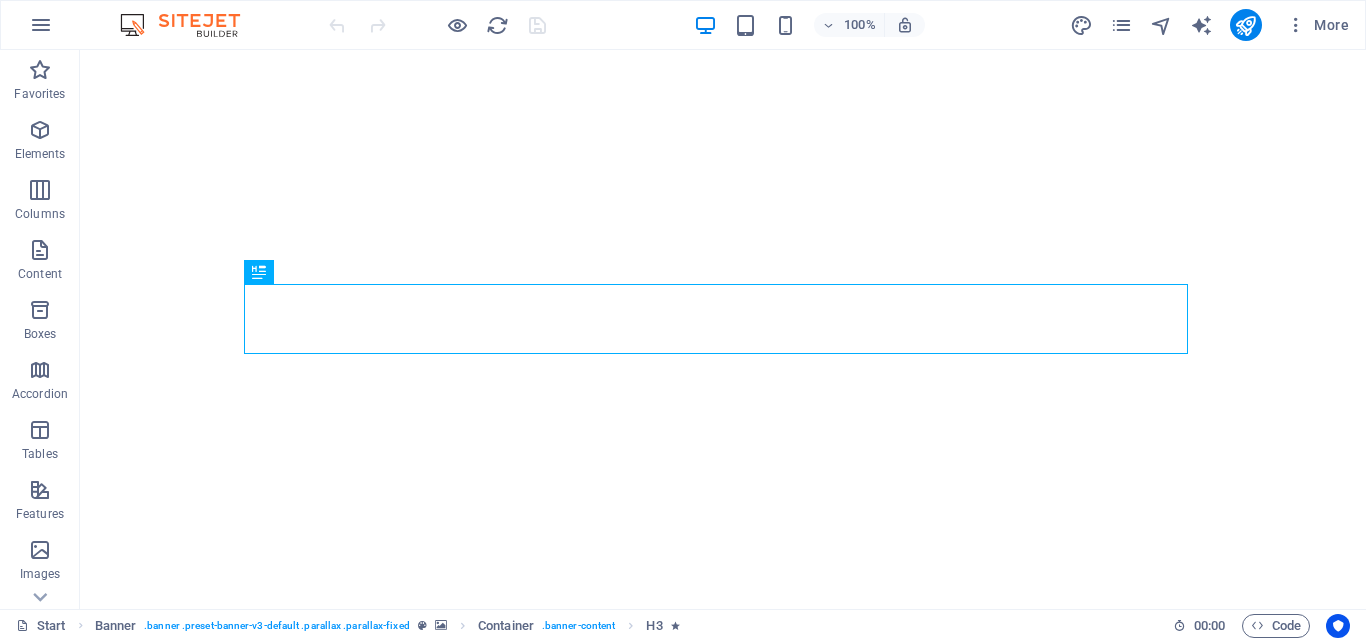 scroll, scrollTop: 0, scrollLeft: 0, axis: both 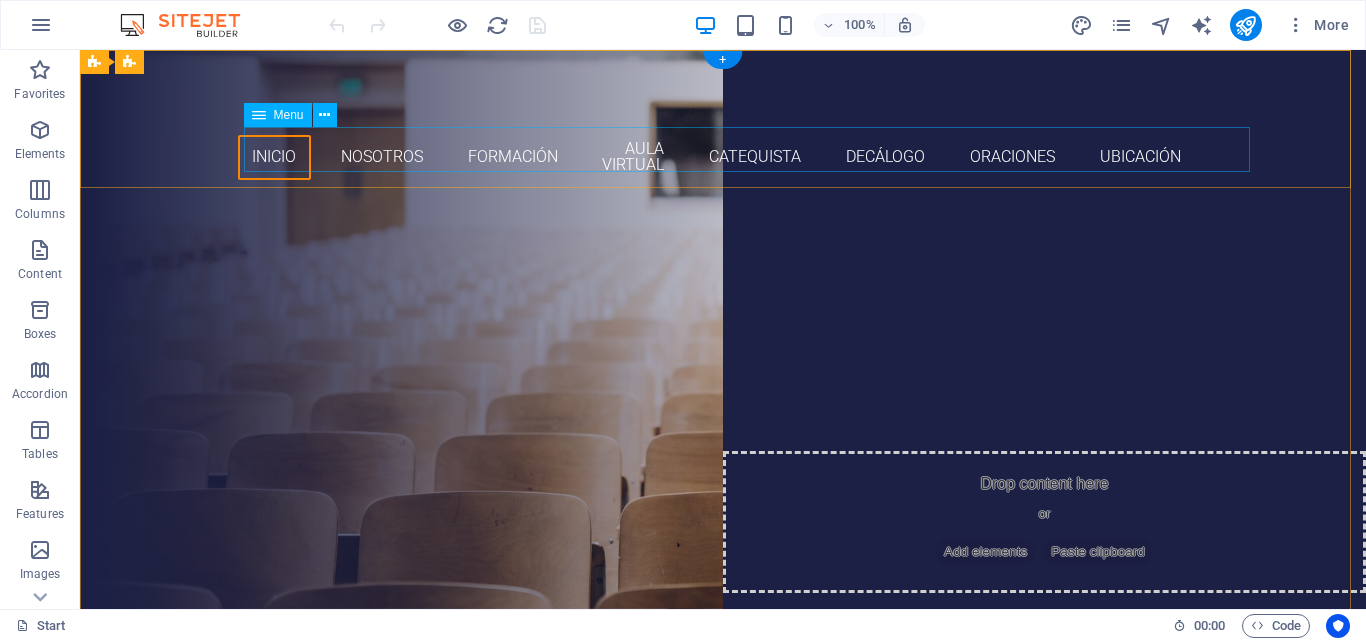 click on "Inicio NOSOTROS FORMACIÓN AULA VIRTUAL CATEQUISTA DECÁLOGO ORACIONES UBICACIÓN" at bounding box center [723, 157] 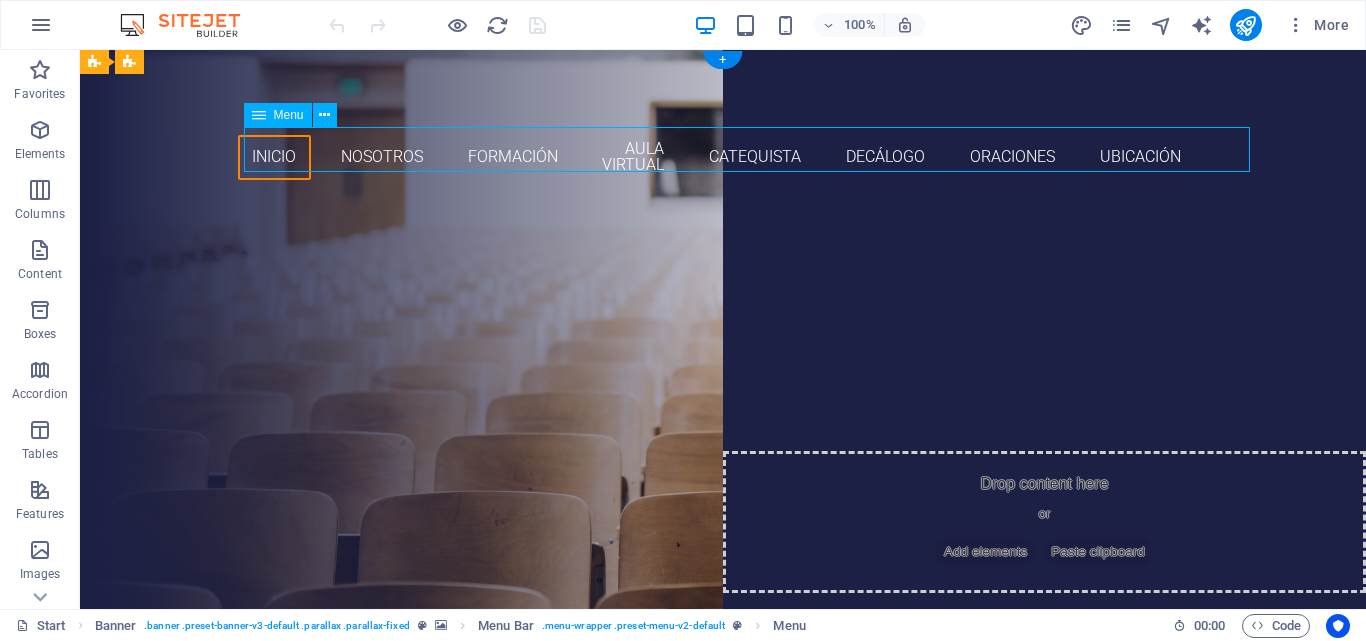 click on "Inicio NOSOTROS FORMACIÓN AULA VIRTUAL CATEQUISTA DECÁLOGO ORACIONES UBICACIÓN" at bounding box center (723, 157) 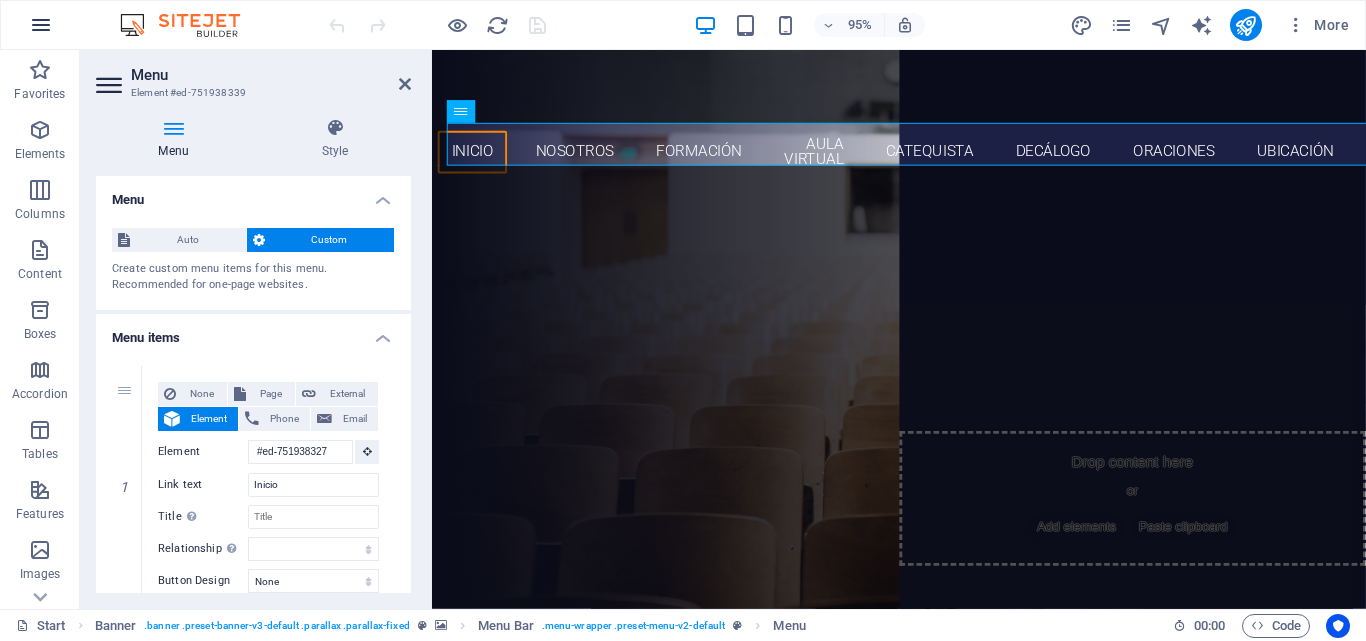click at bounding box center [41, 25] 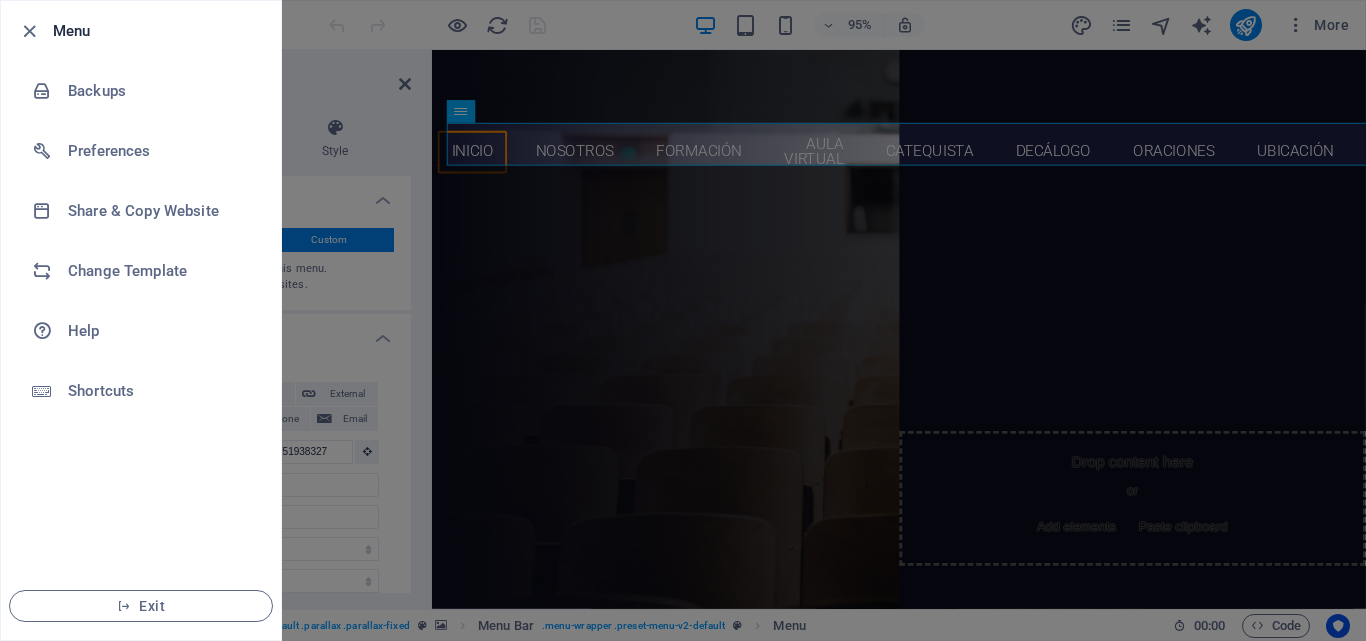 type 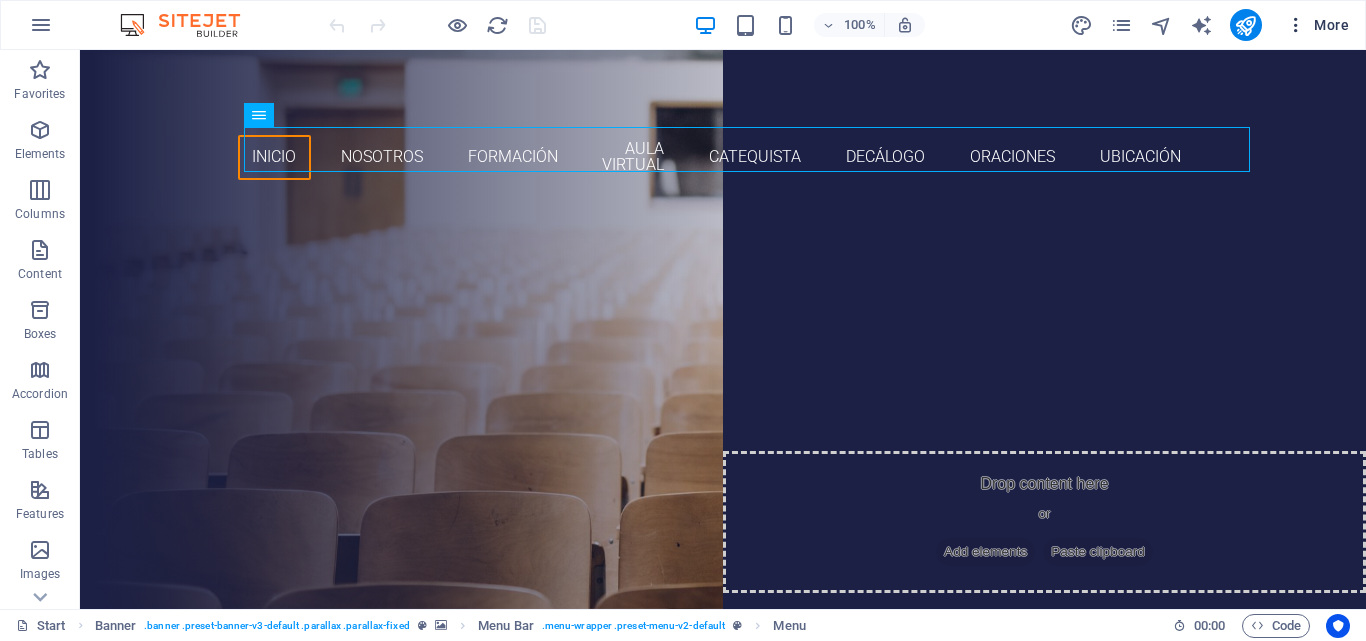 click at bounding box center [1296, 25] 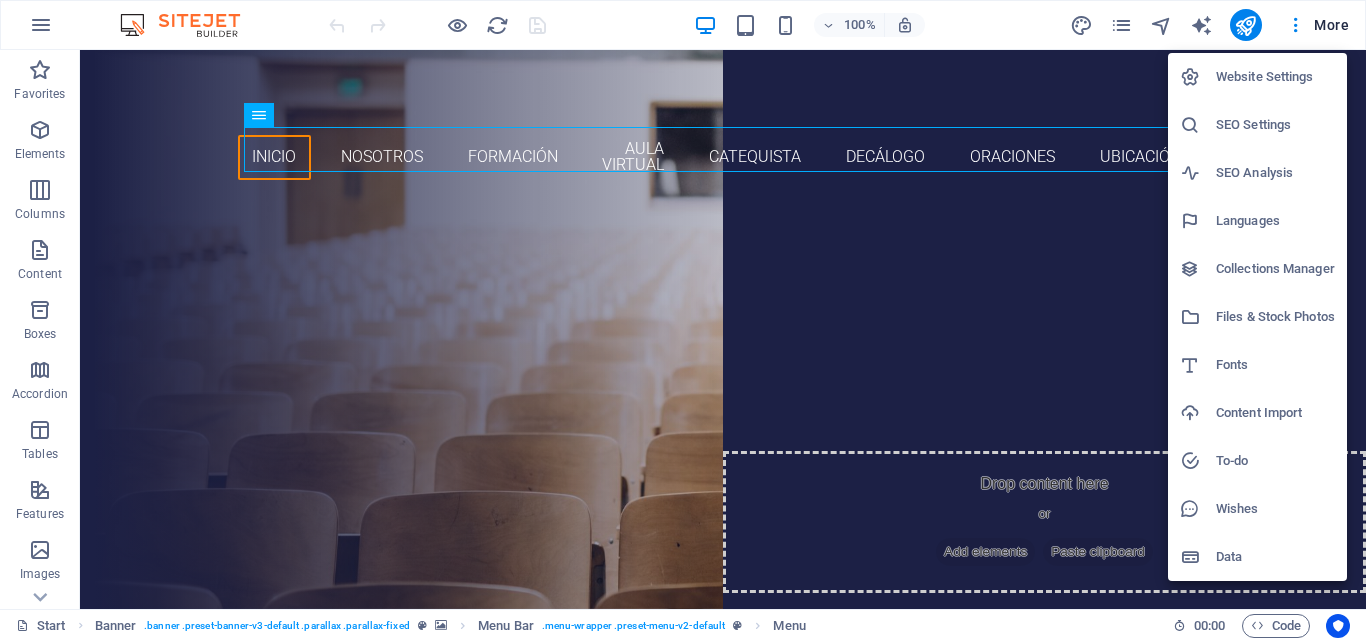 type 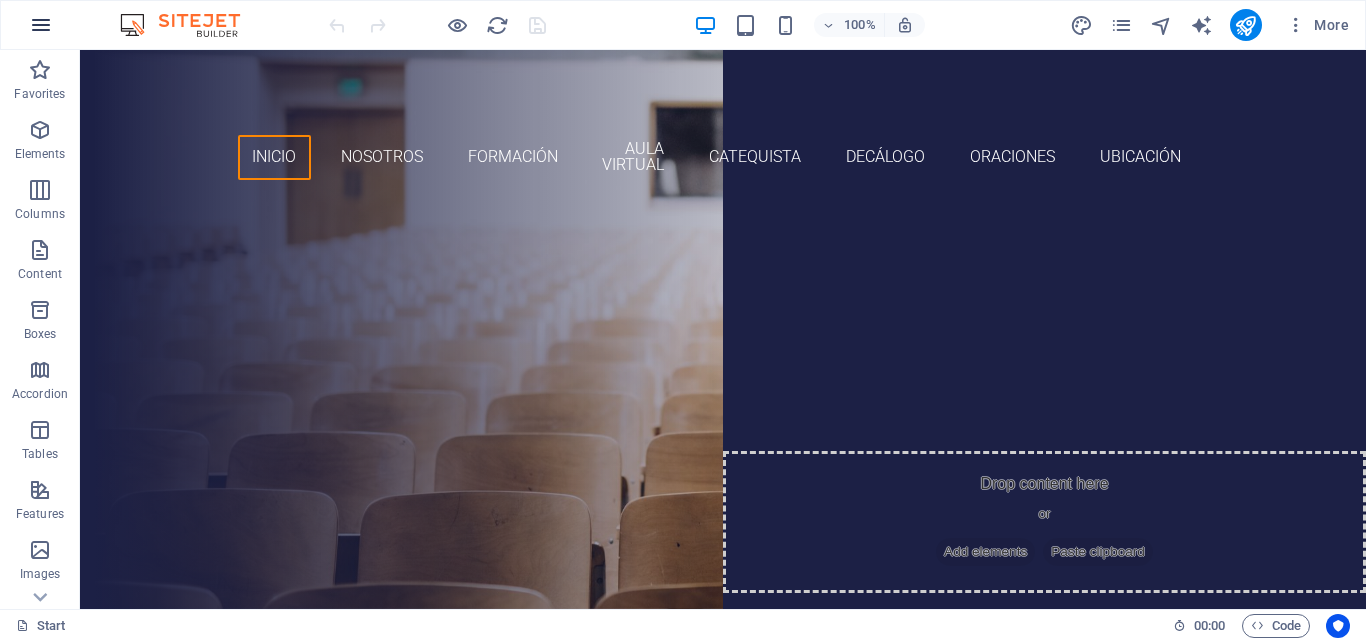 click at bounding box center [41, 25] 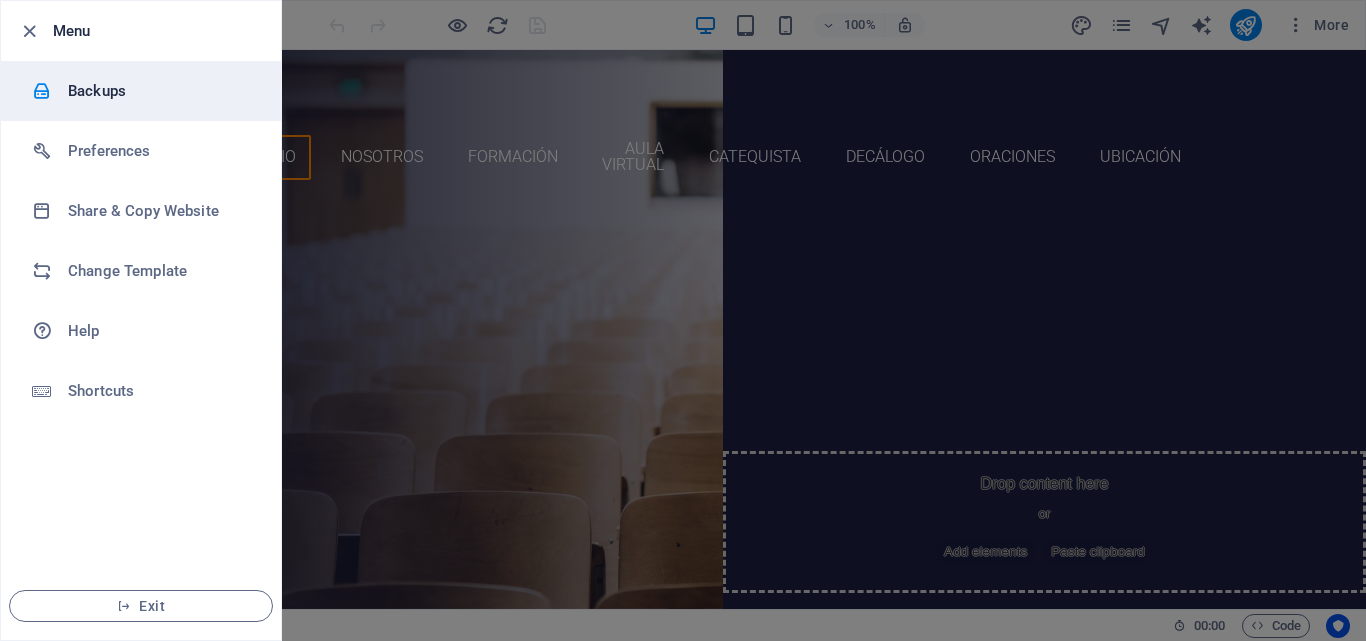 click on "Backups" at bounding box center [160, 91] 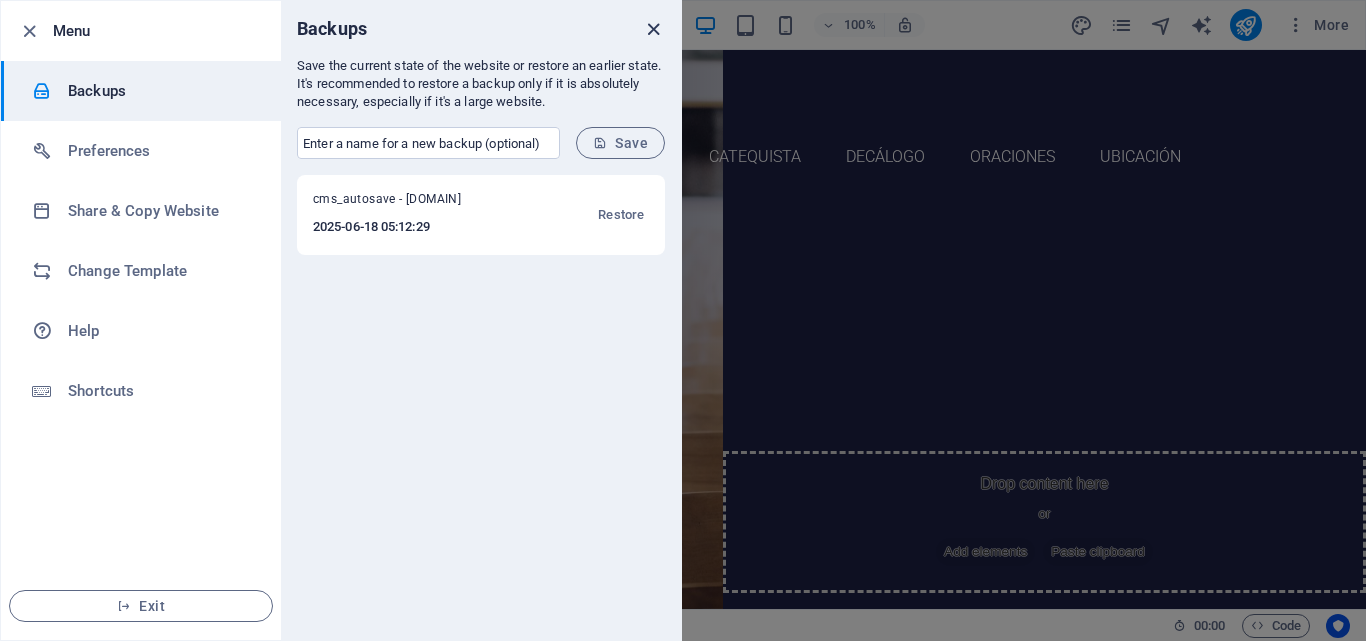 click at bounding box center (653, 29) 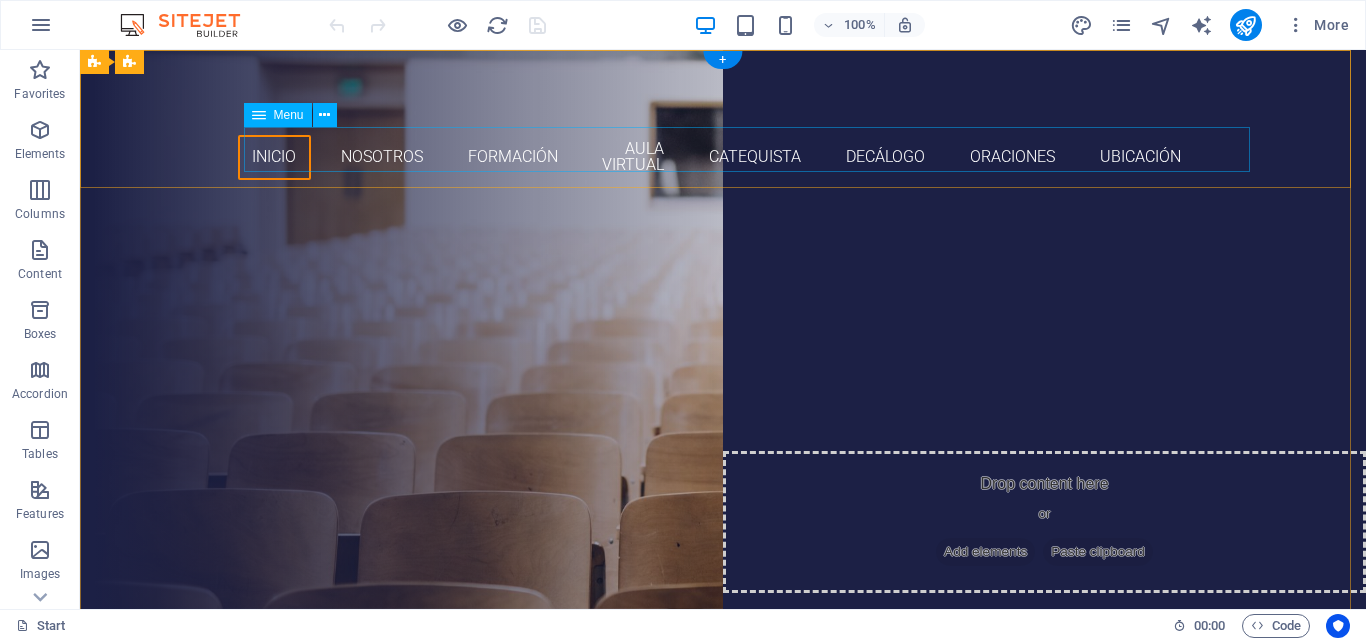 click on "Inicio NOSOTROS FORMACIÓN AULA VIRTUAL CATEQUISTA DECÁLOGO ORACIONES UBICACIÓN" at bounding box center (723, 157) 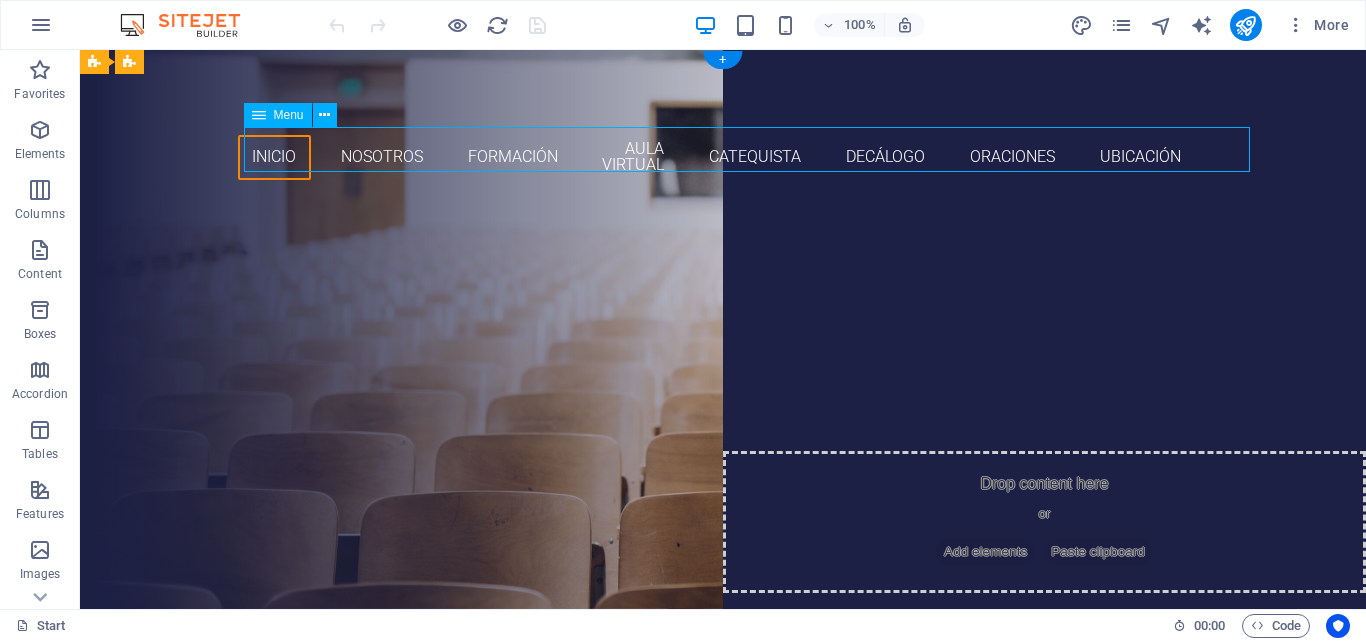 click on "Inicio NOSOTROS FORMACIÓN AULA VIRTUAL CATEQUISTA DECÁLOGO ORACIONES UBICACIÓN" at bounding box center (723, 157) 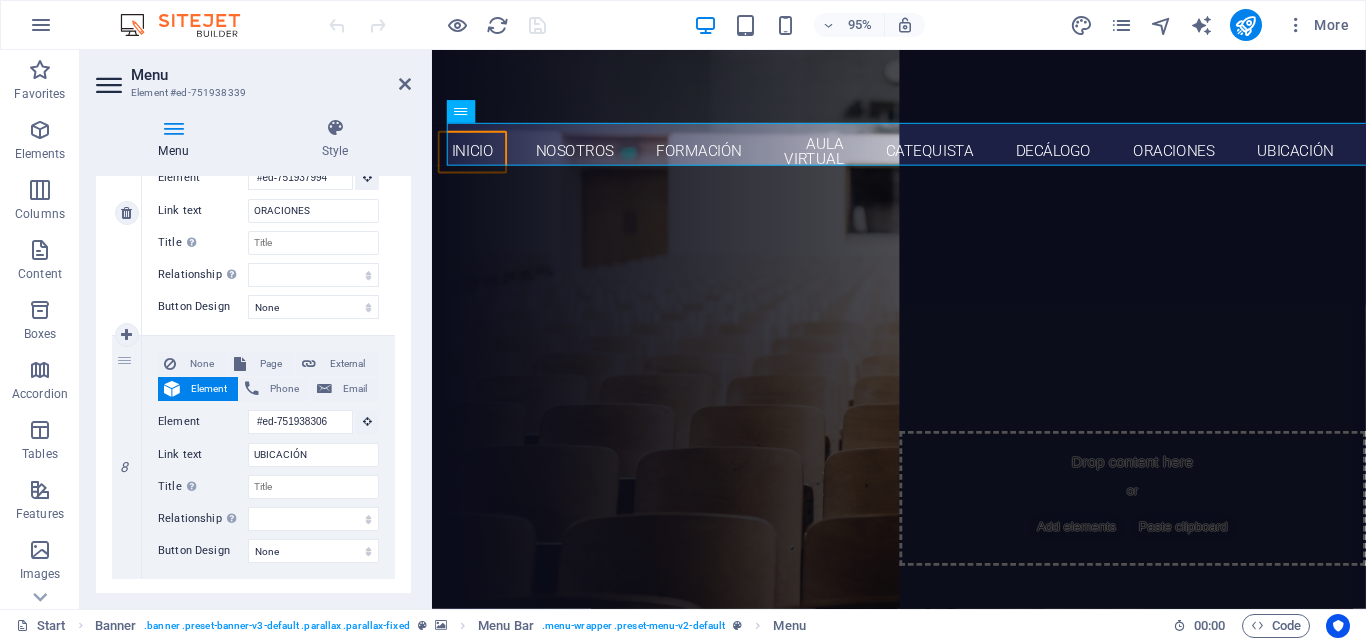scroll, scrollTop: 1780, scrollLeft: 0, axis: vertical 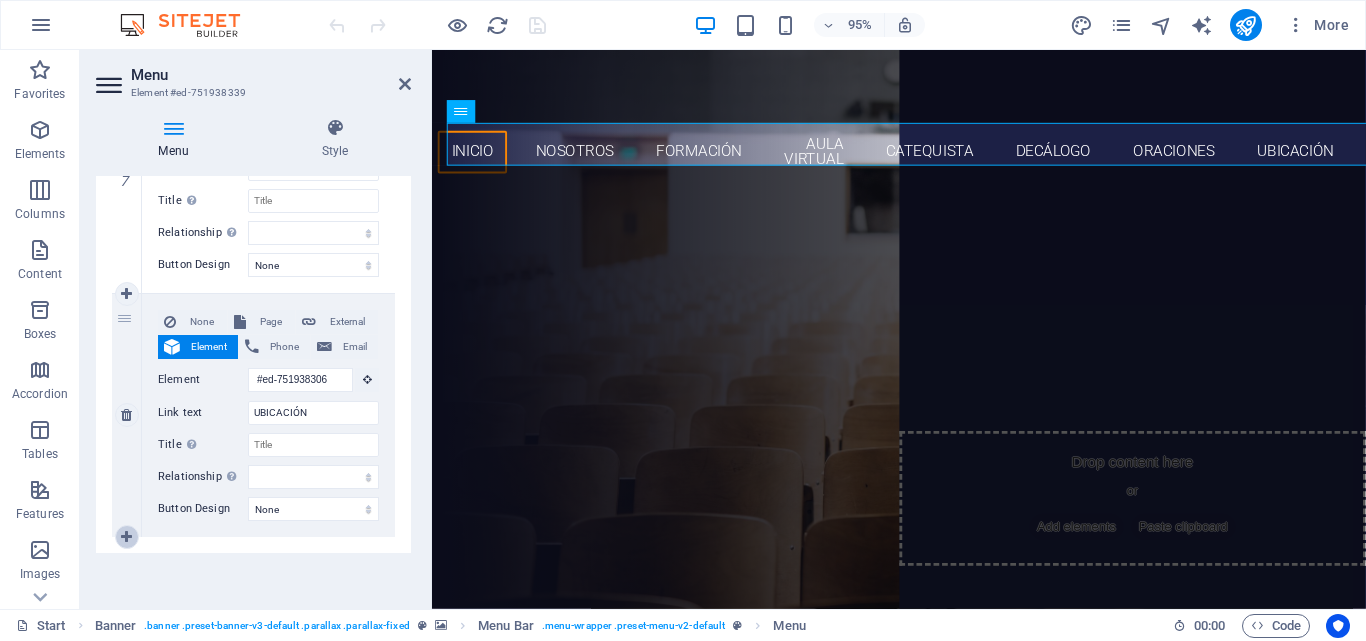 click at bounding box center [126, 537] 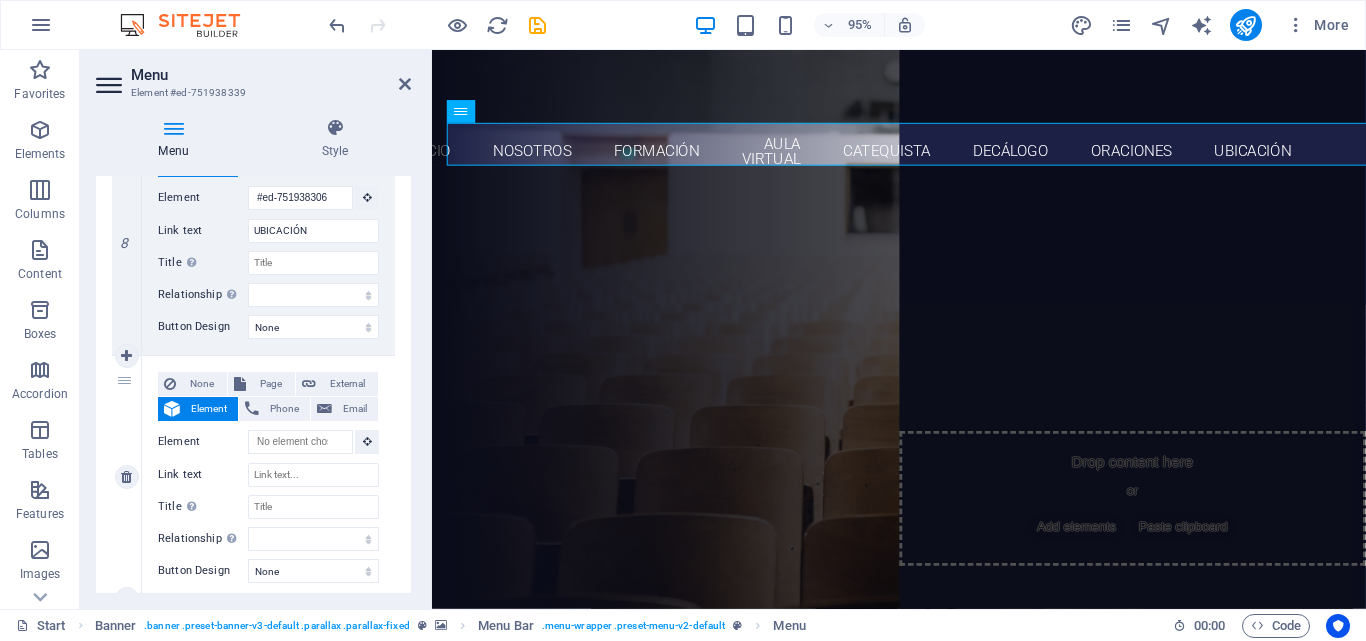 scroll, scrollTop: 1980, scrollLeft: 0, axis: vertical 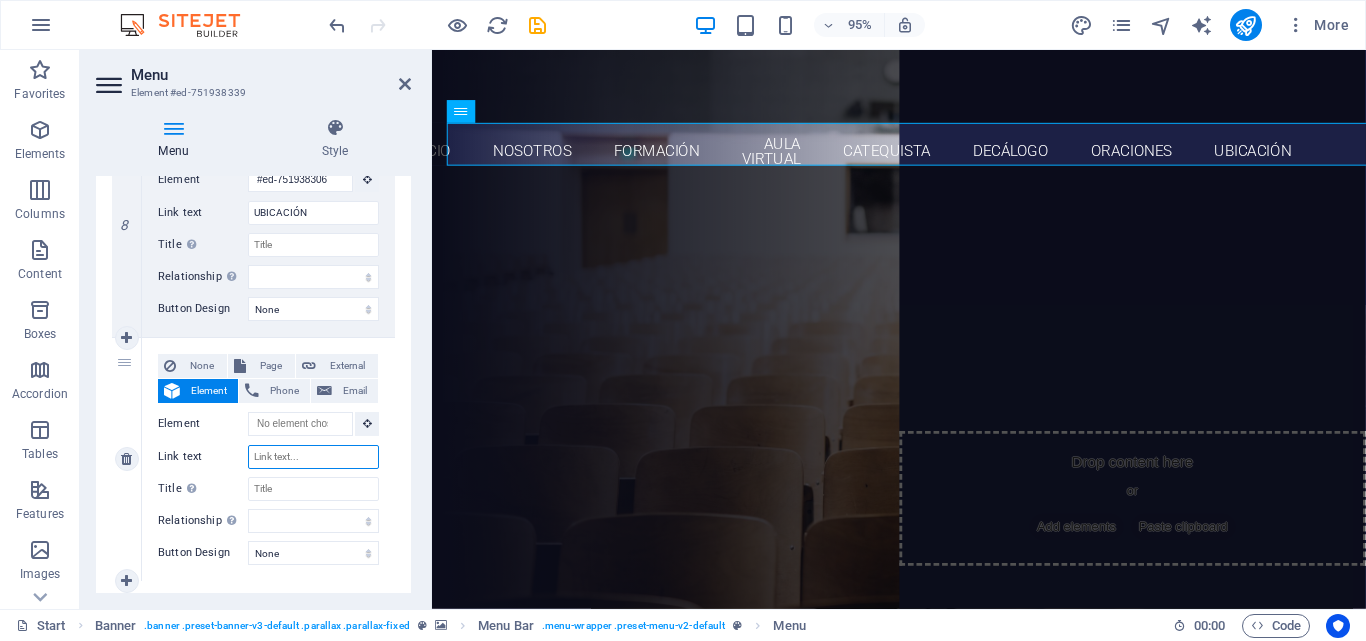 click on "Link text" at bounding box center [313, 457] 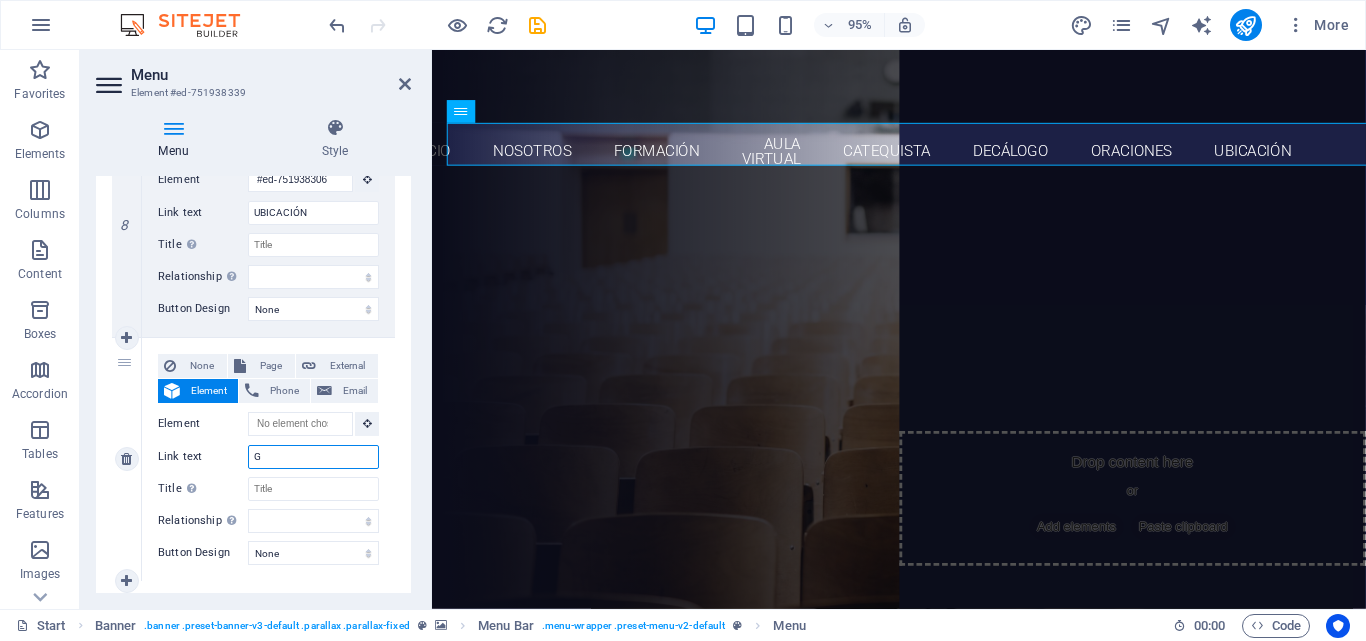 type on "GA" 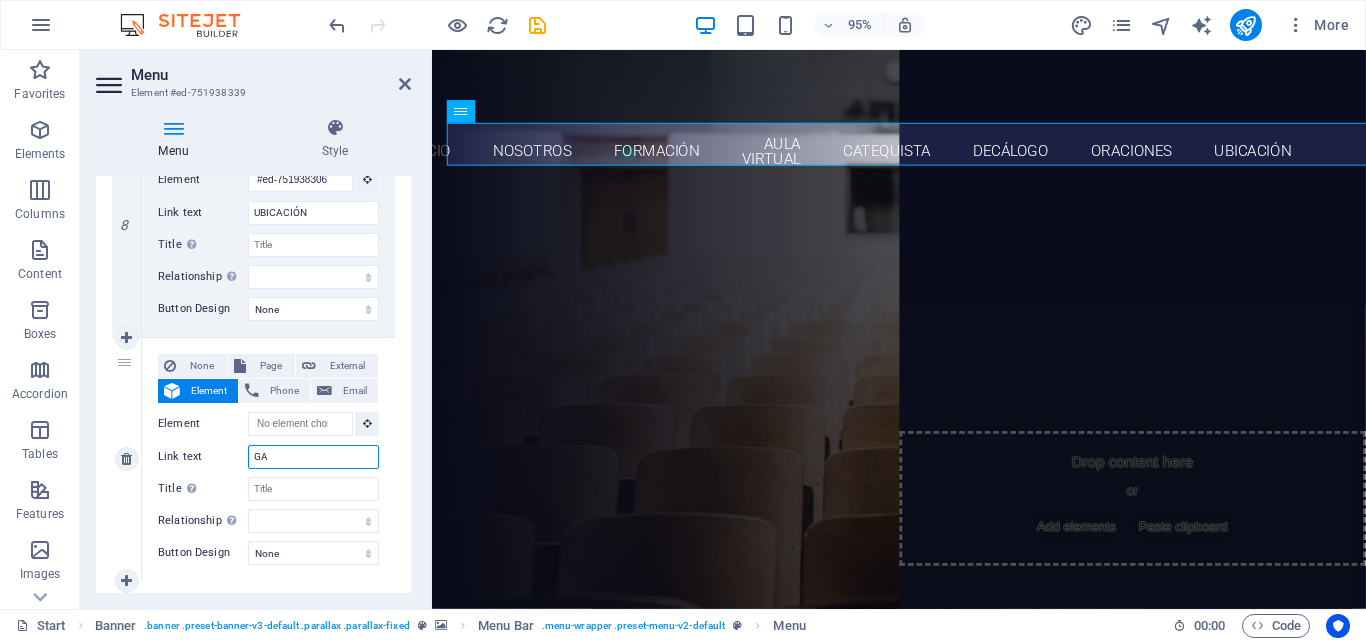 select 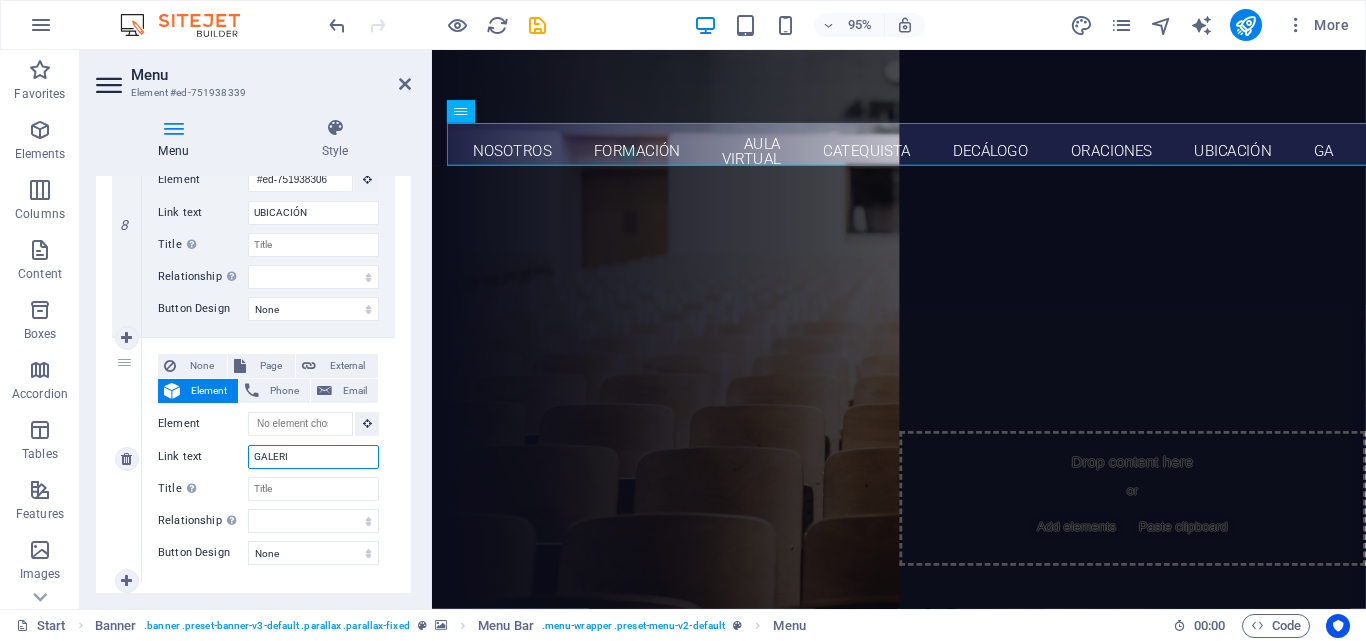 type on "GALERIA" 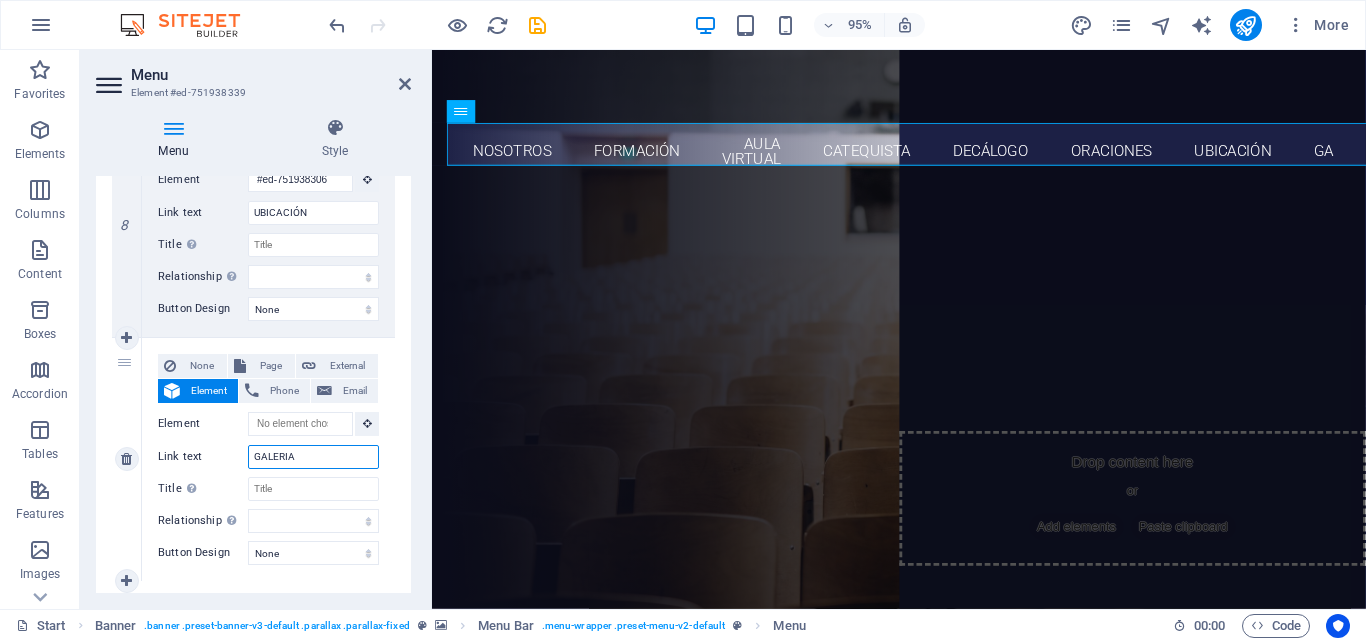 select 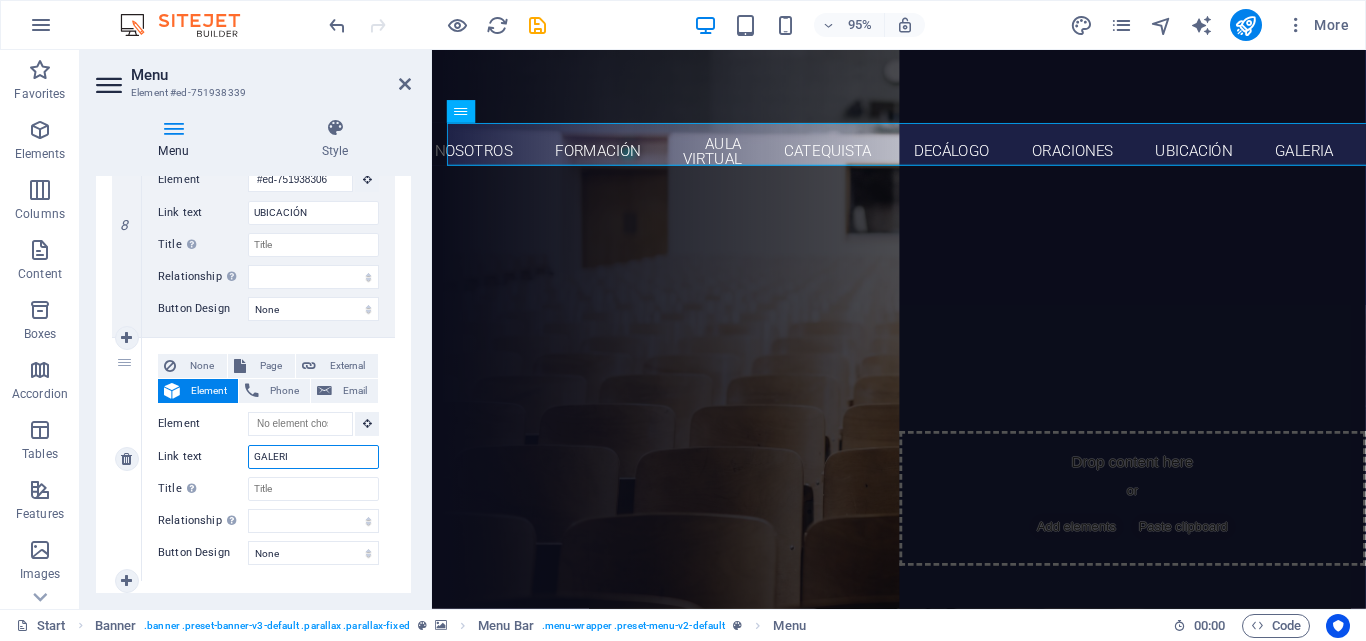 type on "GALER" 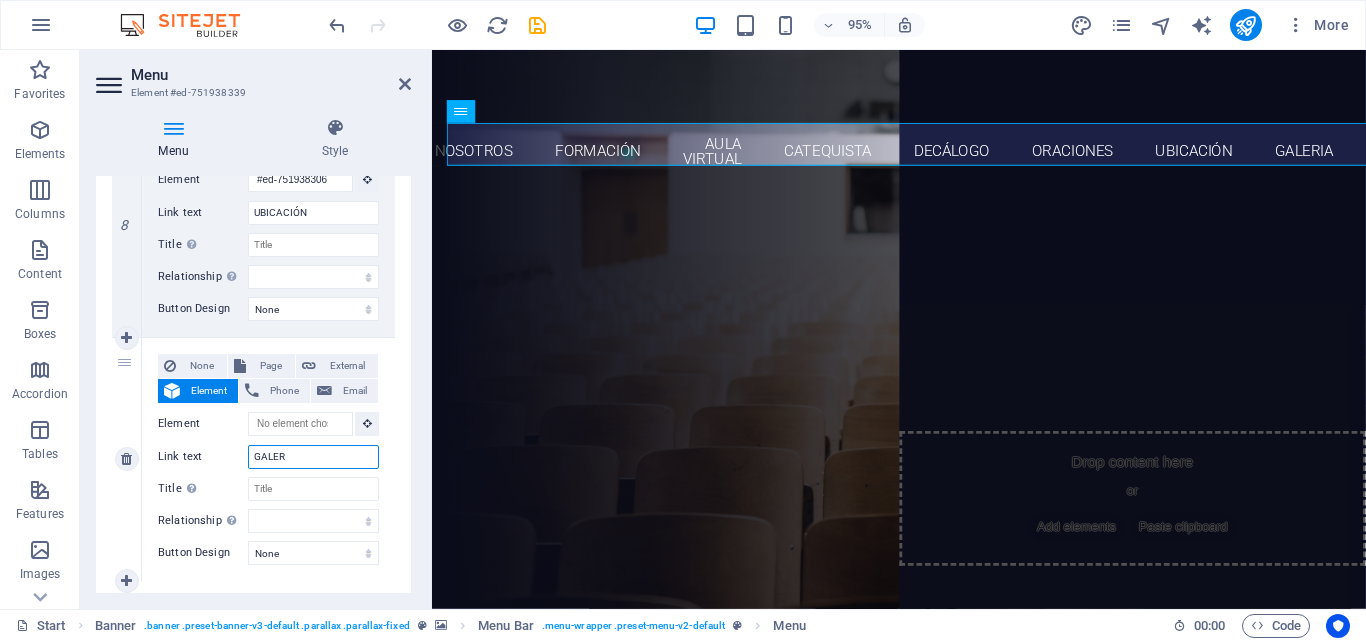 select 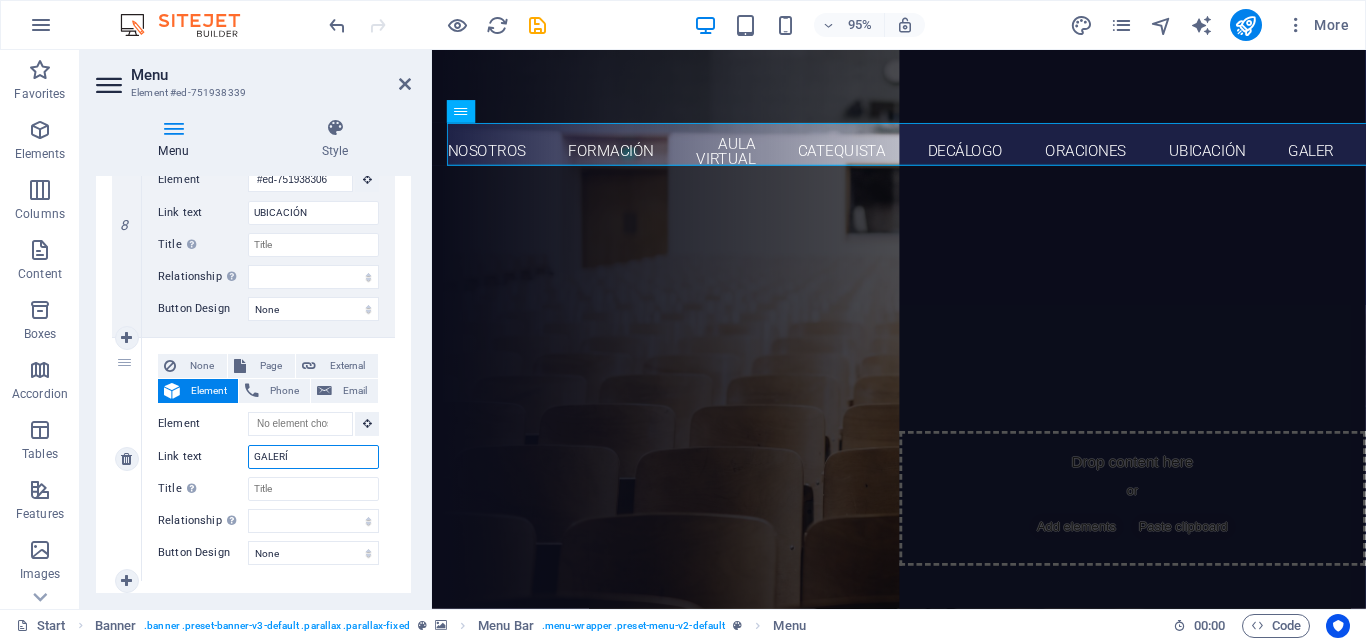 type on "GALERÍA" 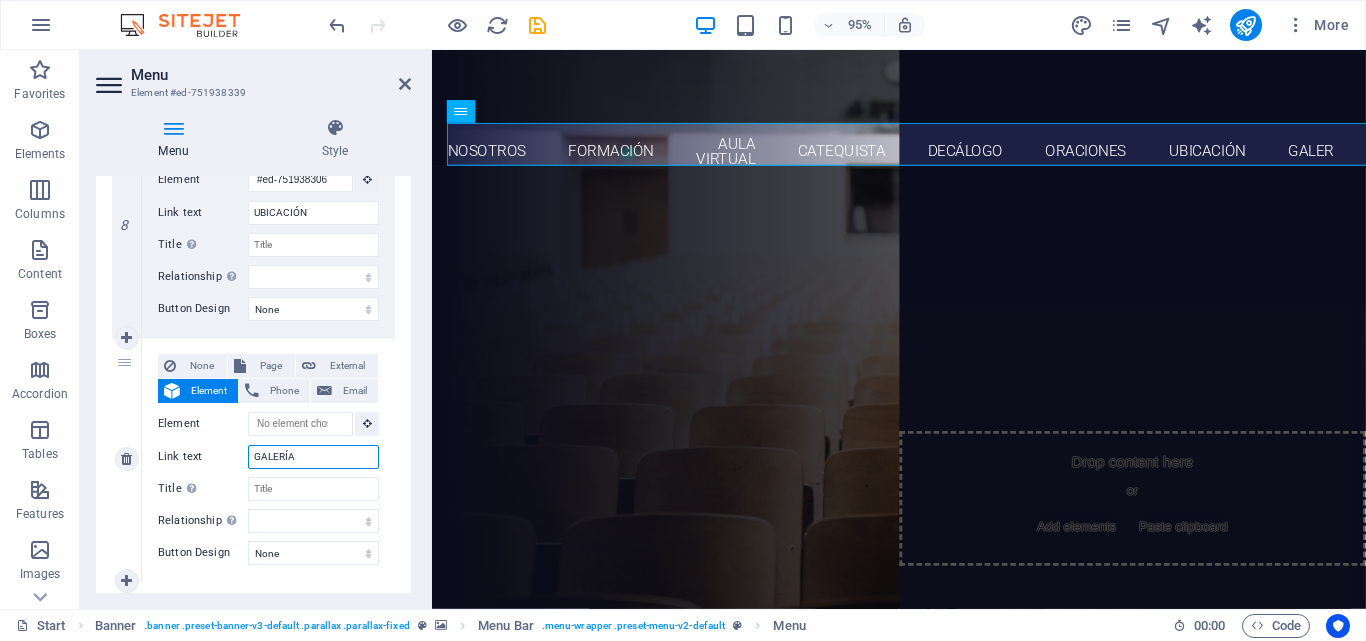 select 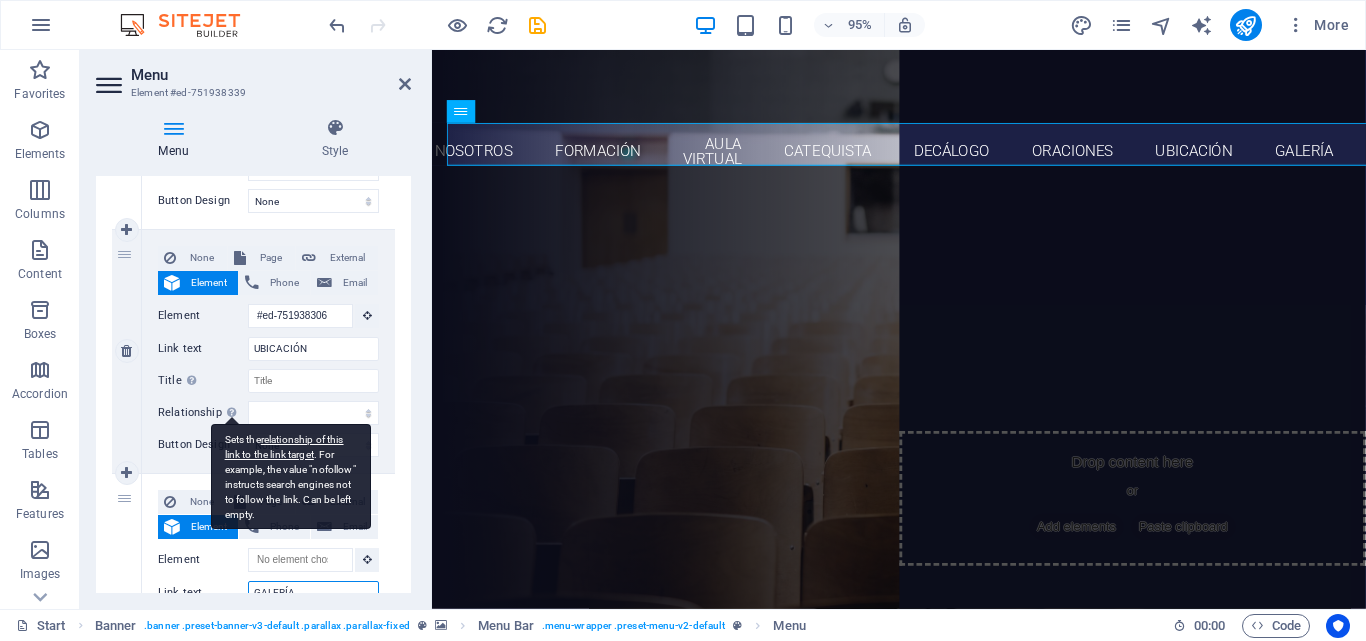 scroll, scrollTop: 1824, scrollLeft: 0, axis: vertical 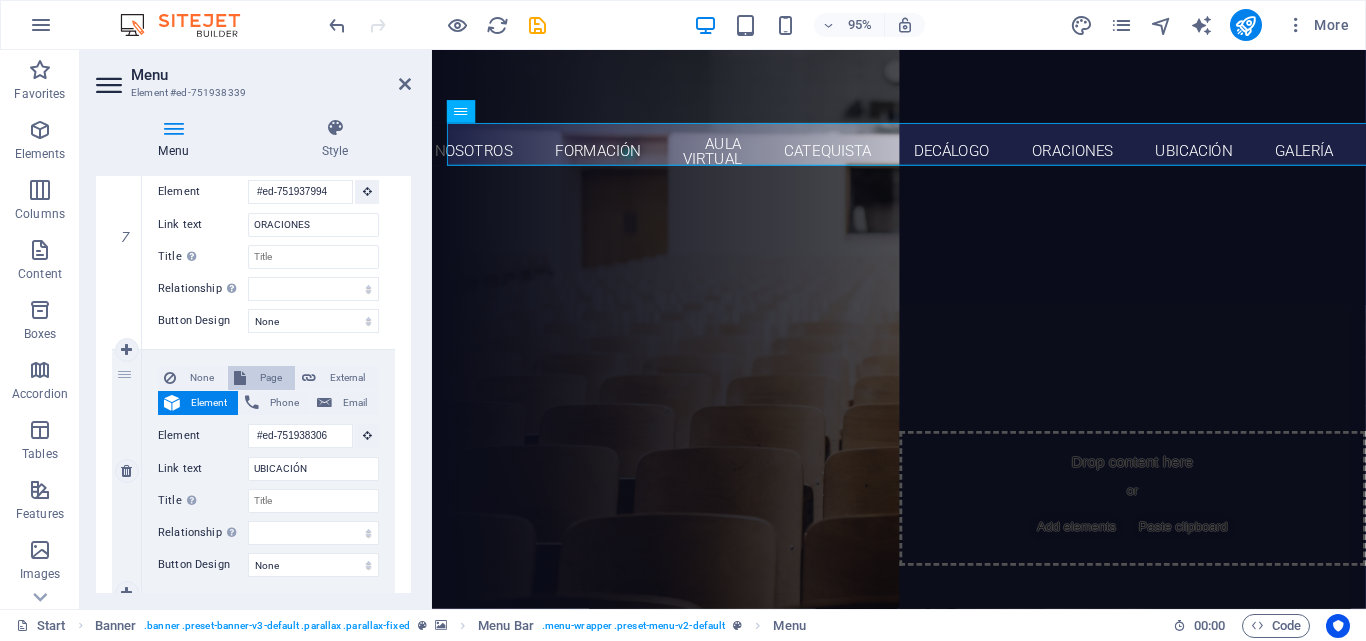 type on "GALERÍA" 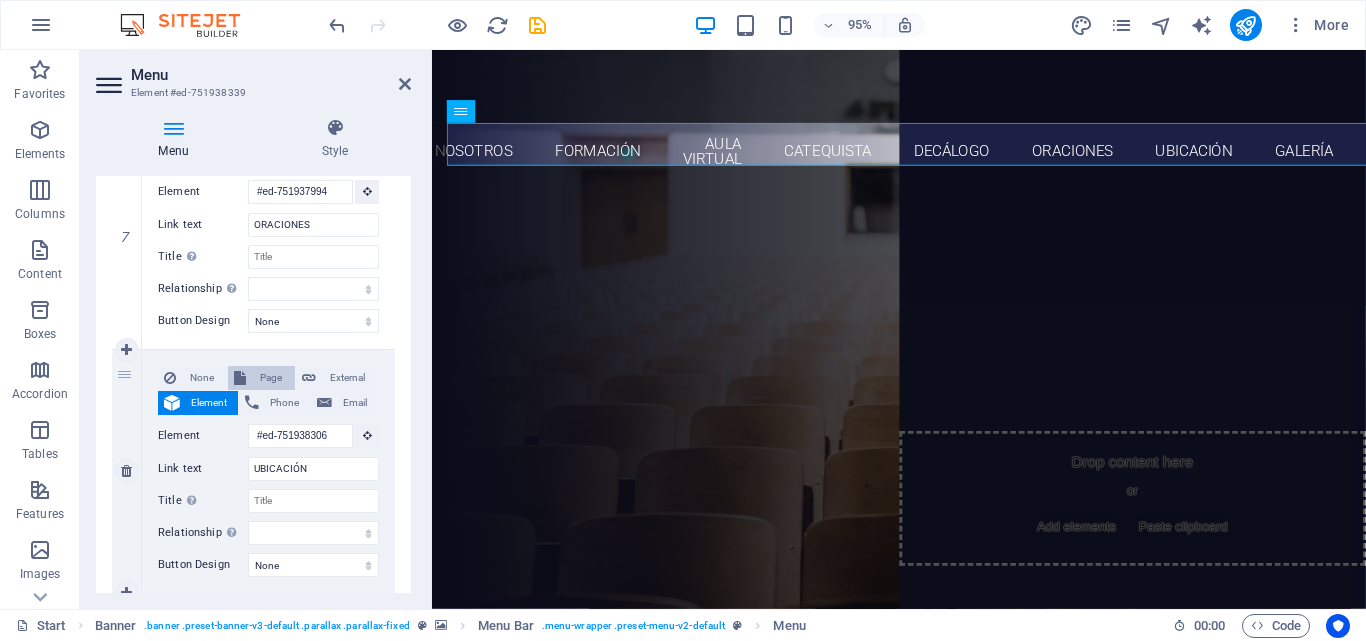 click on "Page" at bounding box center [261, 378] 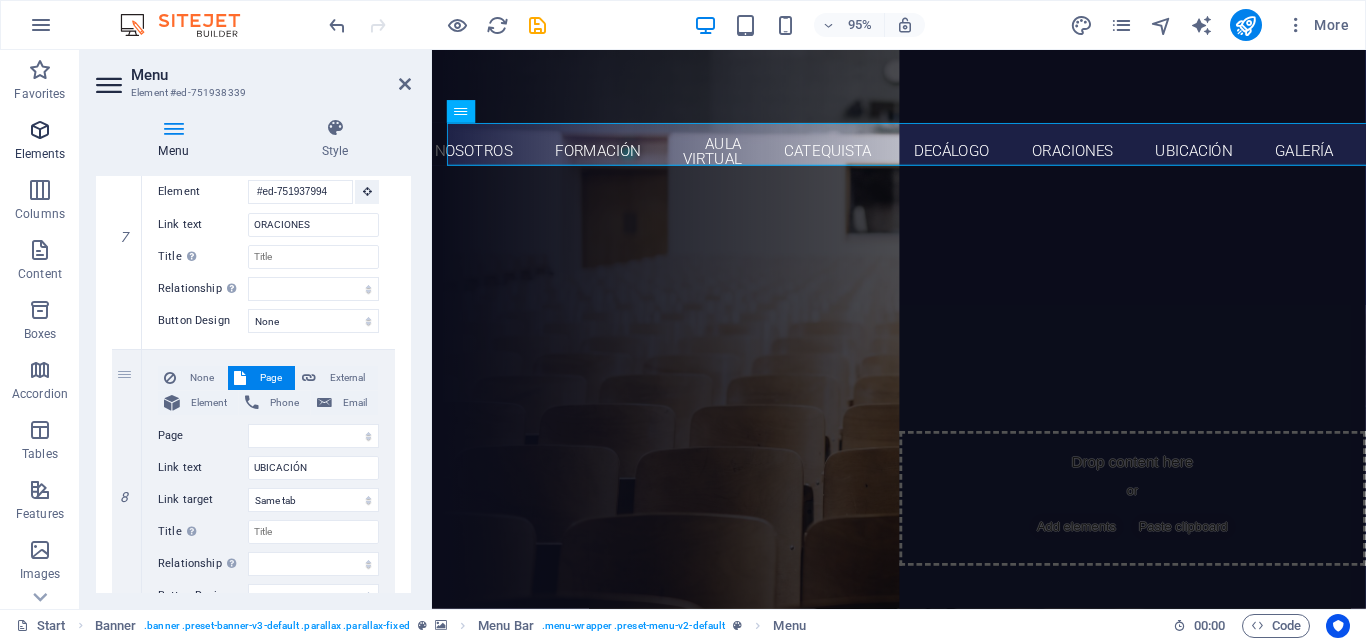 click at bounding box center [40, 130] 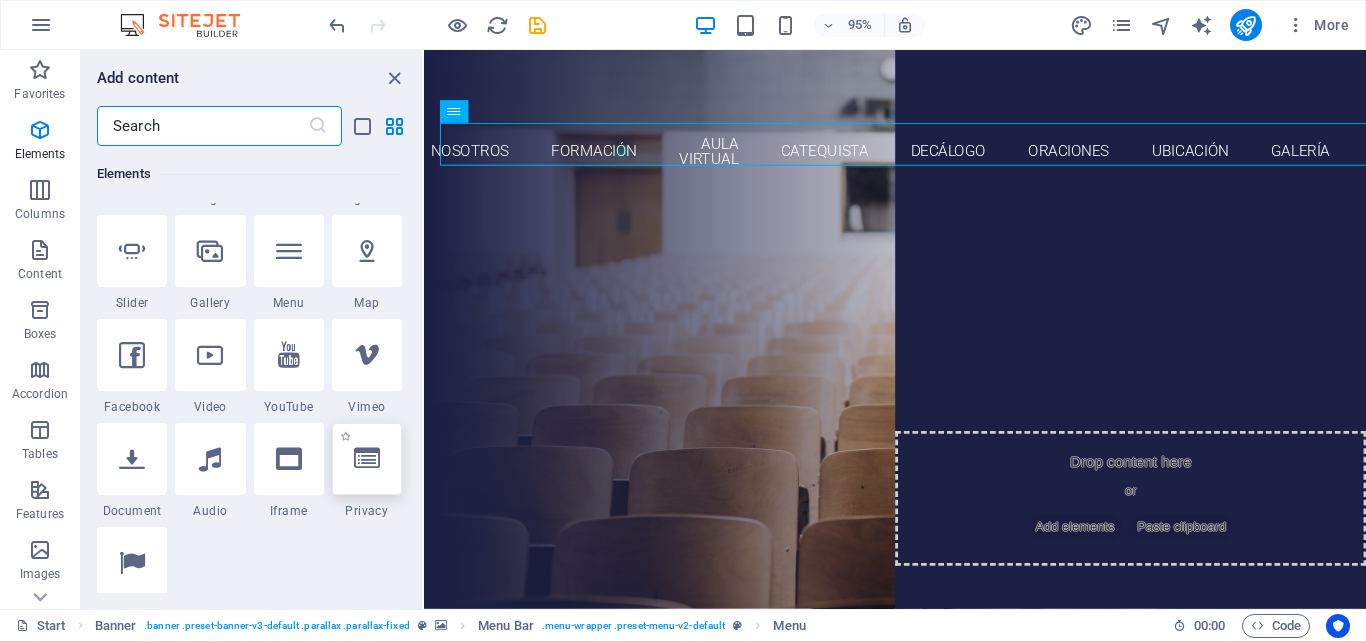 scroll, scrollTop: 413, scrollLeft: 0, axis: vertical 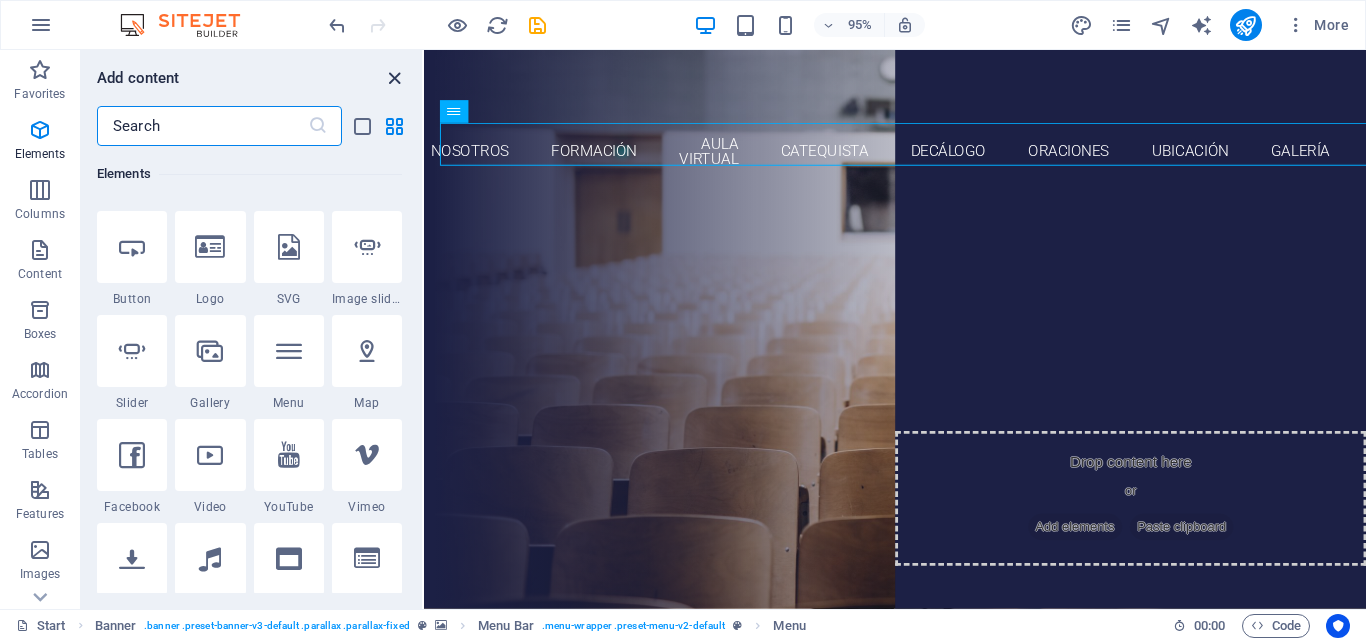click at bounding box center [394, 78] 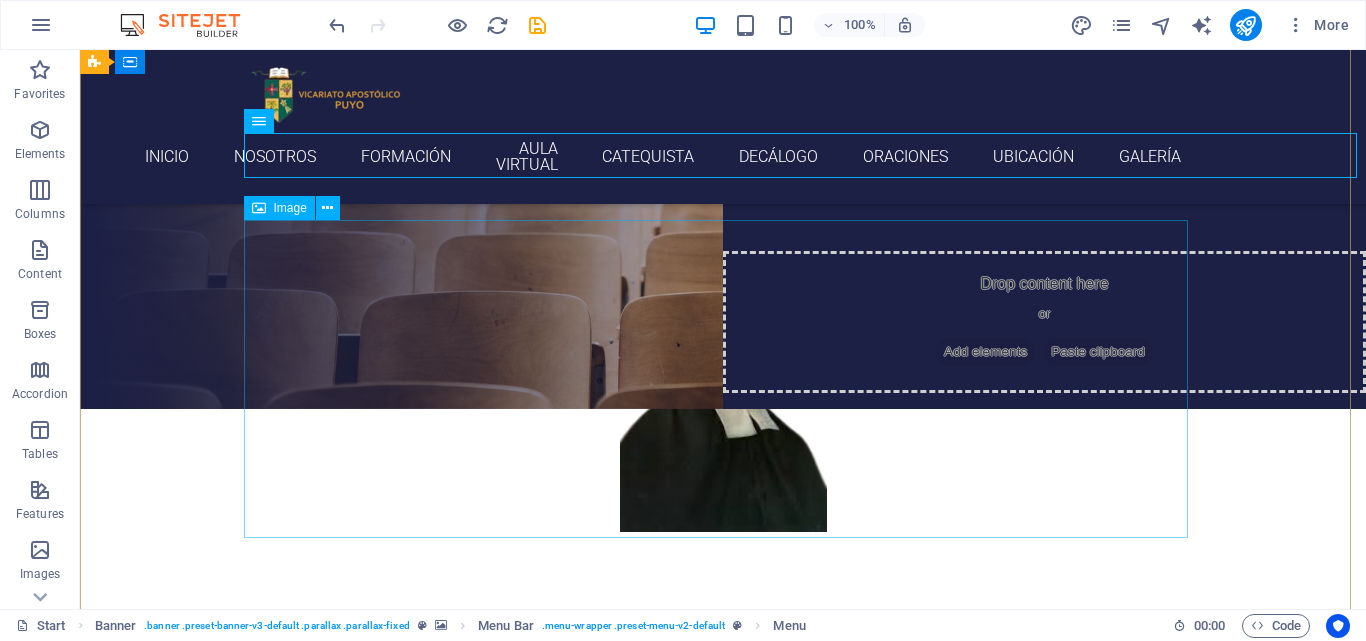 scroll, scrollTop: 0, scrollLeft: 0, axis: both 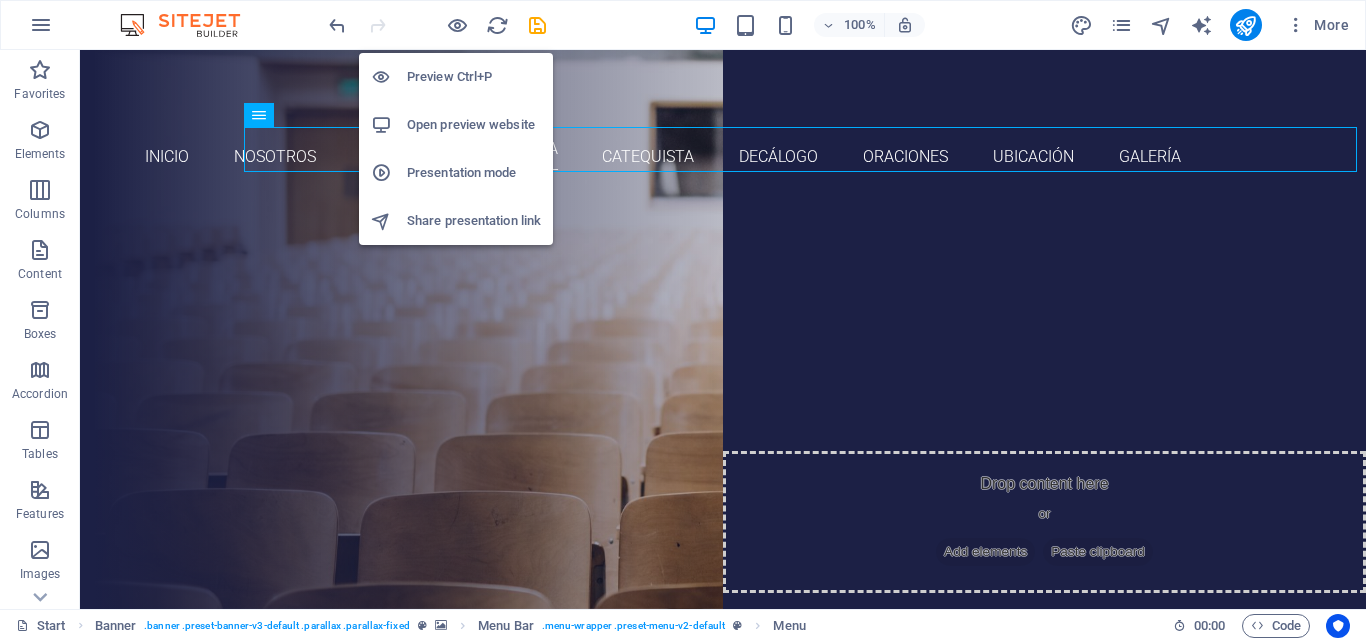 click on "Preview Ctrl+P" at bounding box center (474, 77) 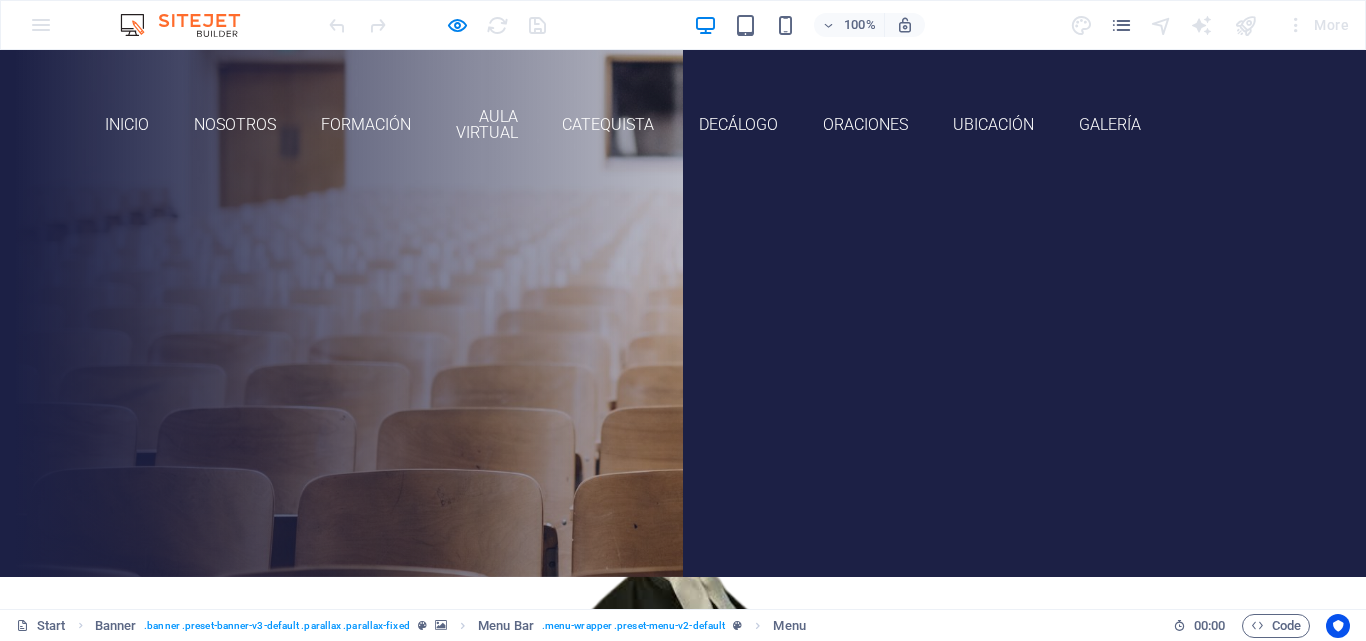 scroll, scrollTop: 0, scrollLeft: 0, axis: both 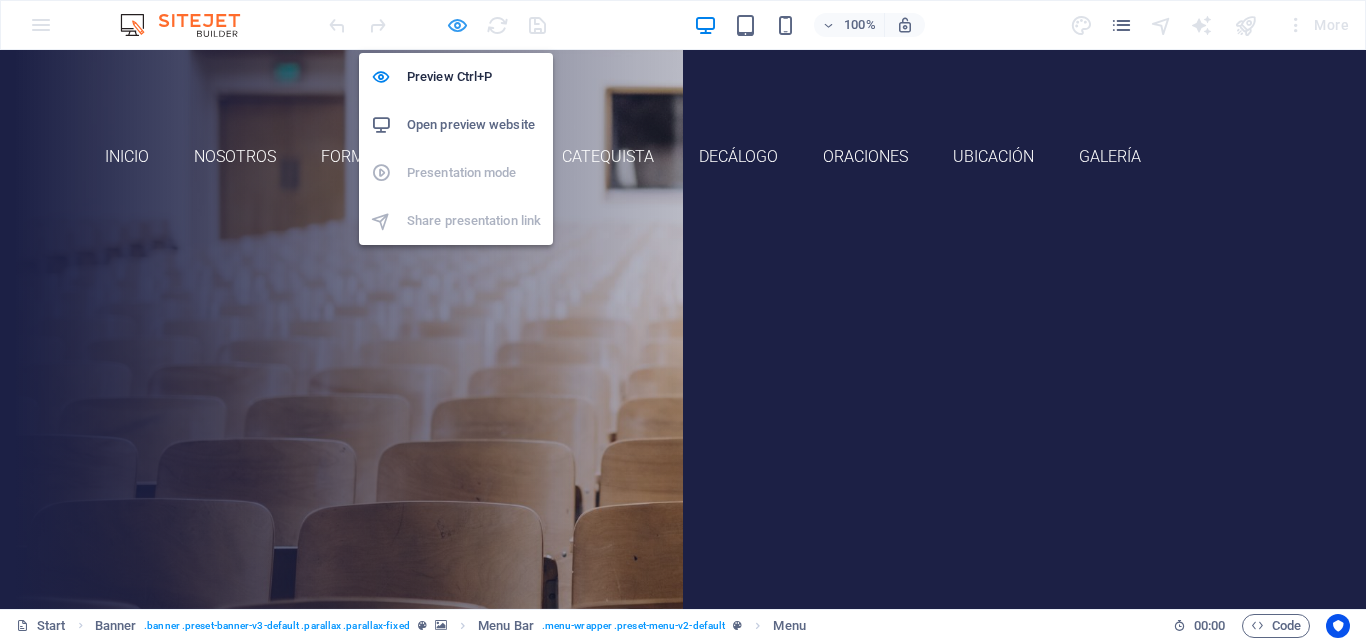 click at bounding box center [457, 25] 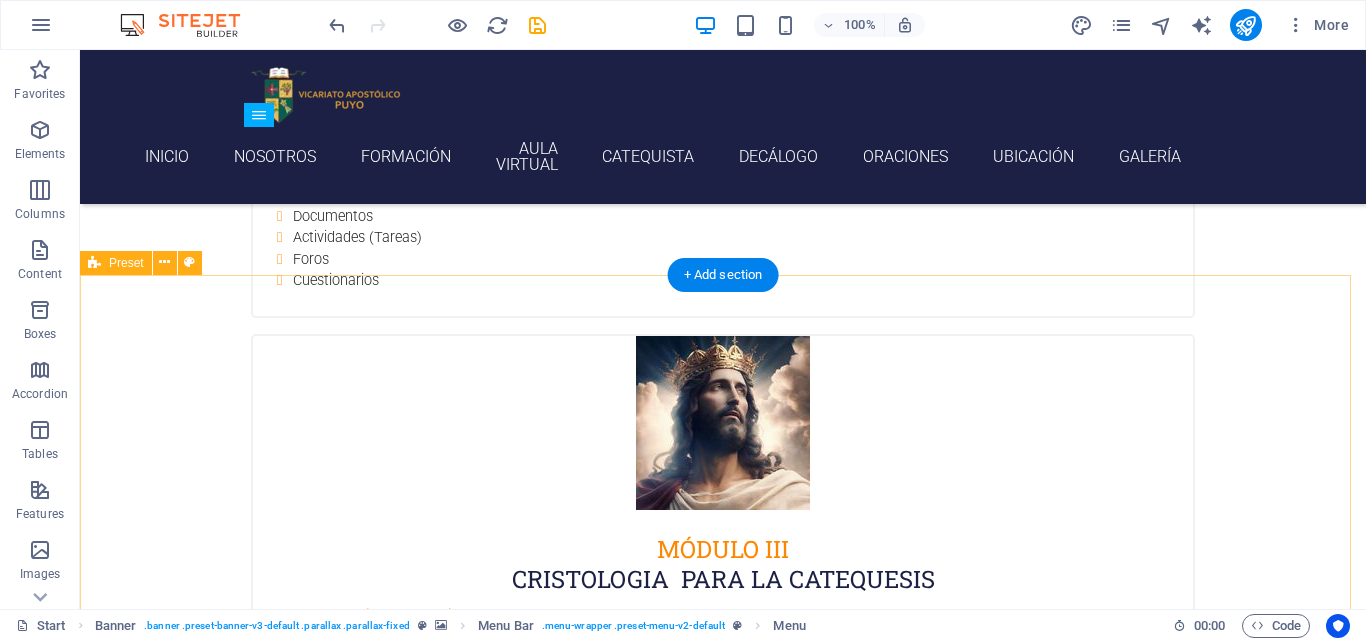 scroll, scrollTop: 3100, scrollLeft: 0, axis: vertical 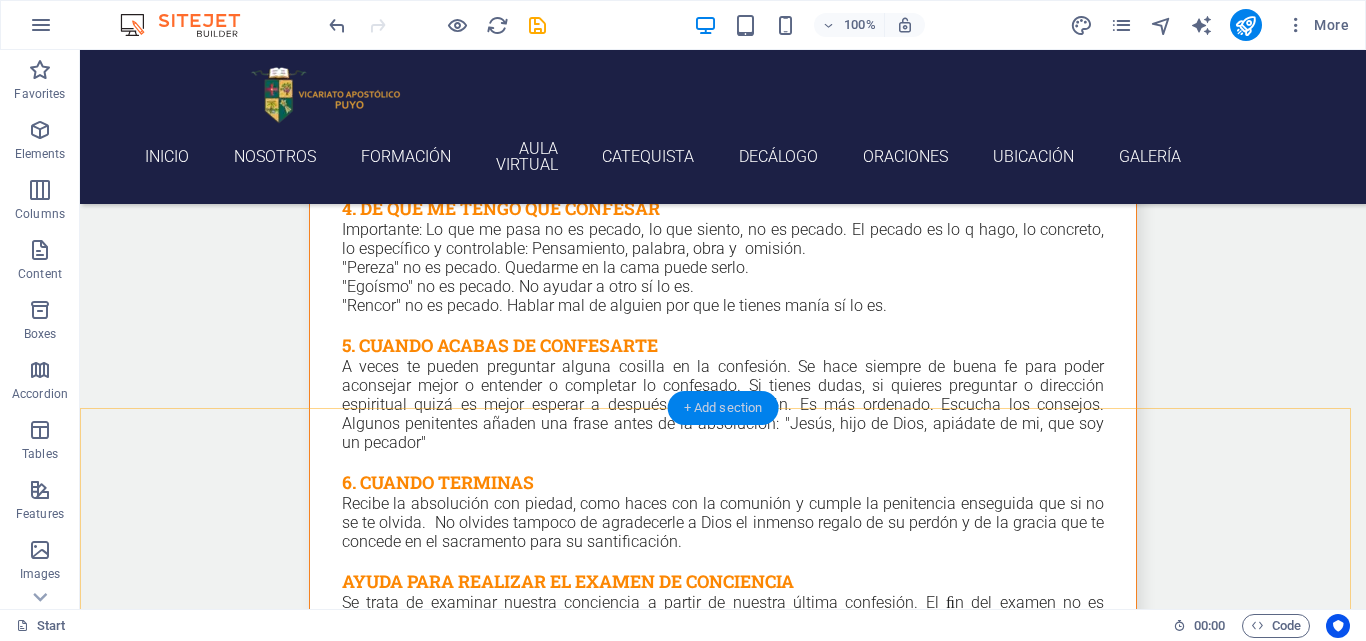 click on "+ Add section" at bounding box center [723, 408] 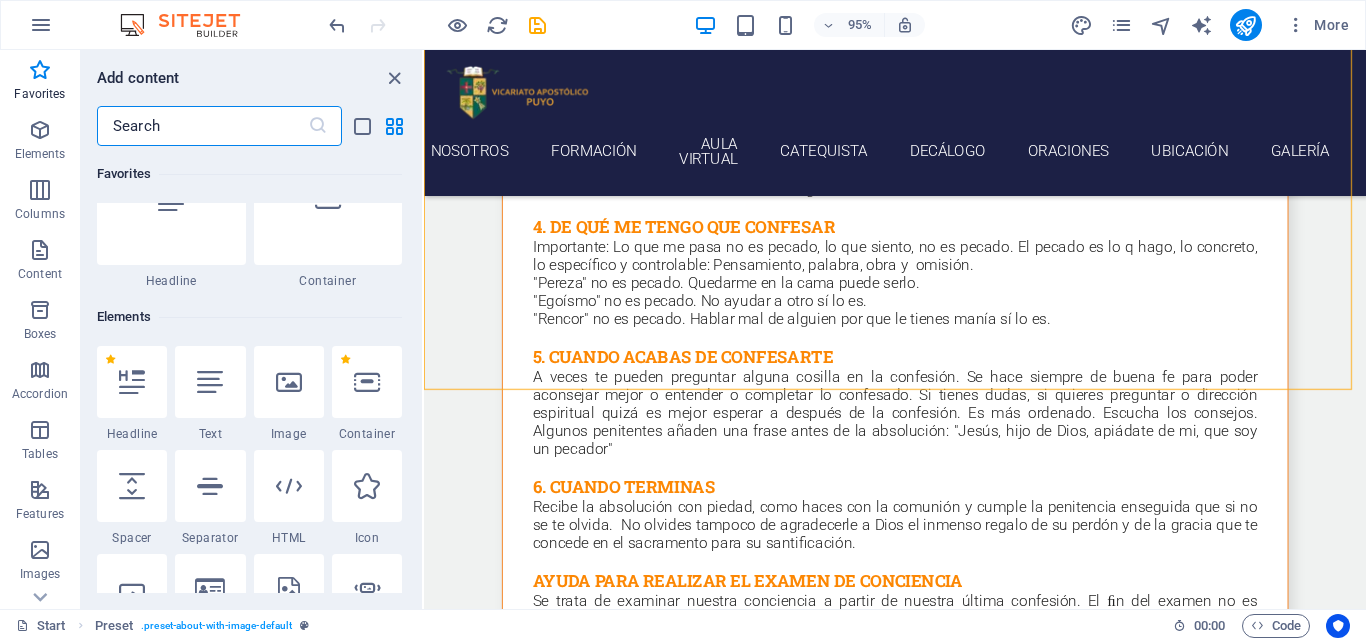scroll, scrollTop: 100, scrollLeft: 0, axis: vertical 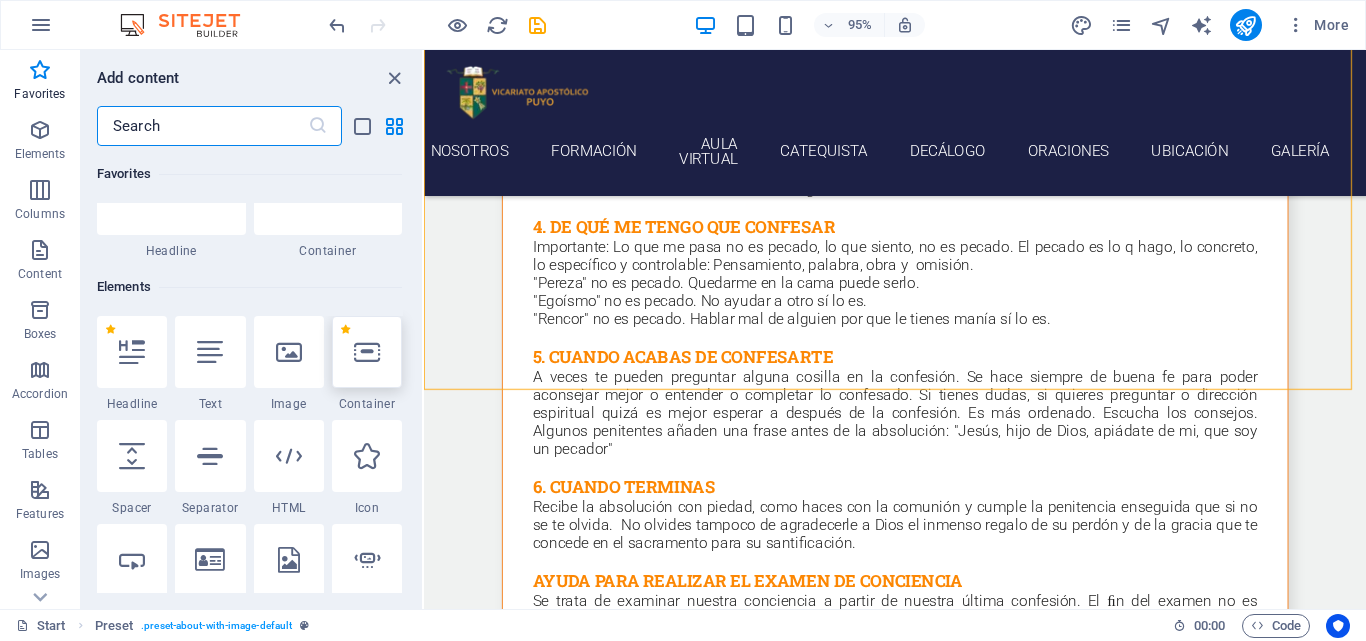 click at bounding box center (367, 352) 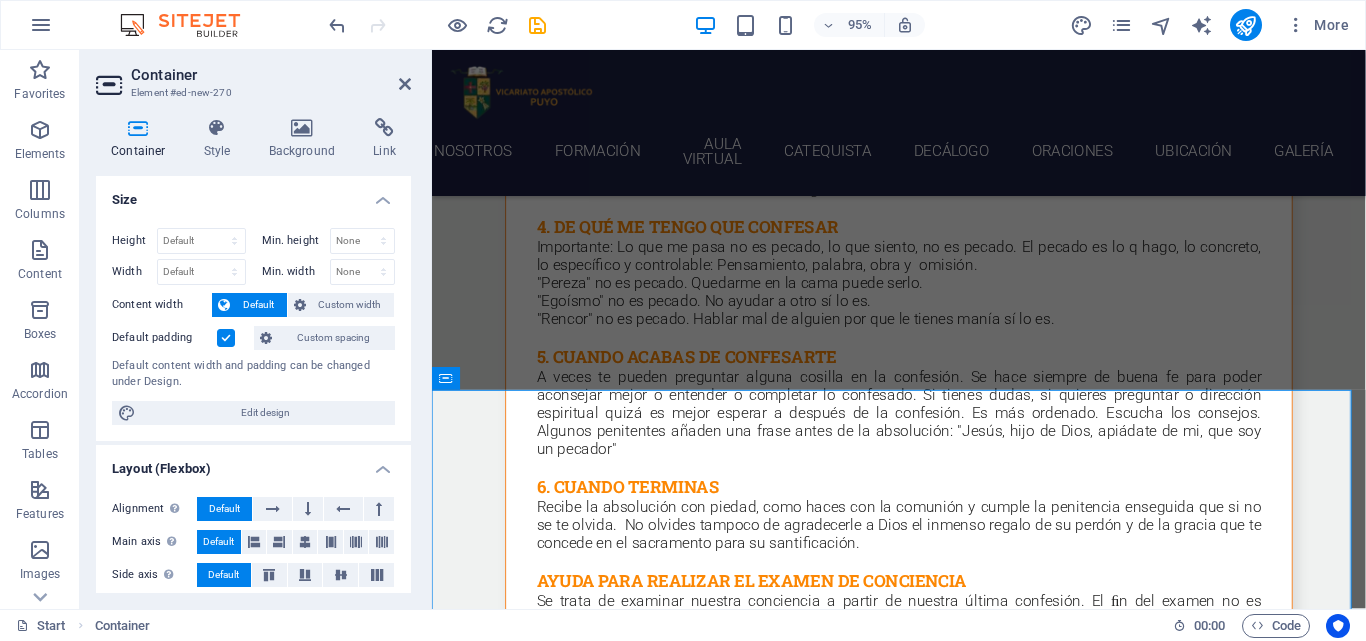 scroll, scrollTop: 22470, scrollLeft: 0, axis: vertical 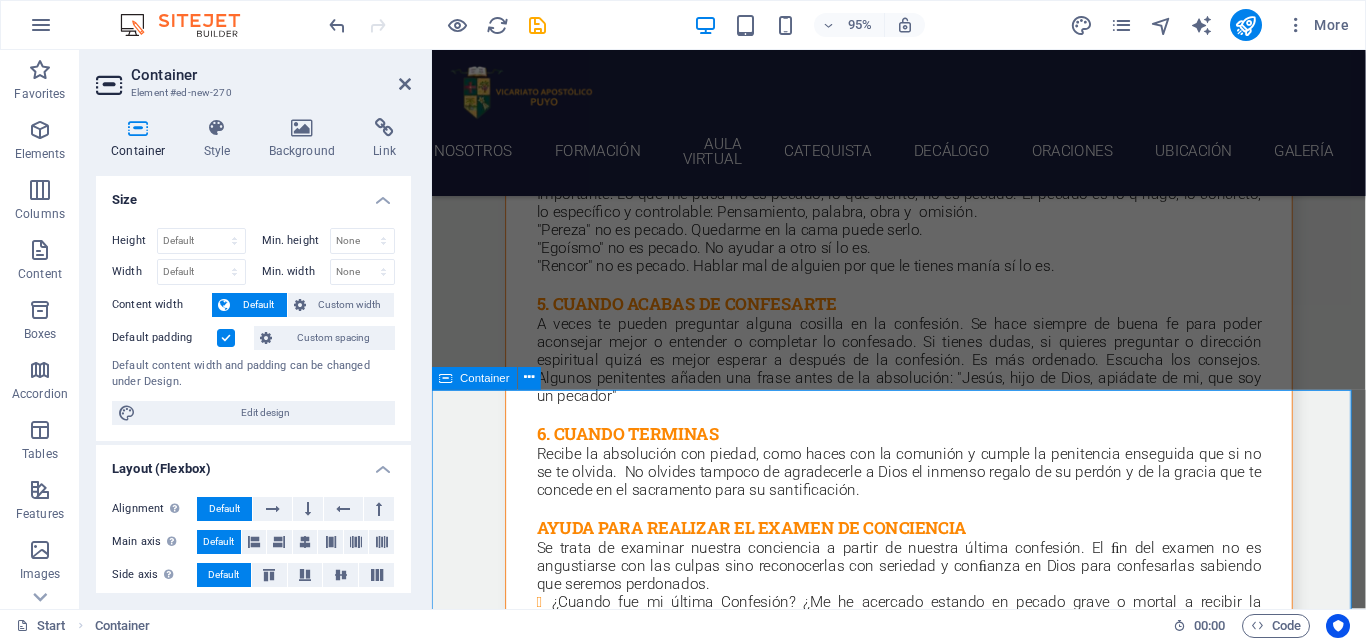 click on "Drop content here or  Add elements  Paste clipboard" at bounding box center (923, 5682) 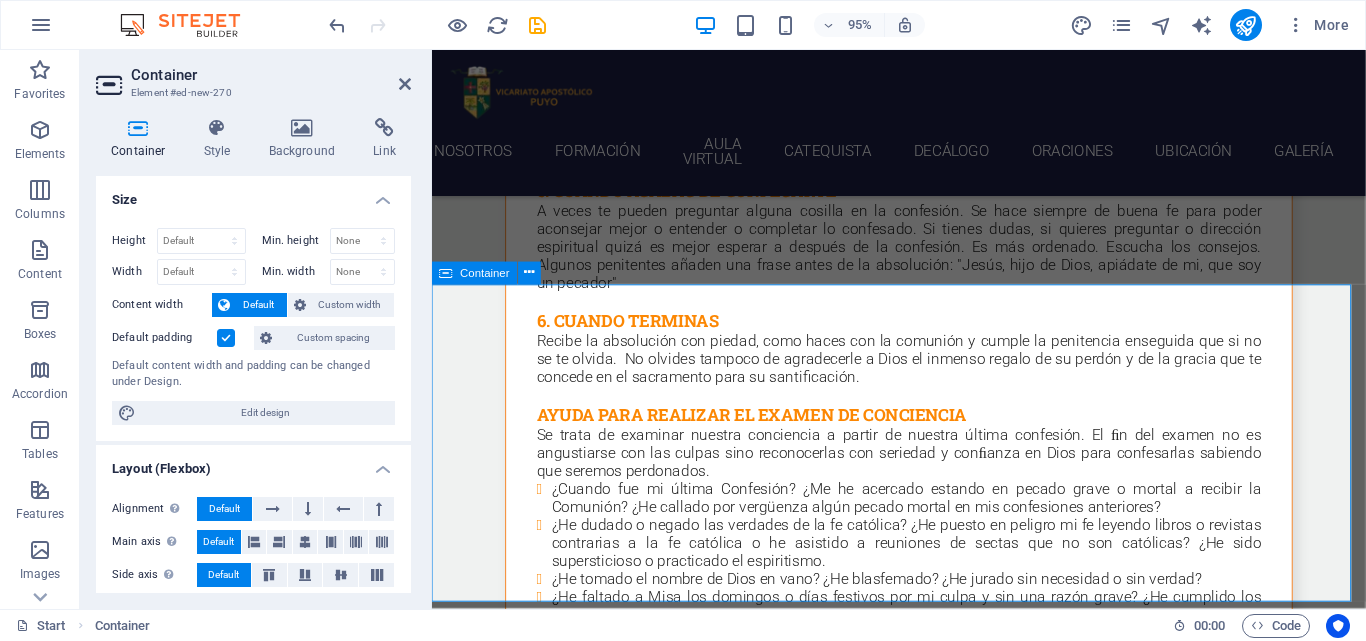 scroll, scrollTop: 22570, scrollLeft: 0, axis: vertical 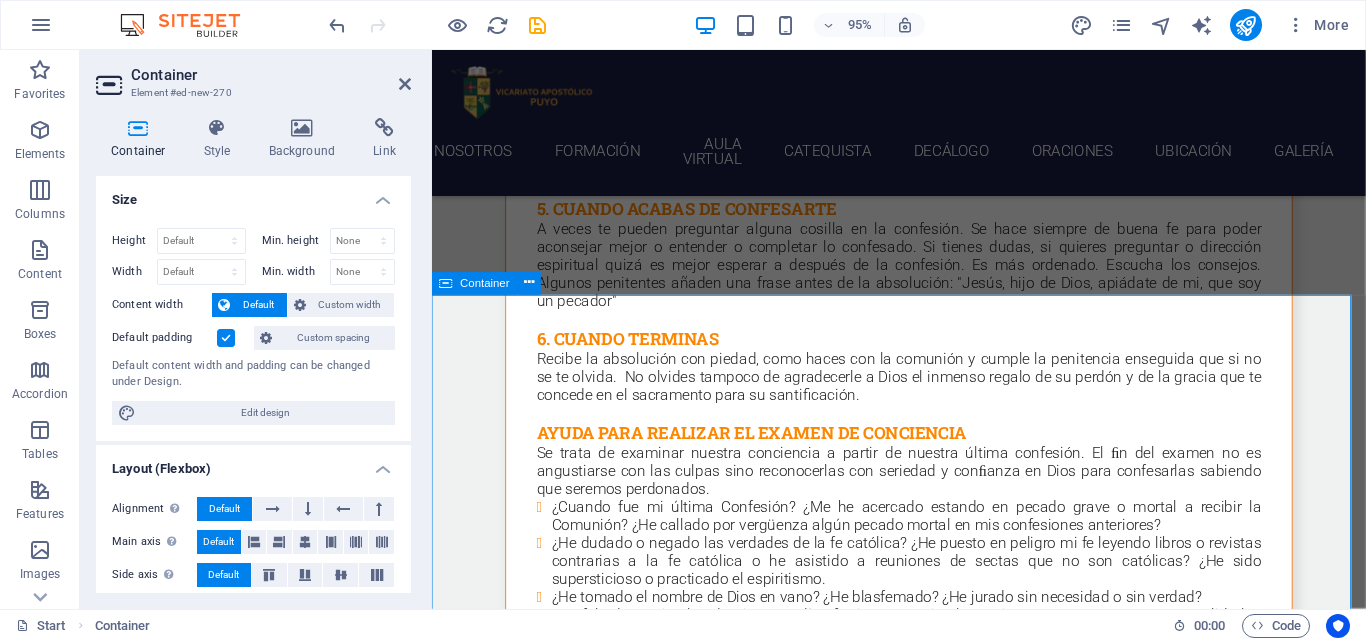 click on "Drop content here or  Add elements  Paste clipboard" at bounding box center [924, 5582] 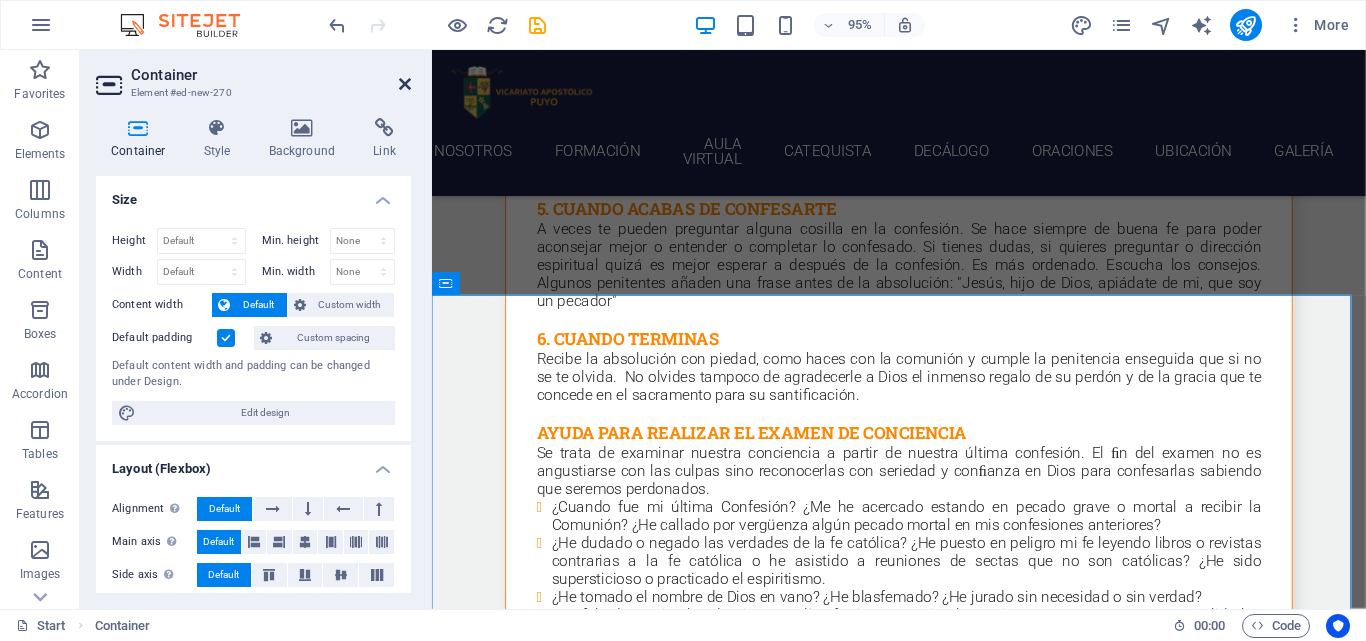 click at bounding box center (405, 84) 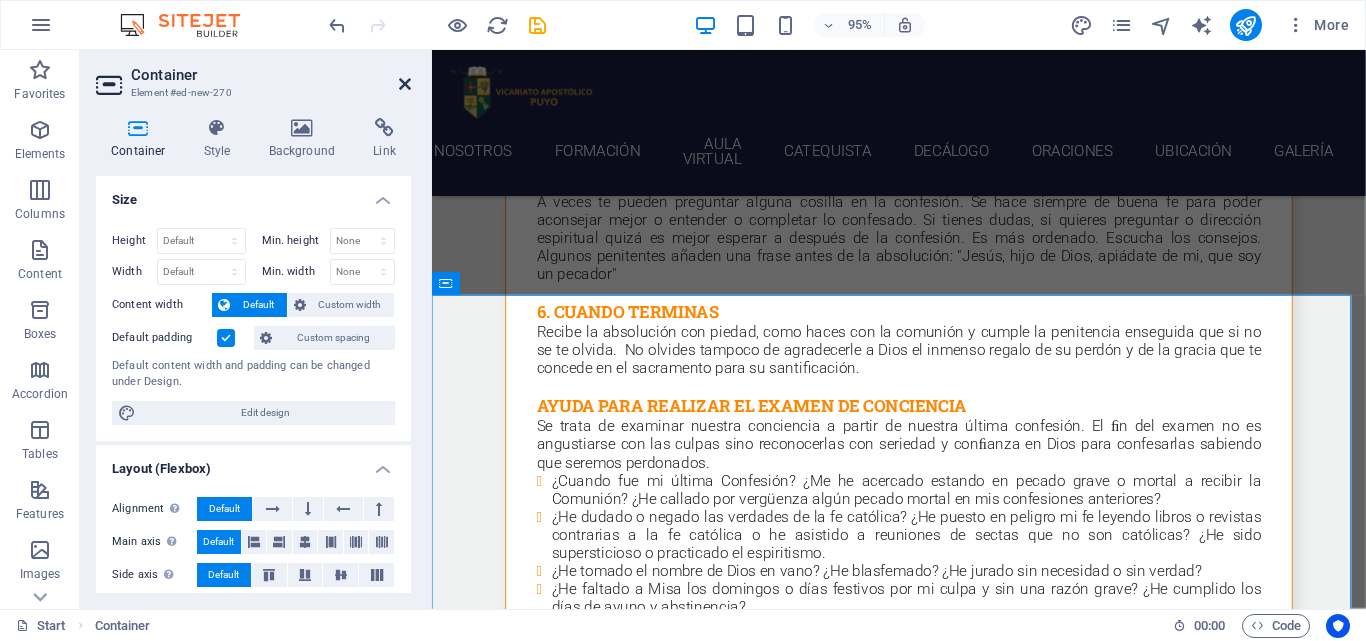 scroll, scrollTop: 22514, scrollLeft: 0, axis: vertical 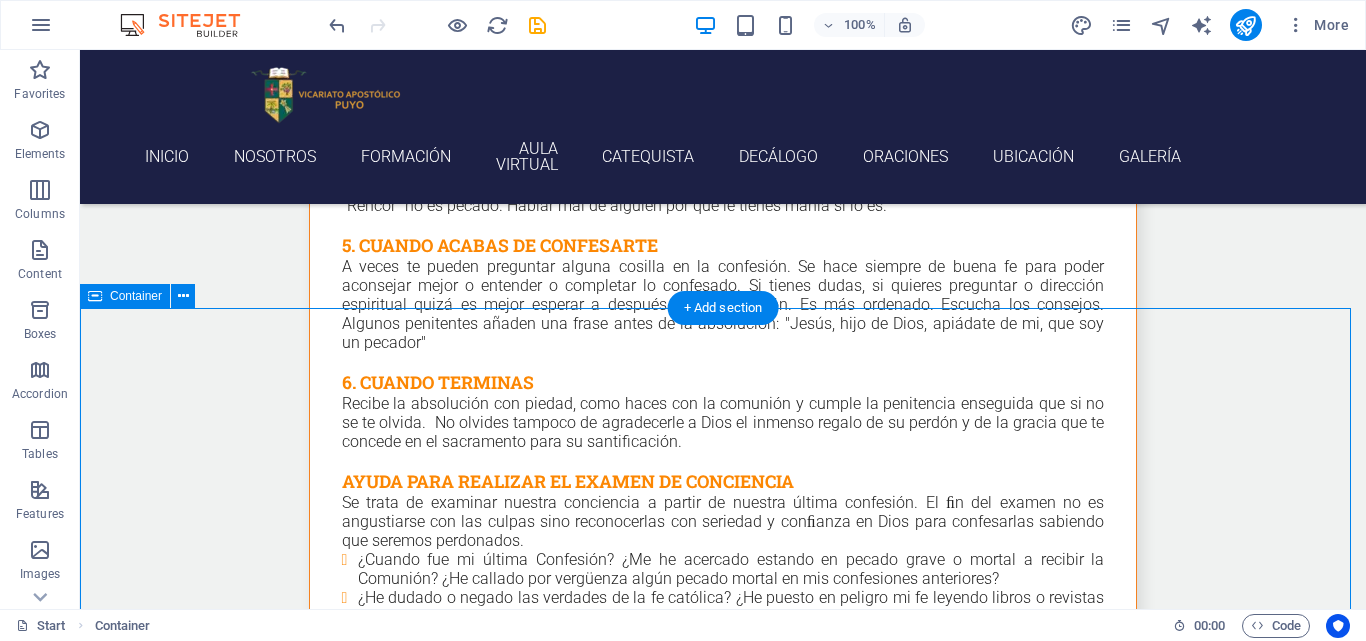 click on "Drop content here or  Add elements  Paste clipboard" at bounding box center (723, 5610) 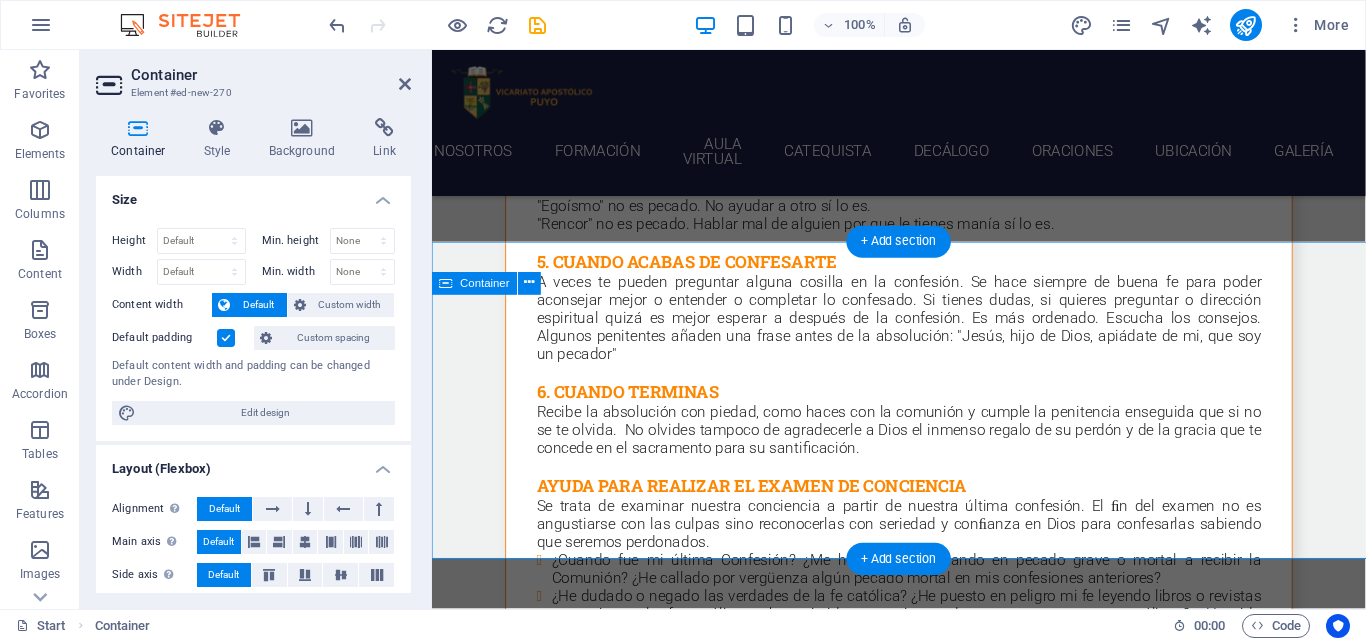 scroll, scrollTop: 22570, scrollLeft: 0, axis: vertical 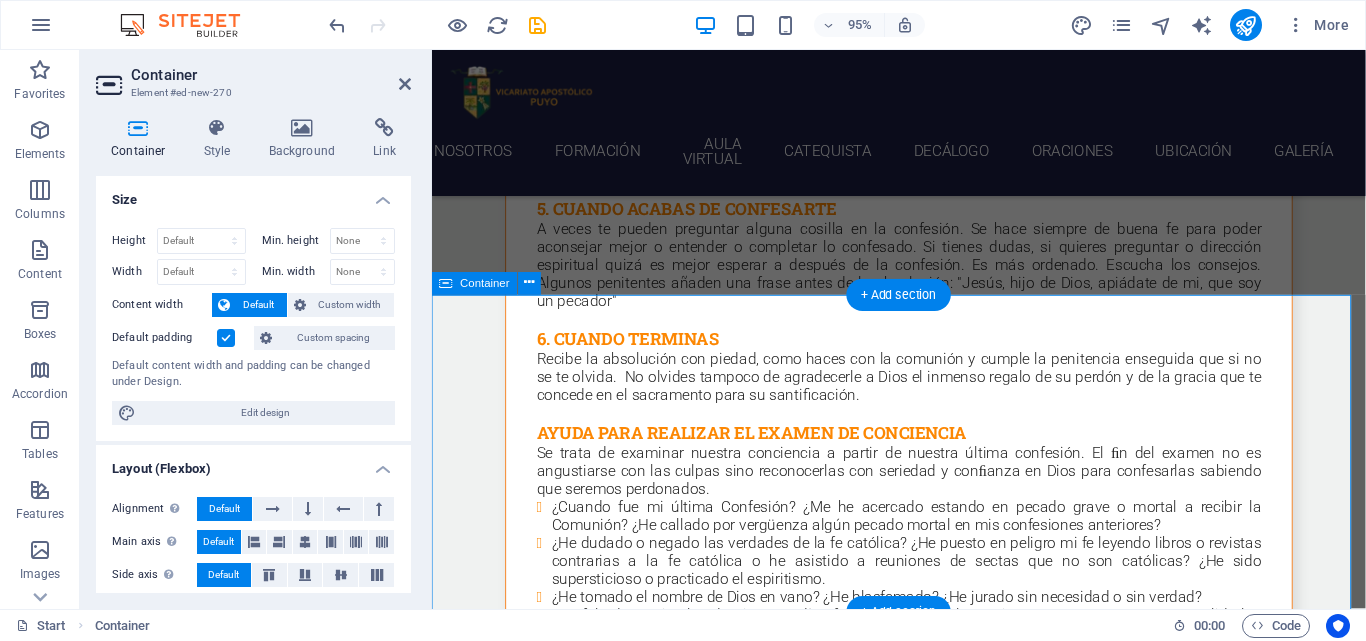 click on "Drop content here or  Add elements  Paste clipboard" at bounding box center [924, 5582] 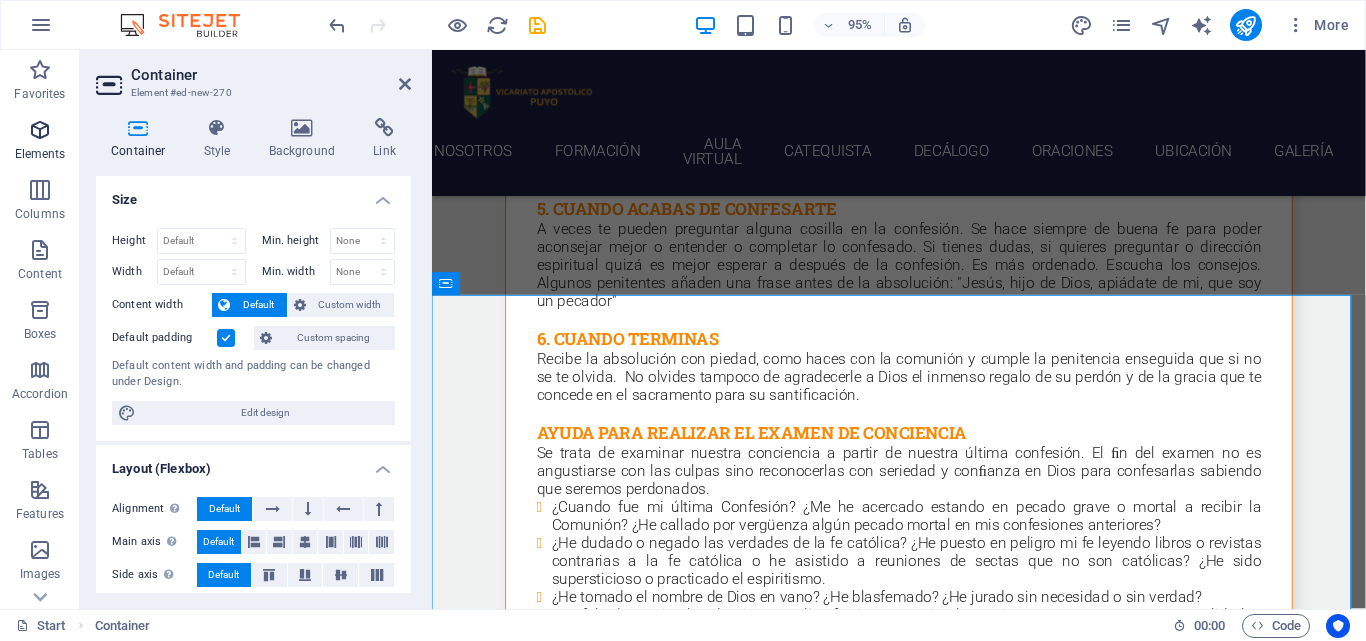 click at bounding box center (40, 130) 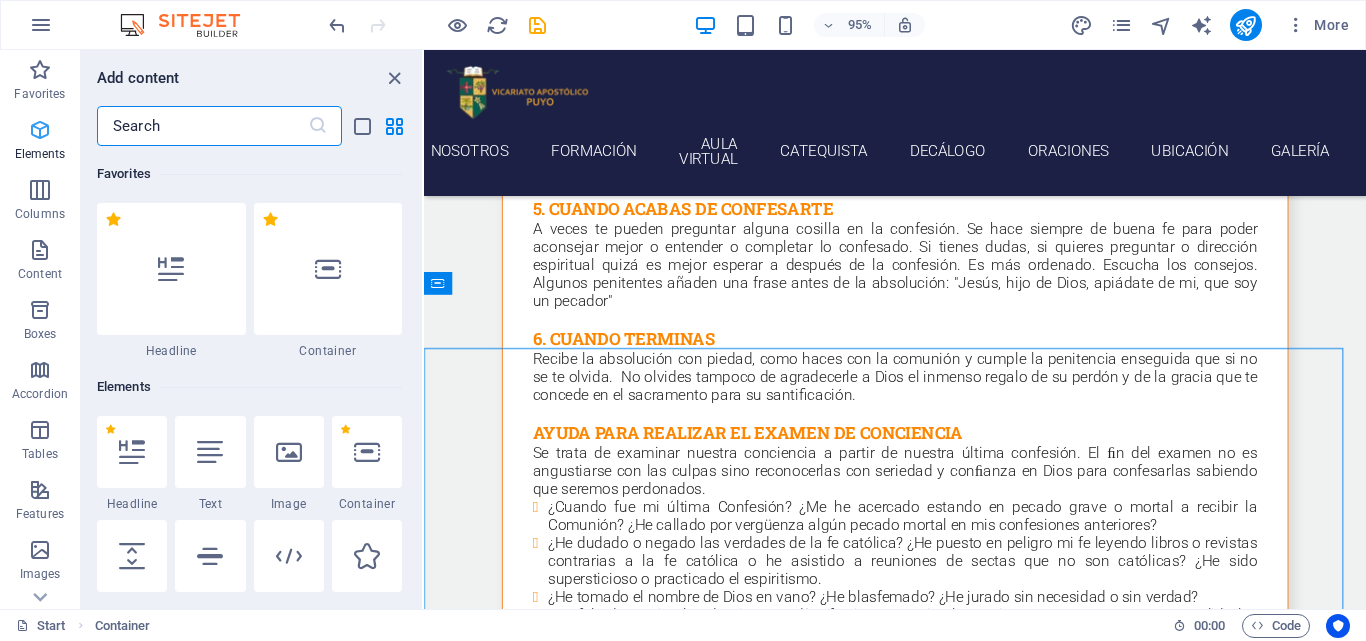 scroll, scrollTop: 22514, scrollLeft: 0, axis: vertical 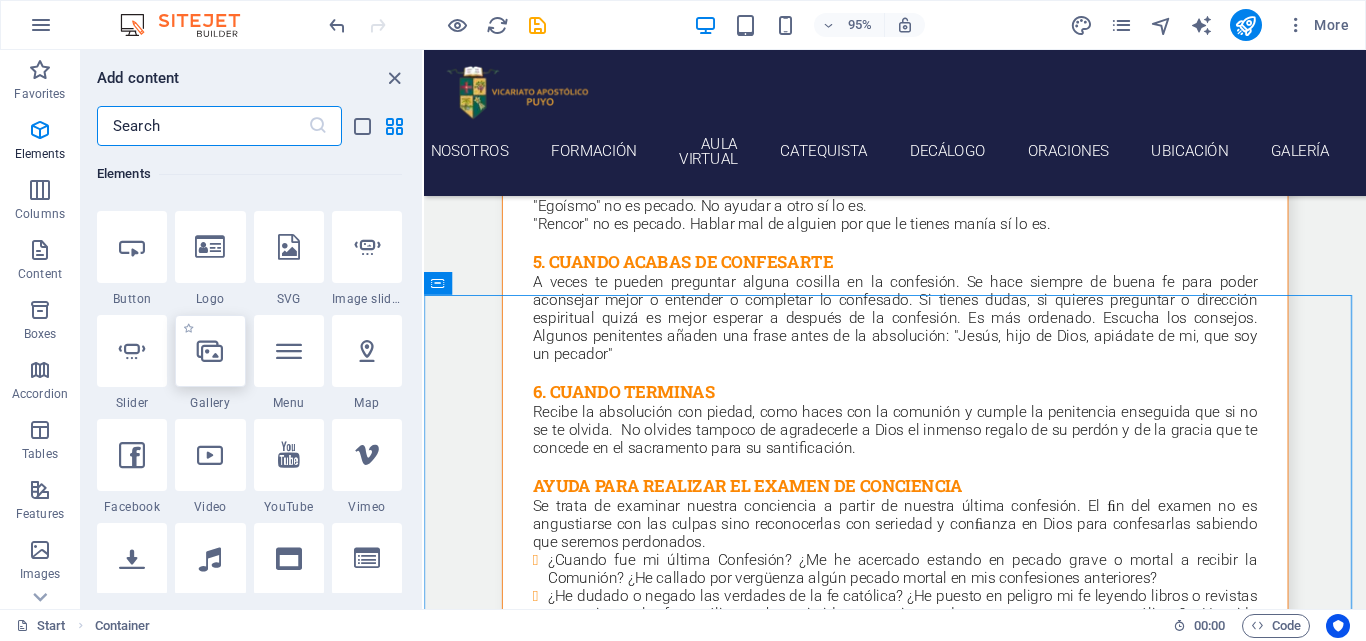 click at bounding box center (210, 351) 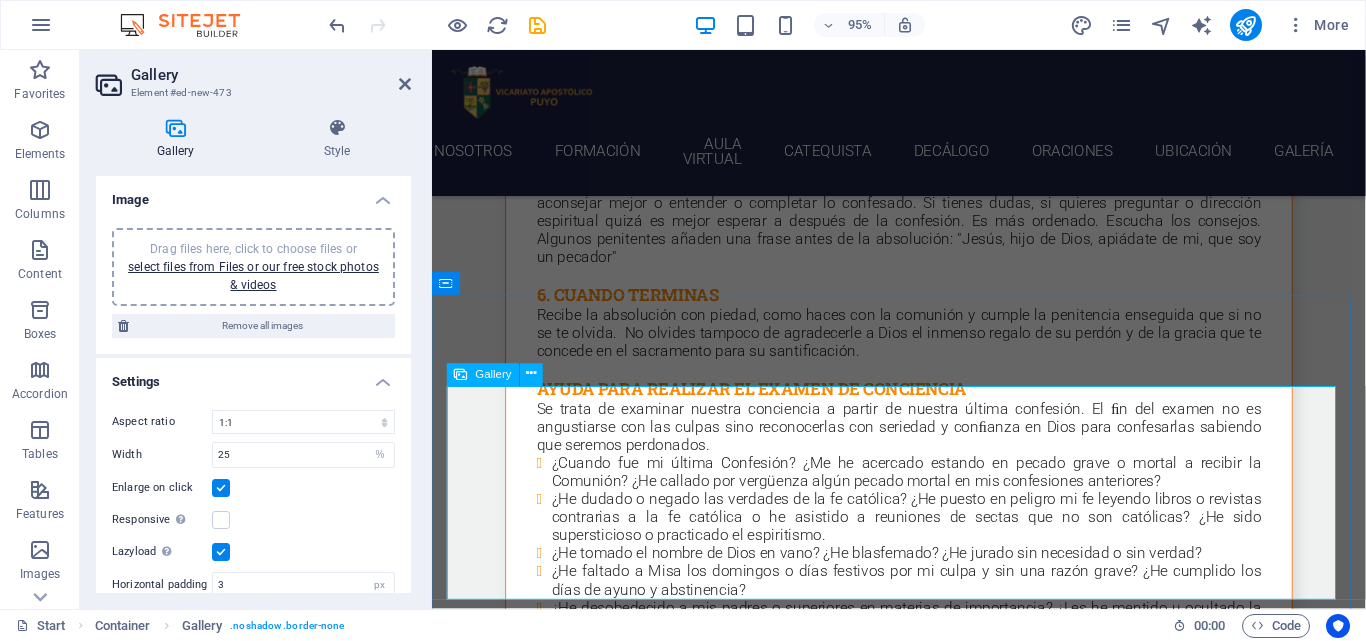 scroll, scrollTop: 22570, scrollLeft: 0, axis: vertical 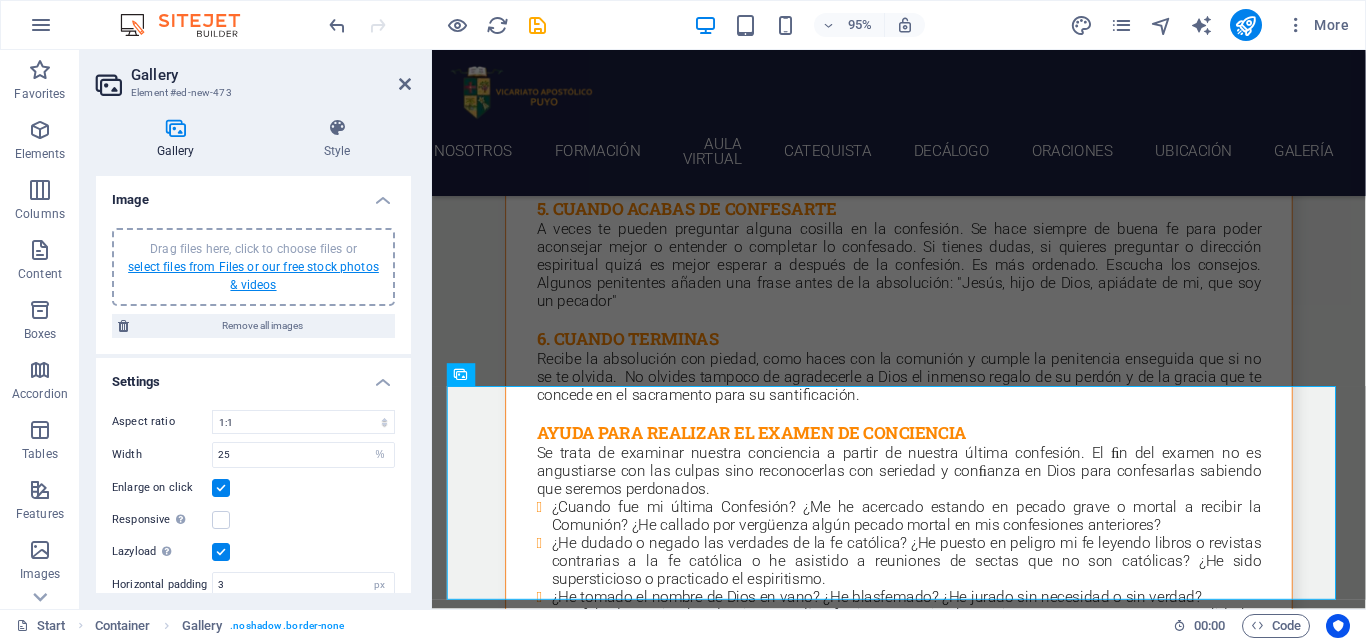 click on "select files from Files or our free stock photos & videos" at bounding box center (253, 276) 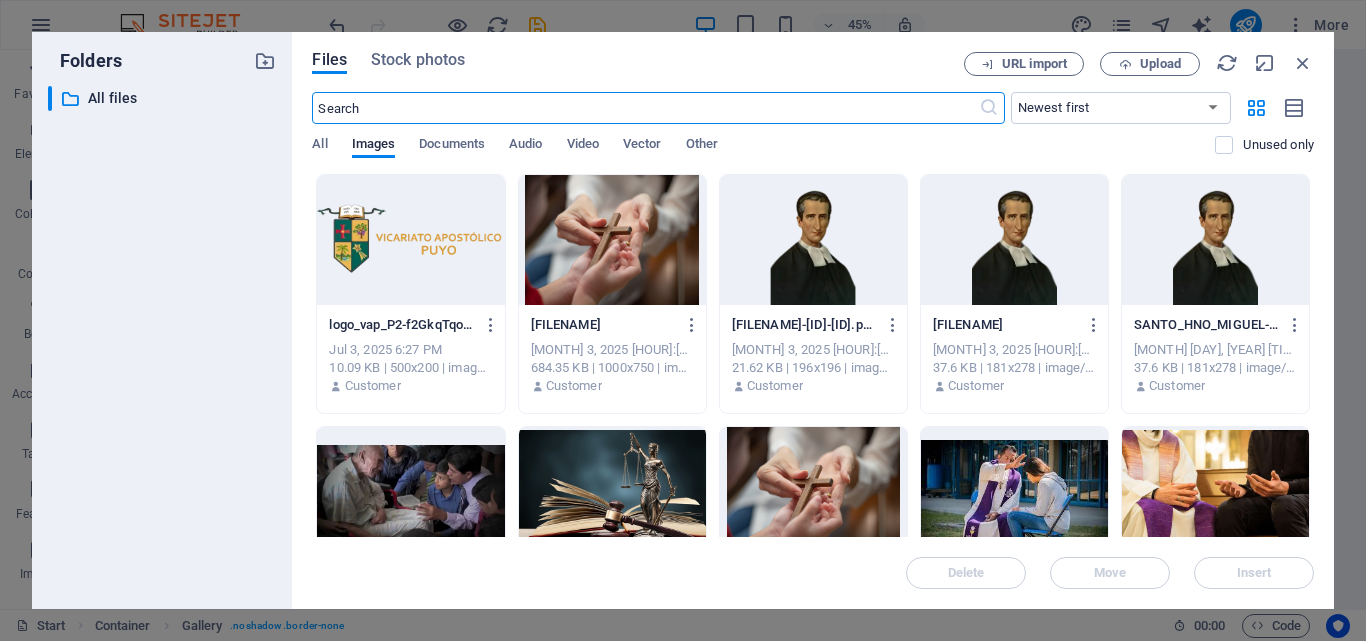 scroll, scrollTop: 22769, scrollLeft: 0, axis: vertical 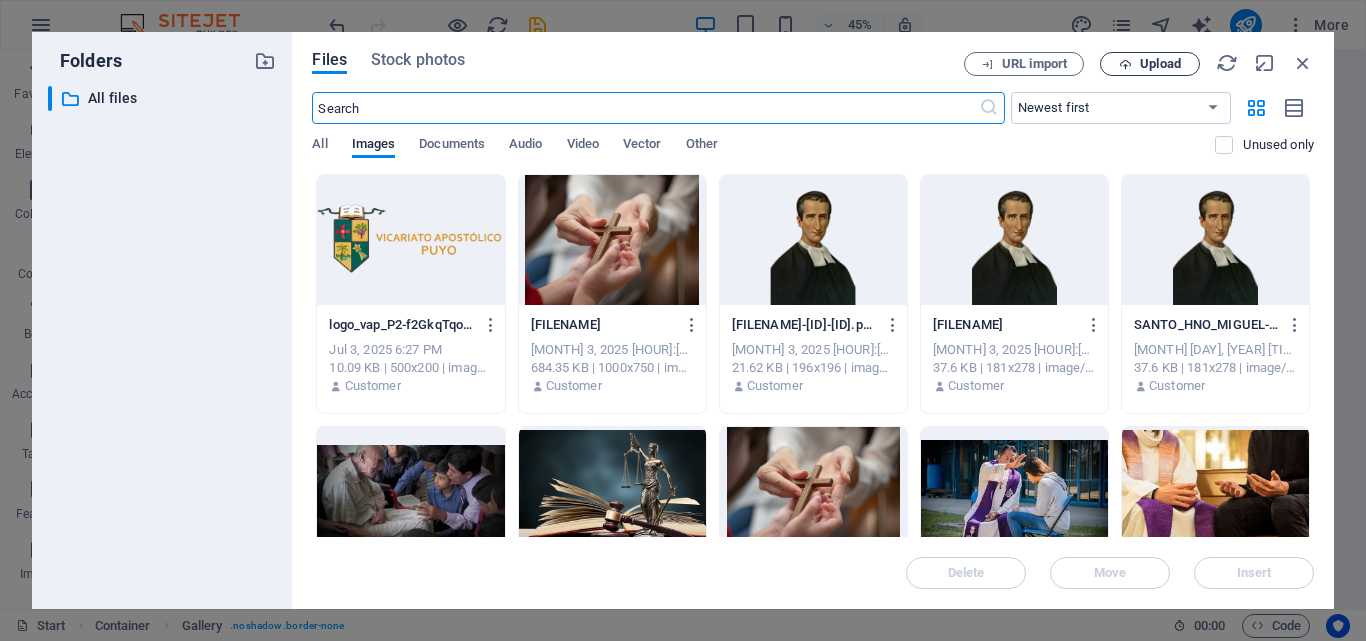 click on "Upload" at bounding box center (1160, 64) 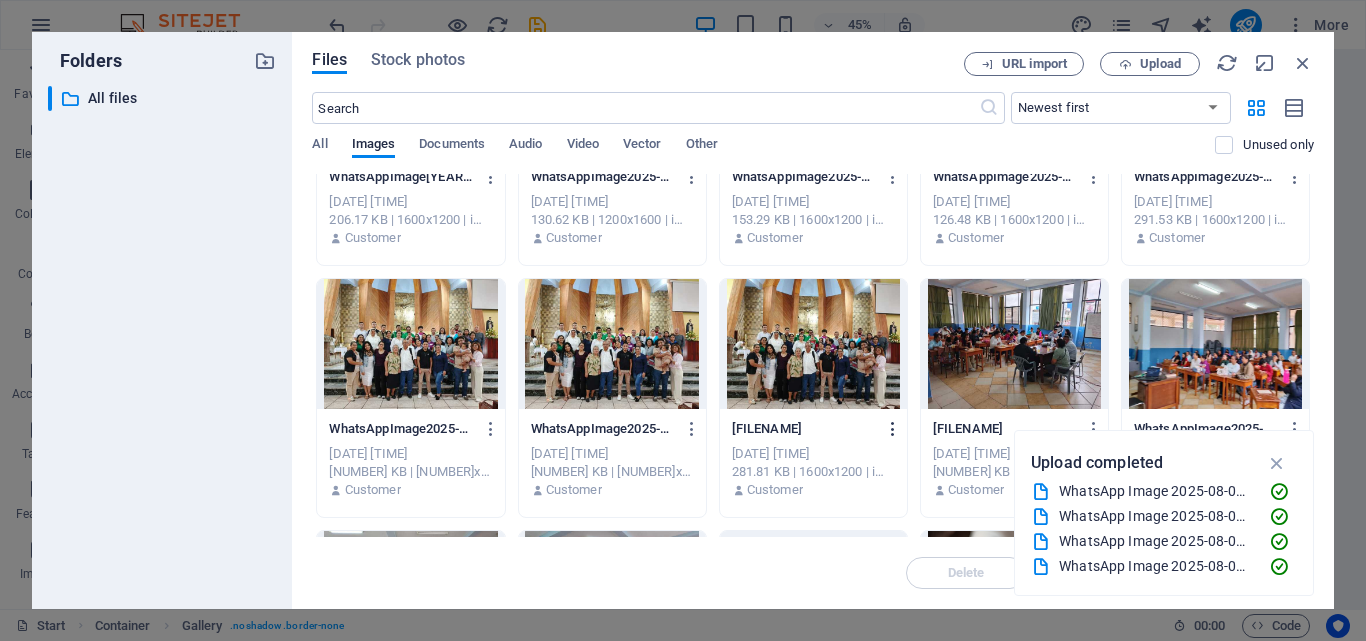 scroll, scrollTop: 500, scrollLeft: 0, axis: vertical 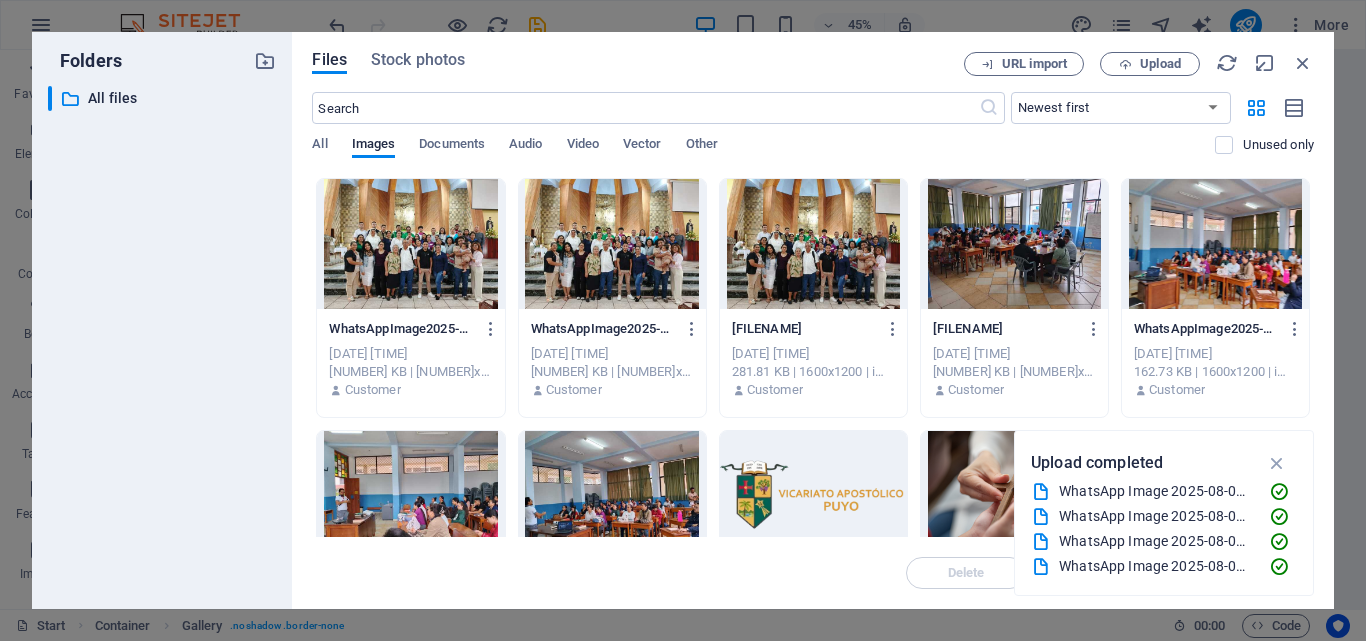 type 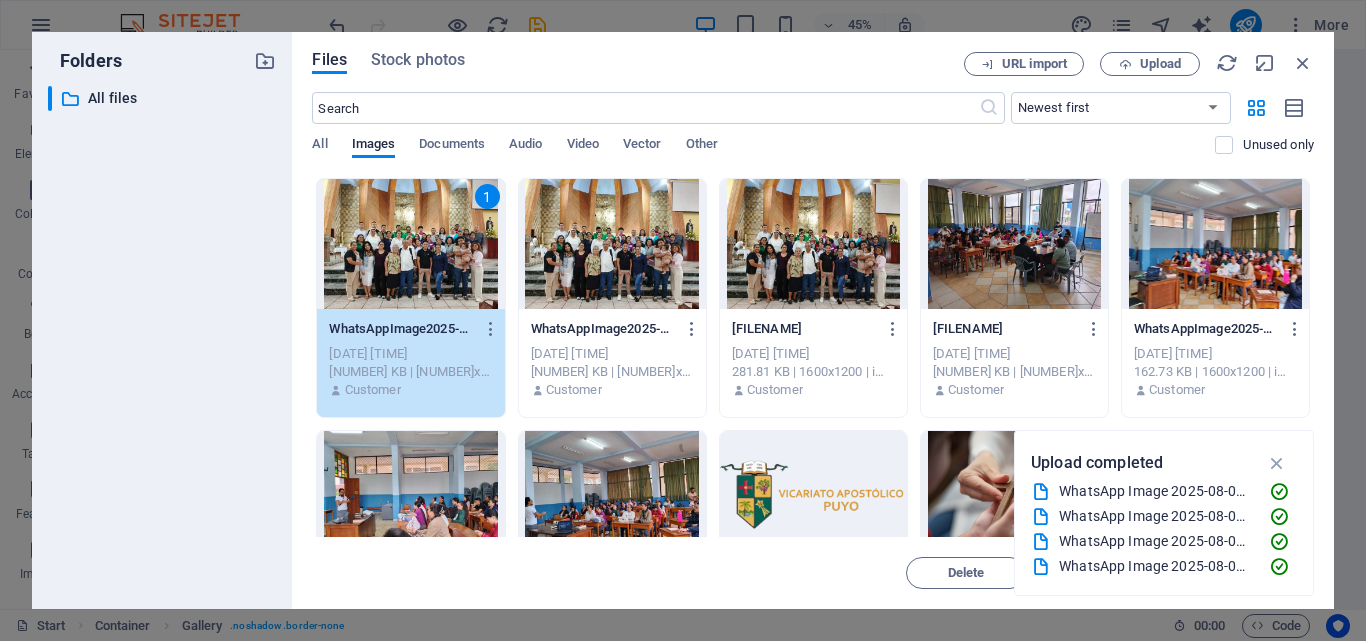 click at bounding box center [612, 244] 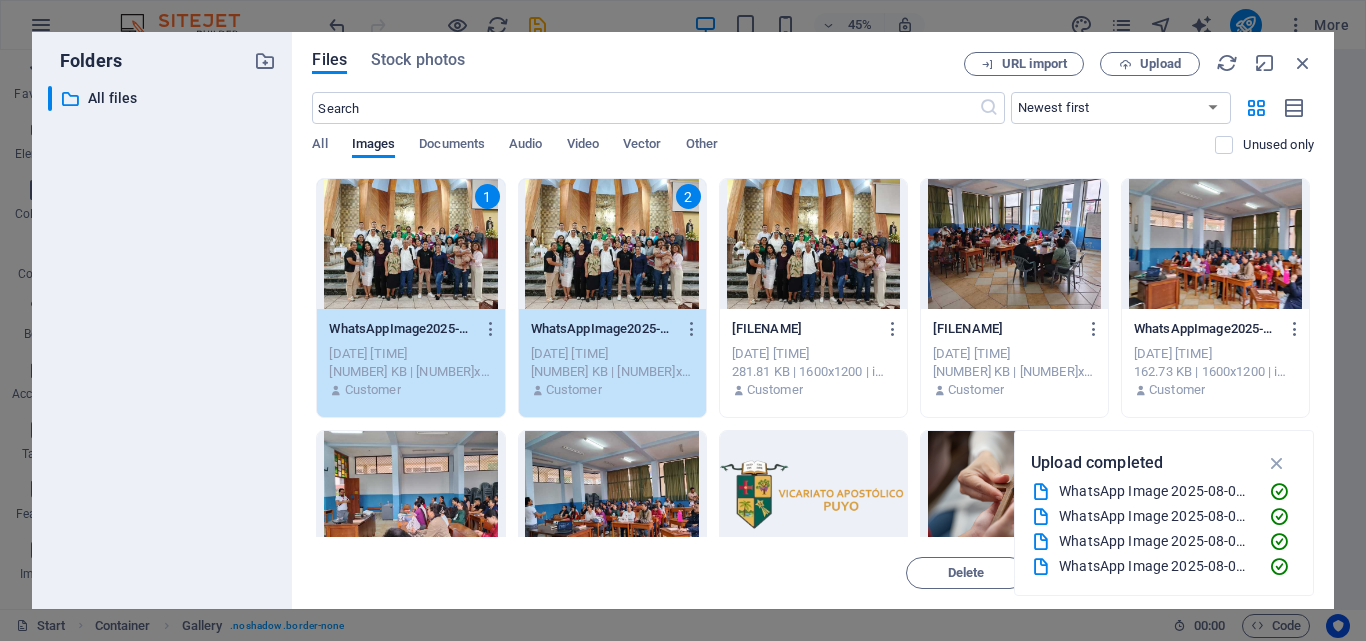 click at bounding box center [1215, 244] 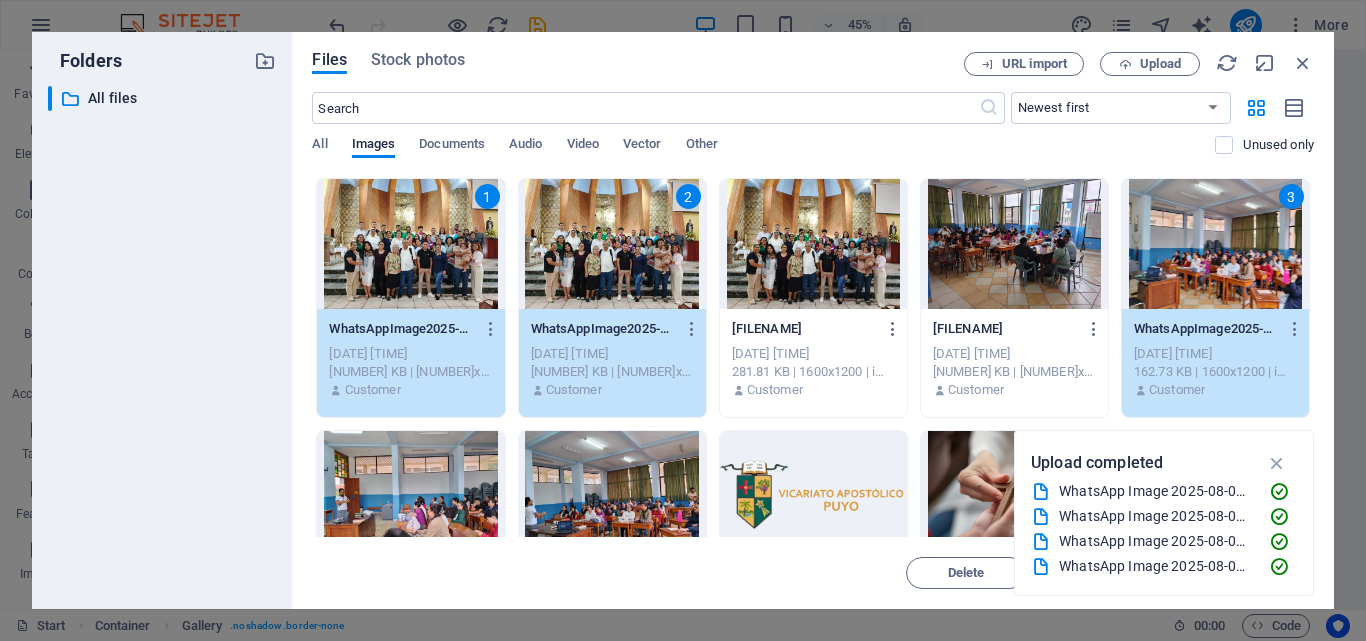 click at bounding box center (1014, 244) 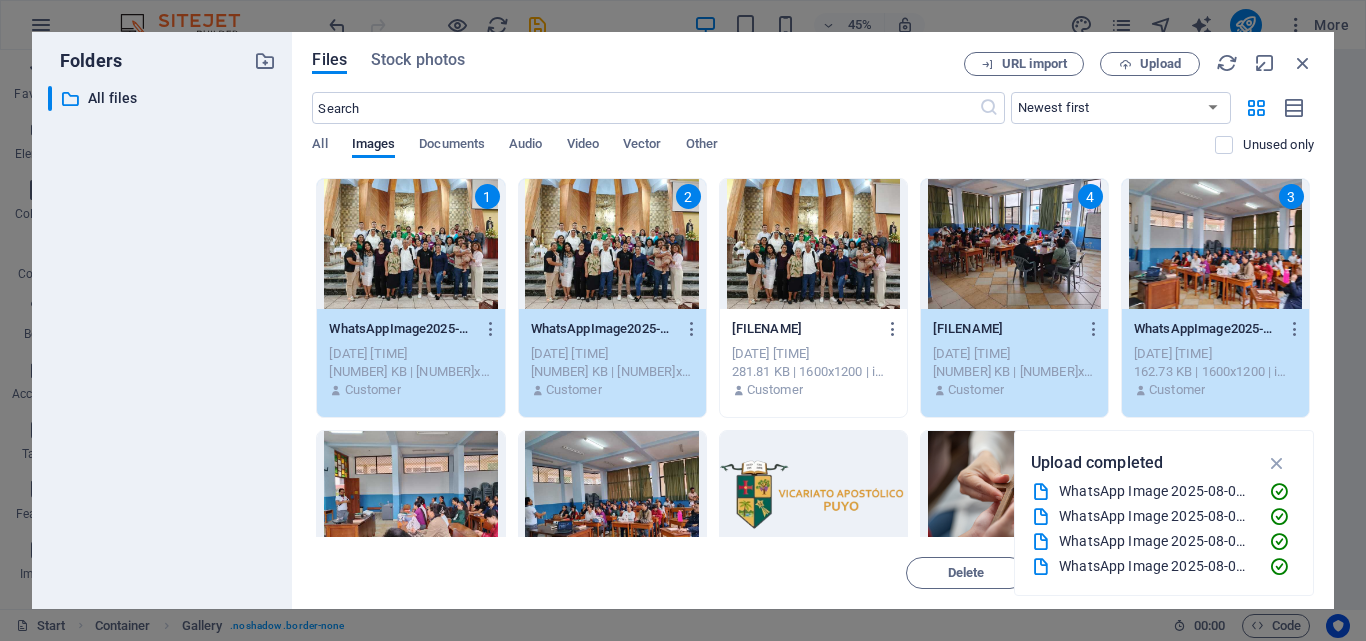 click on "4" at bounding box center (1014, 244) 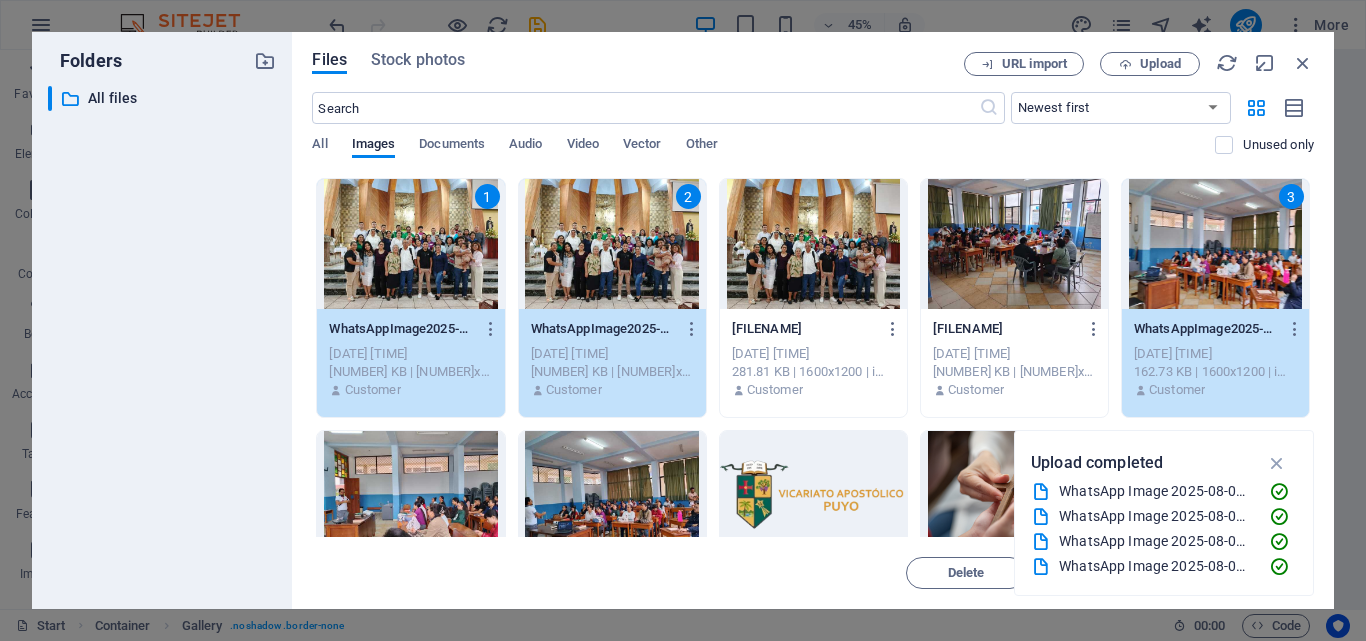 click at bounding box center (410, 496) 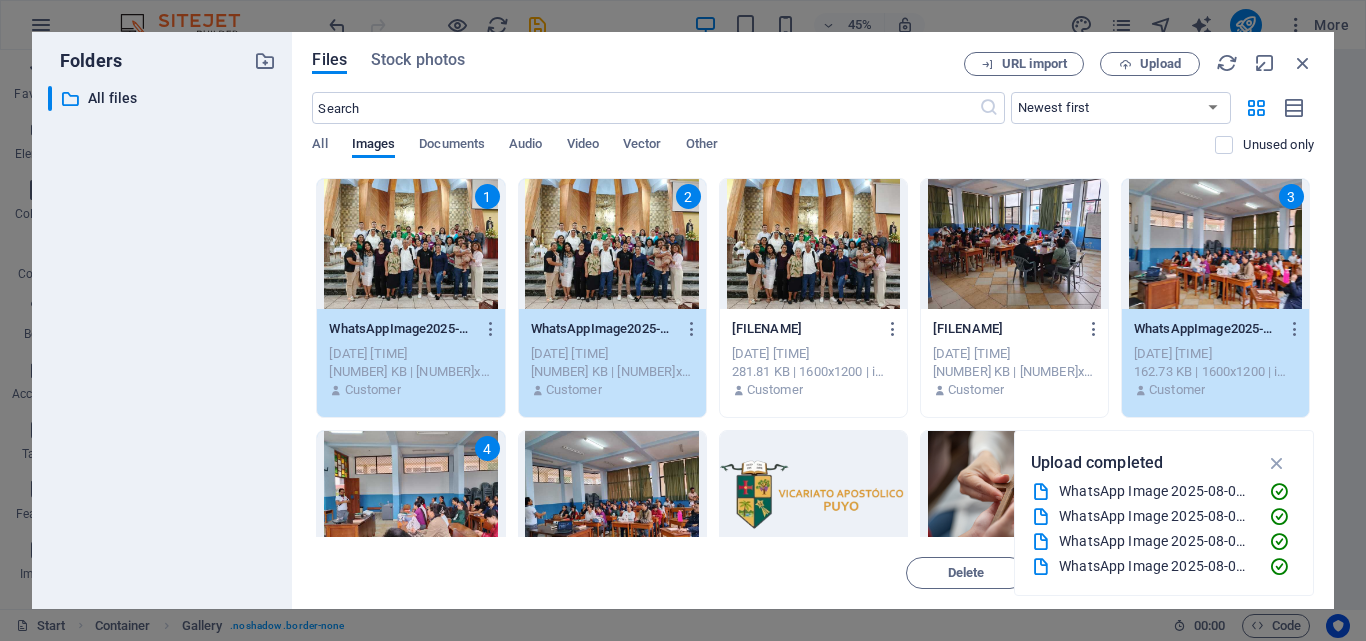 click at bounding box center (612, 496) 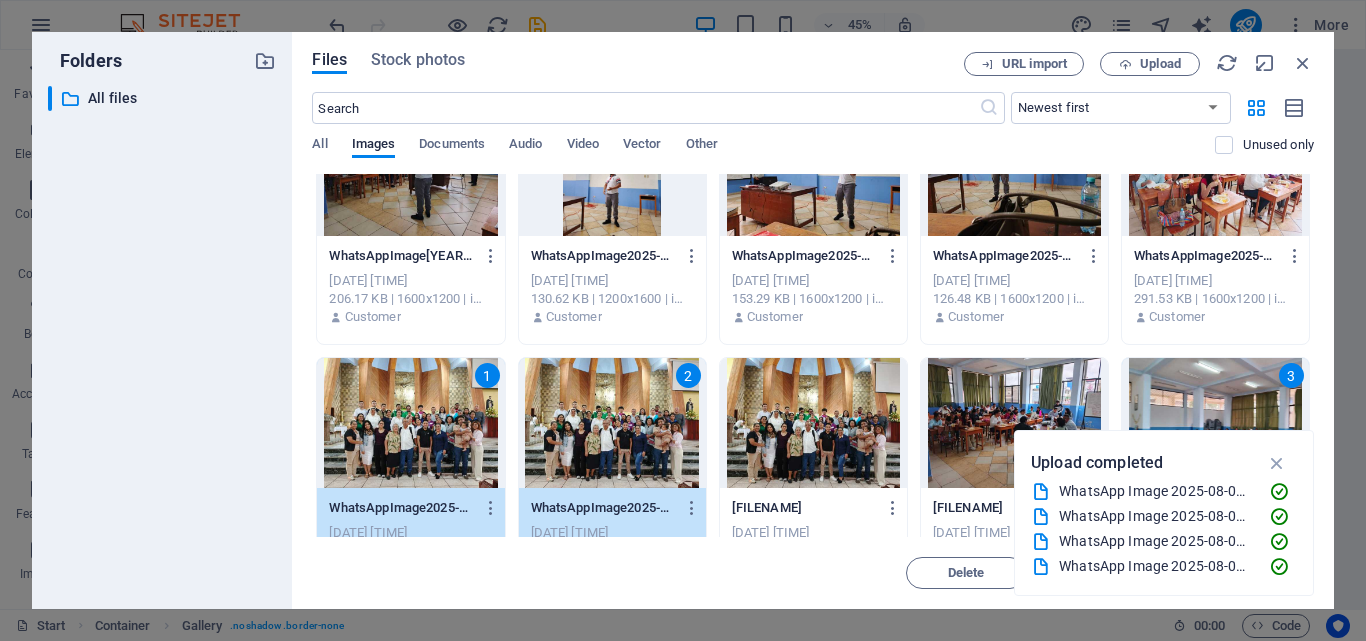 scroll, scrollTop: 200, scrollLeft: 0, axis: vertical 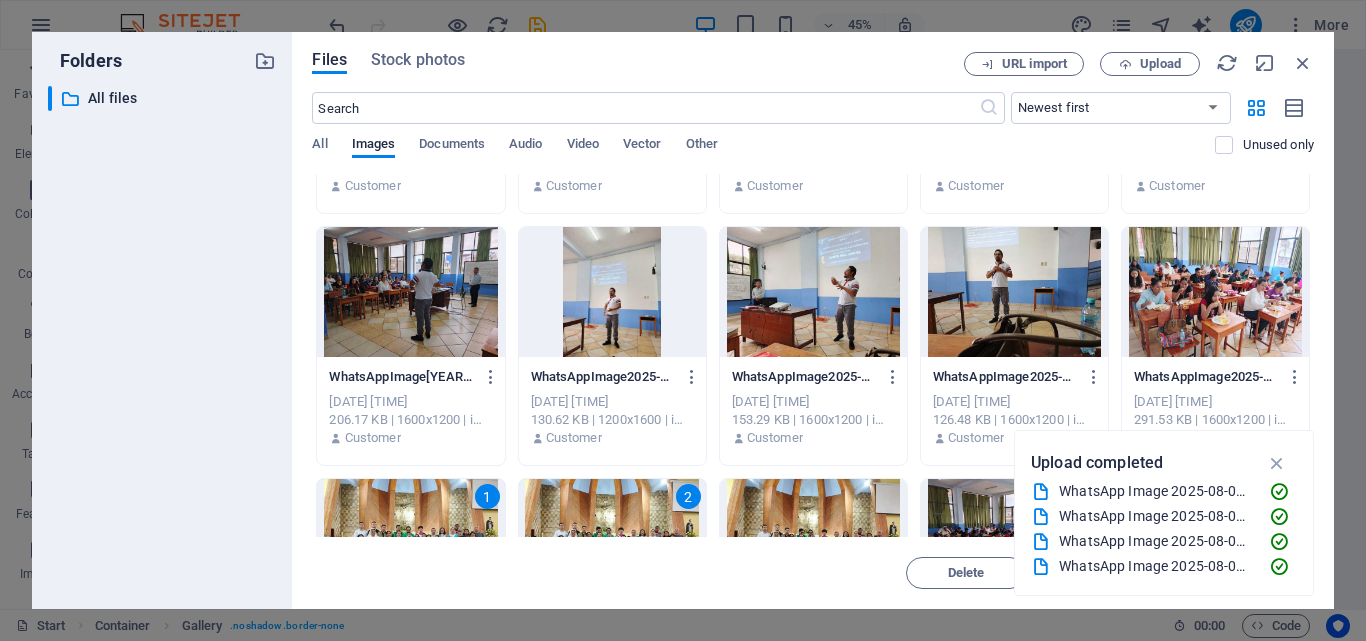 click at bounding box center [1215, 292] 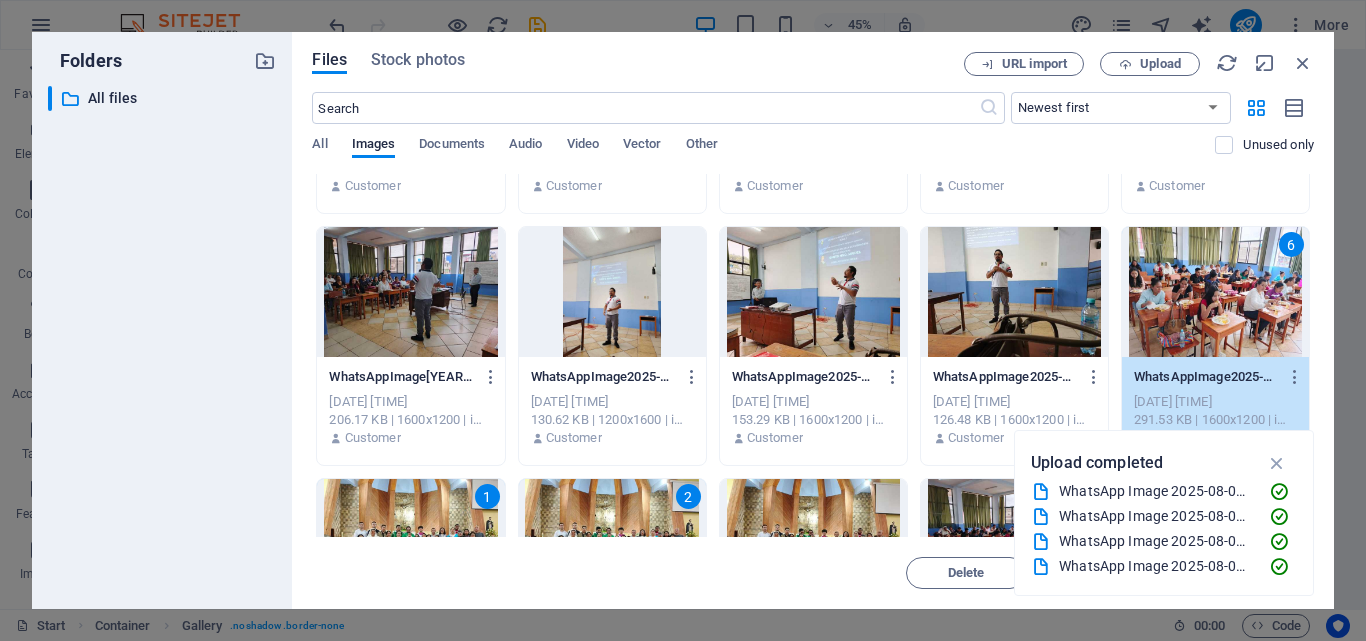 click at bounding box center [1014, 292] 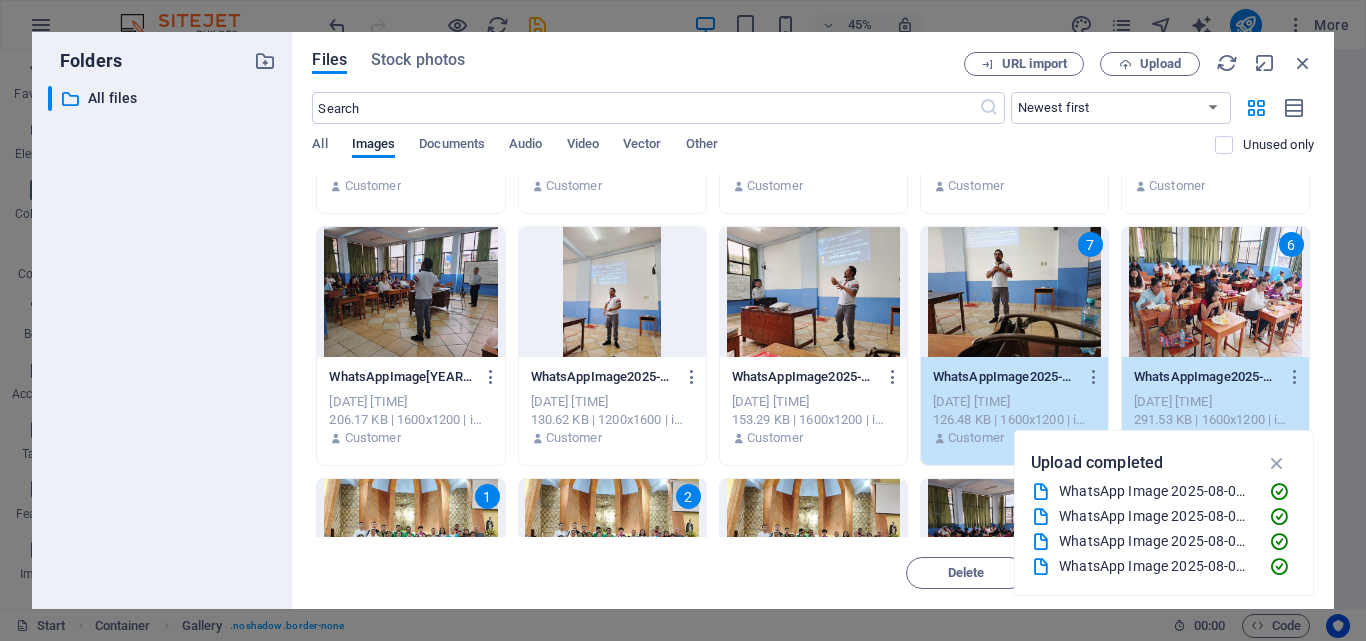 click at bounding box center [612, 292] 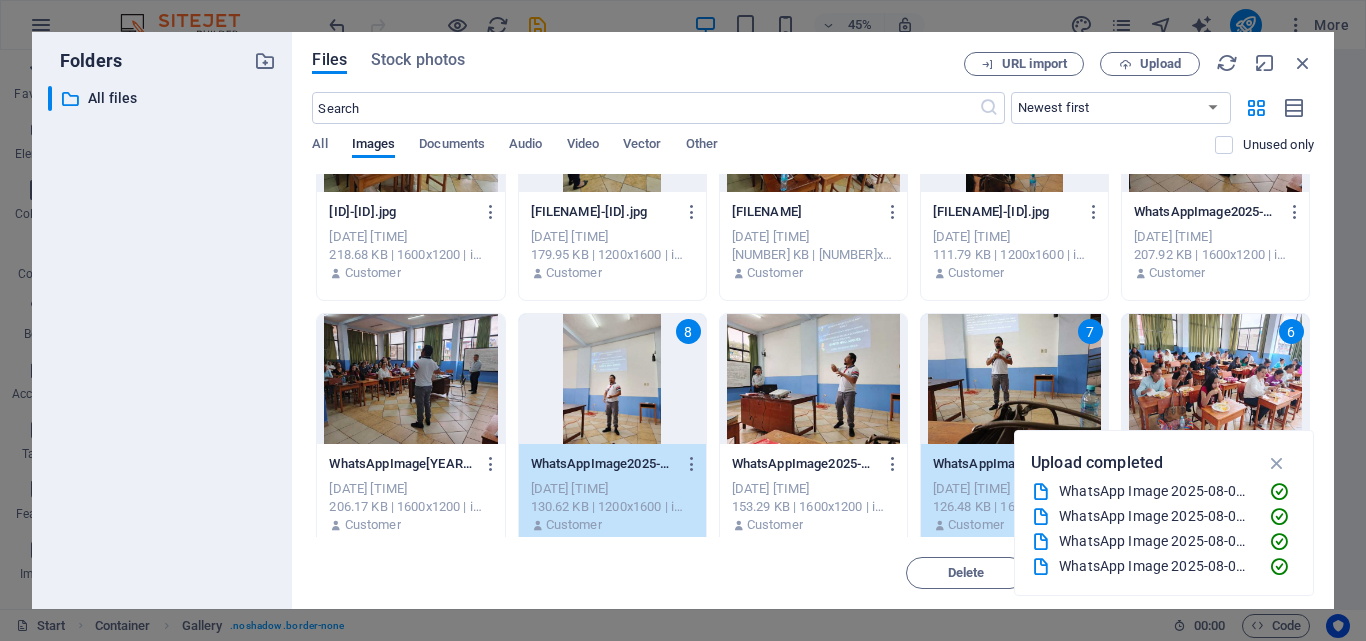 scroll, scrollTop: 0, scrollLeft: 0, axis: both 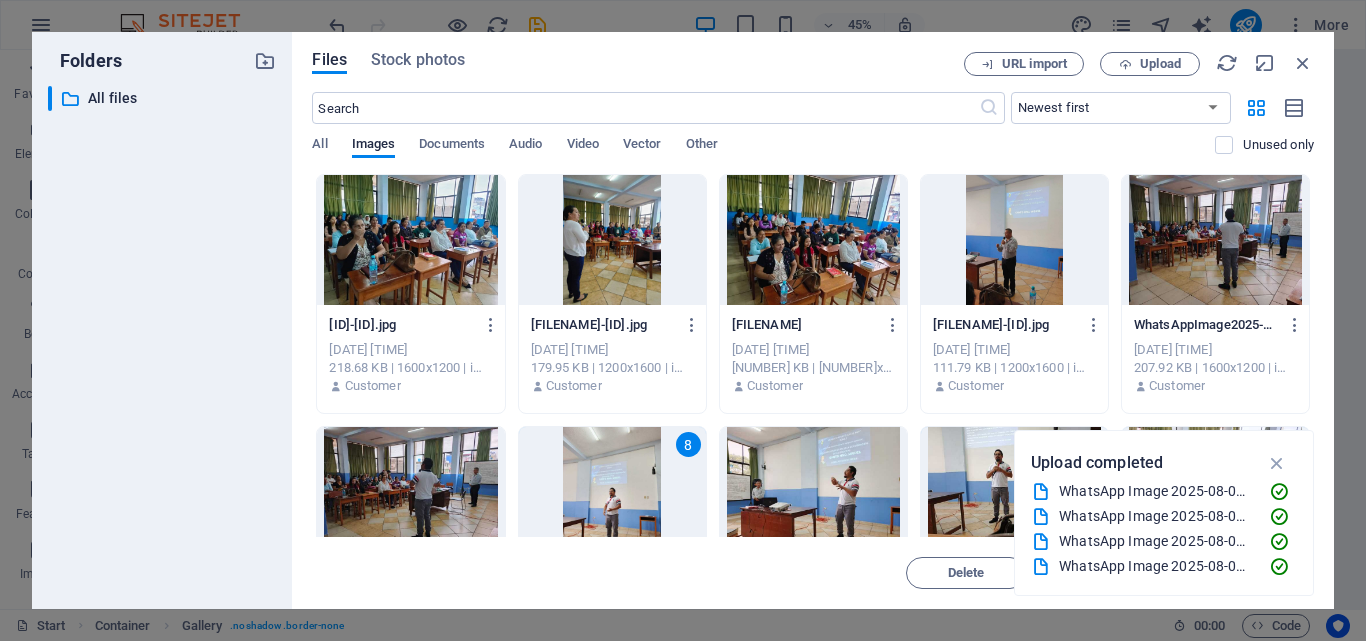 click at bounding box center (1215, 240) 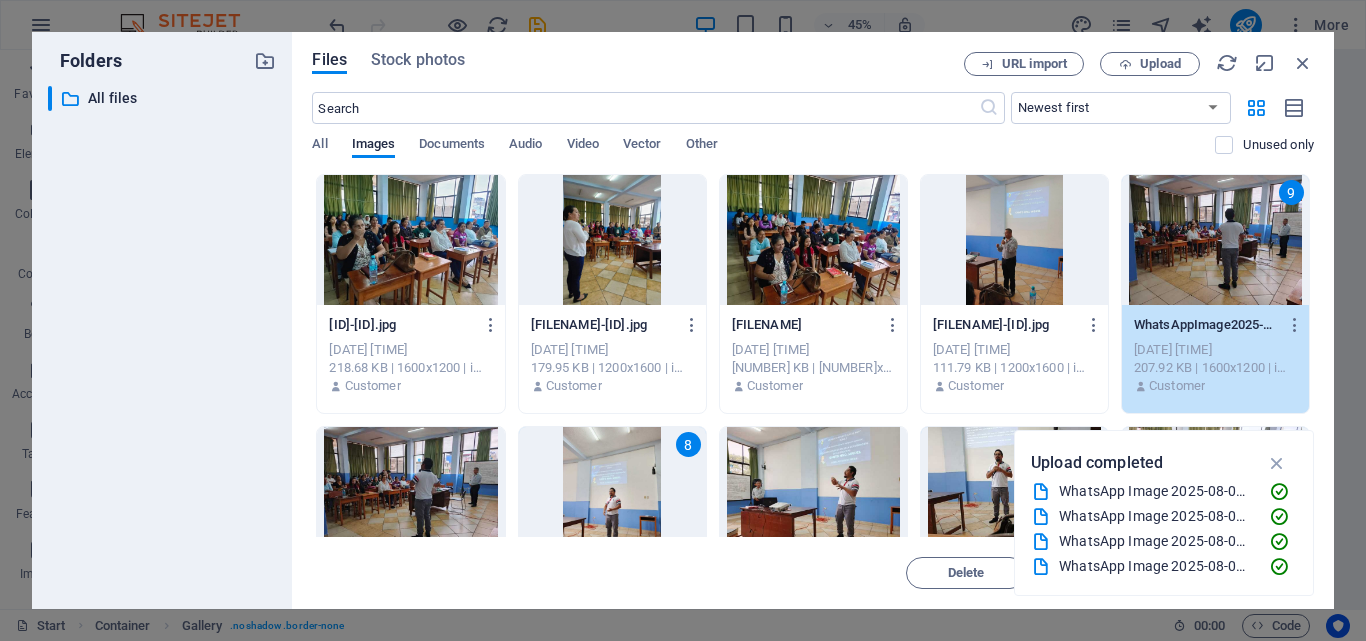 click at bounding box center (1014, 240) 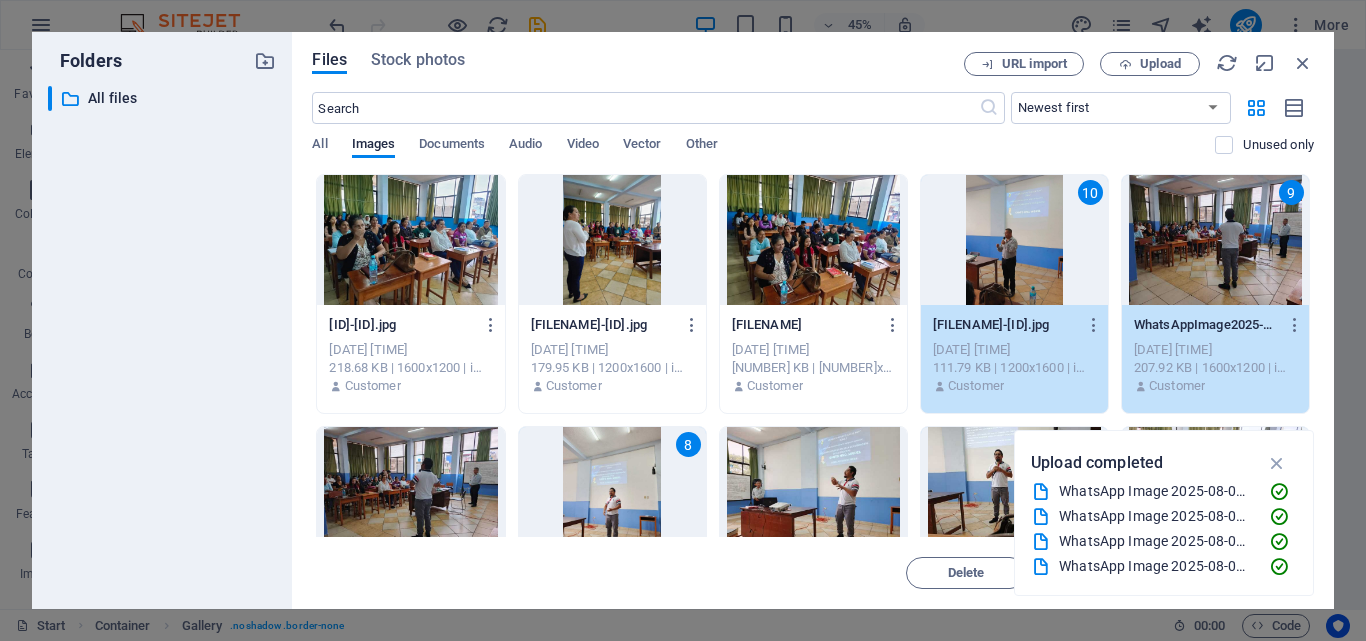 click at bounding box center [813, 240] 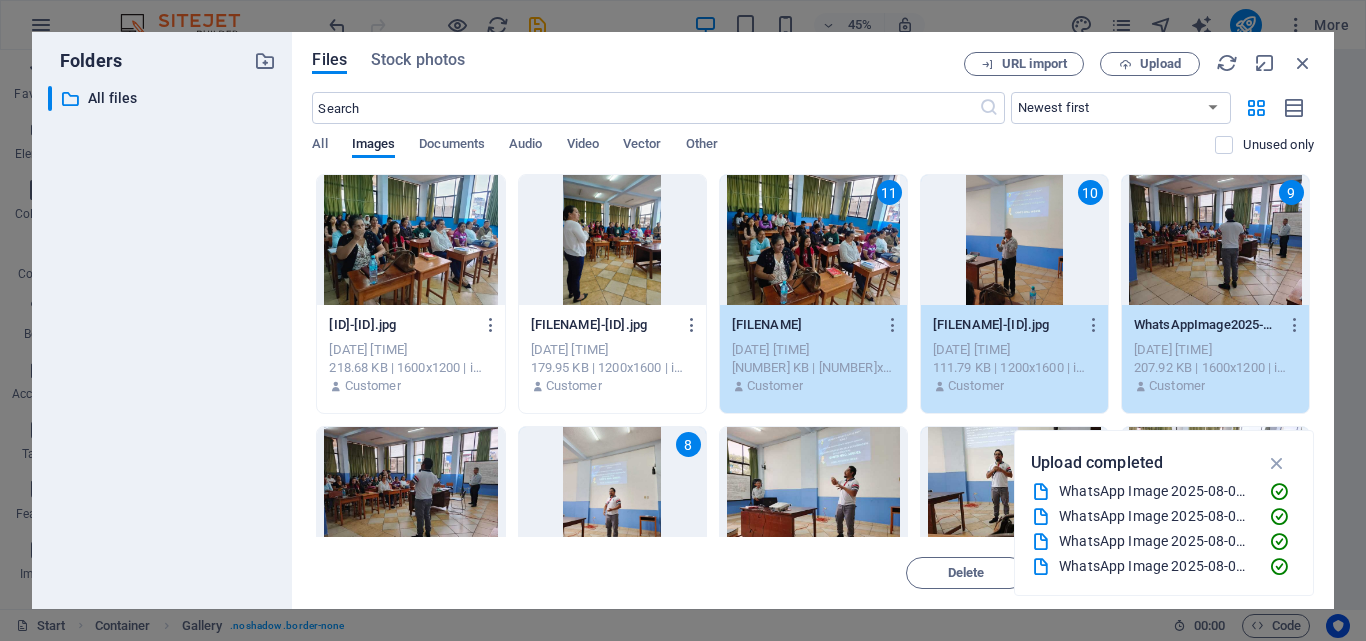 click at bounding box center [612, 240] 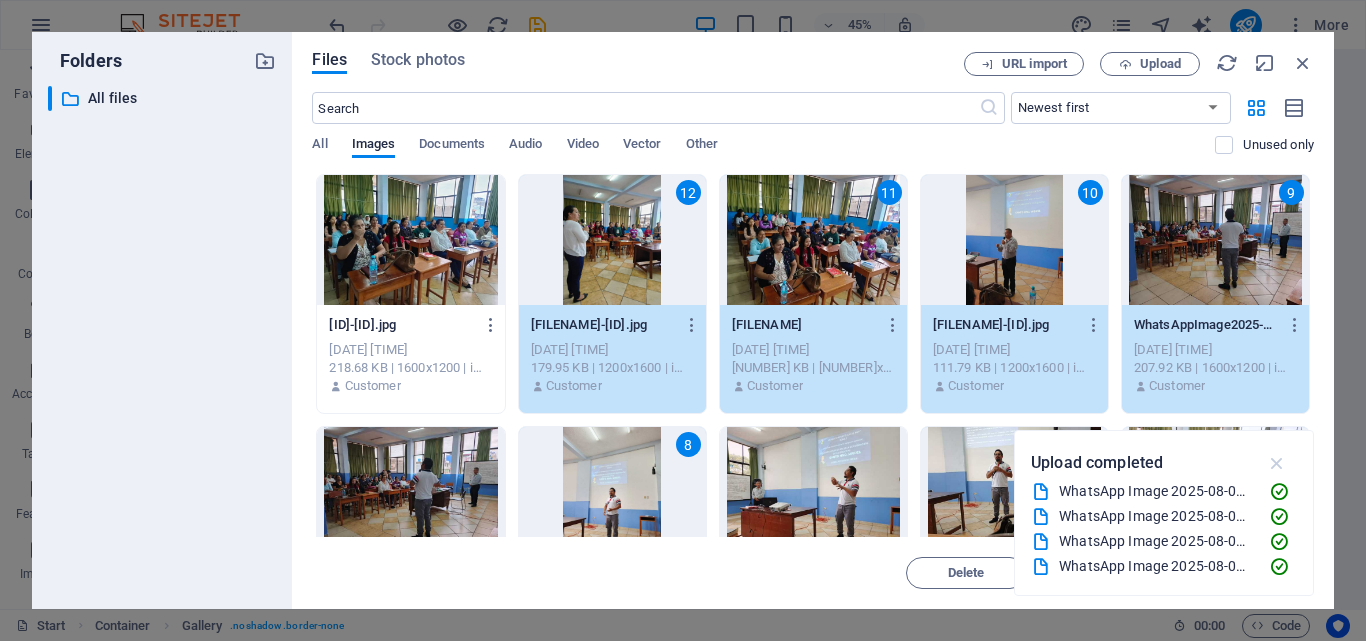 click at bounding box center (1277, 463) 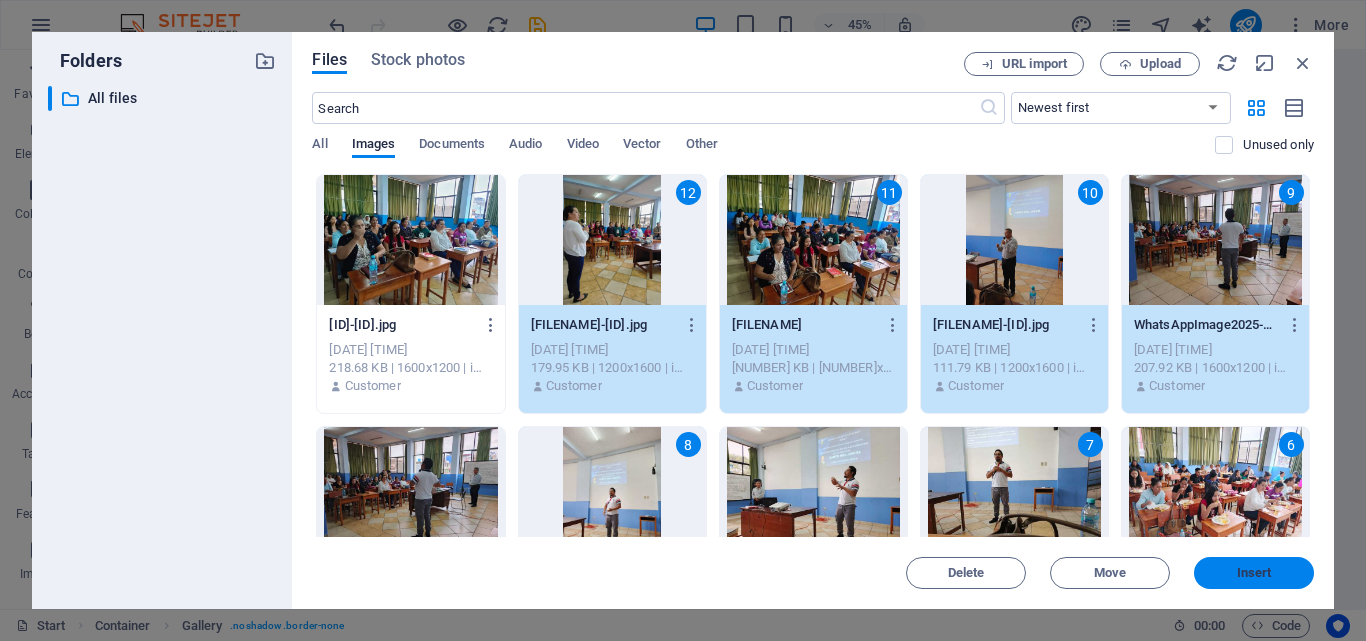 drag, startPoint x: 1244, startPoint y: 573, endPoint x: 702, endPoint y: 527, distance: 543.94855 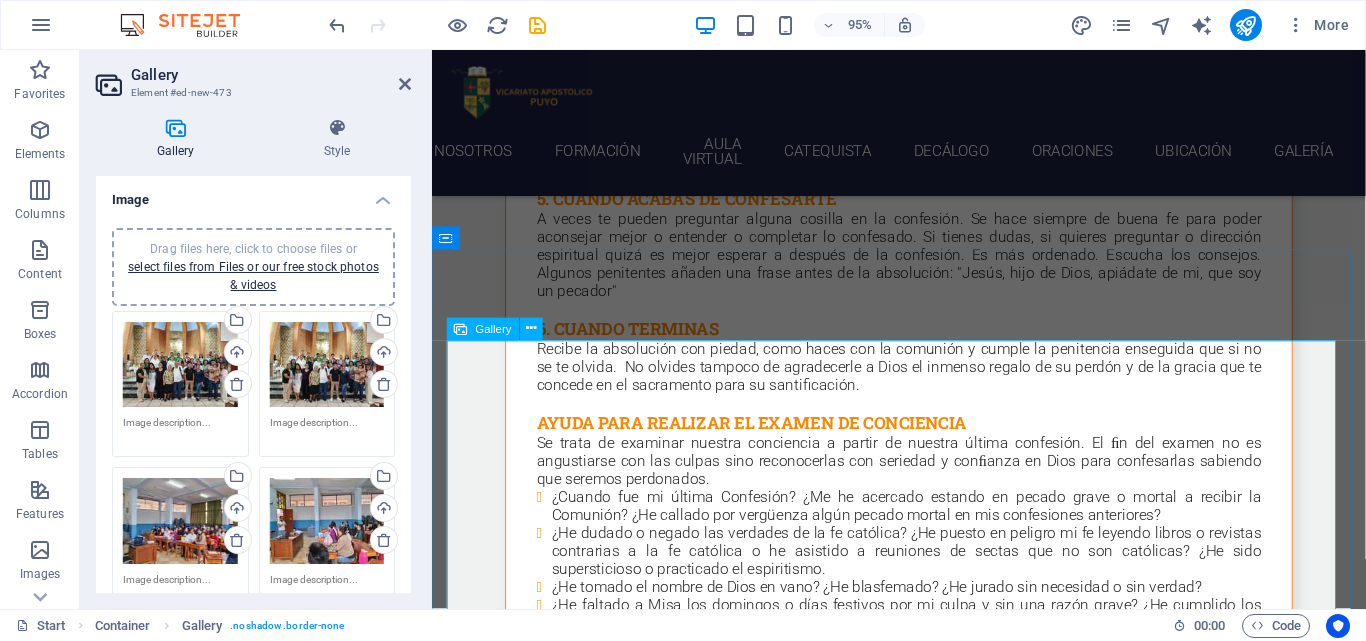 scroll, scrollTop: 22570, scrollLeft: 0, axis: vertical 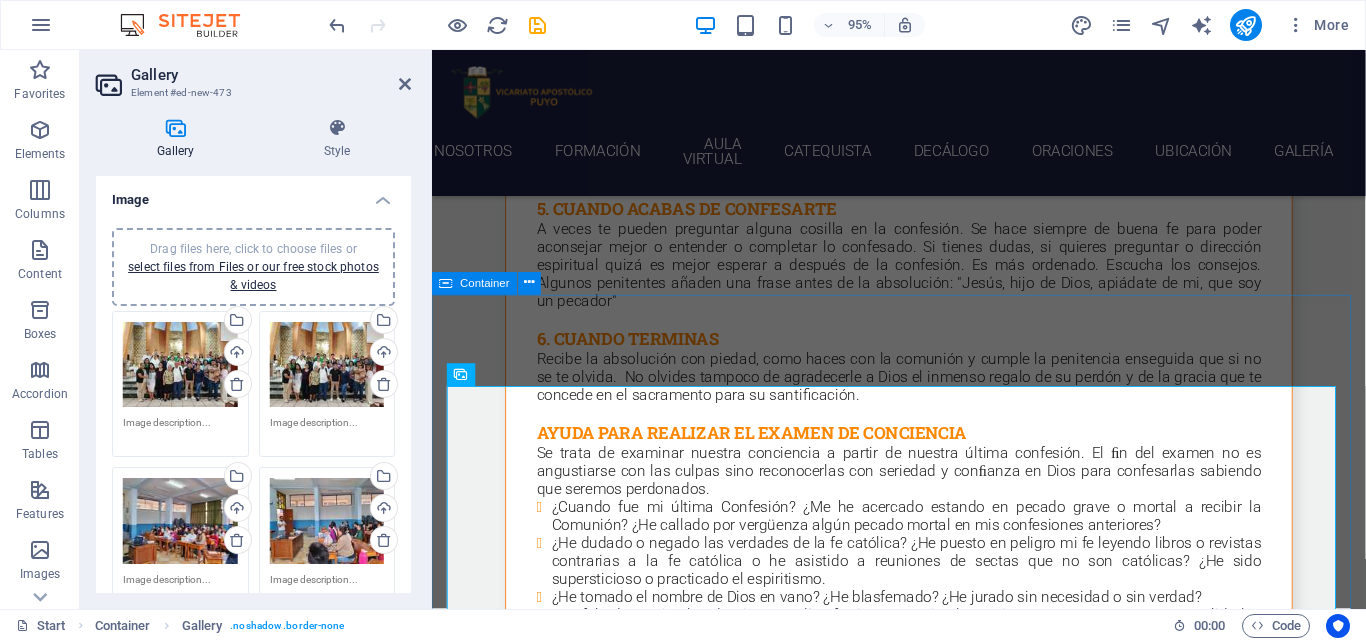 click at bounding box center (923, 5864) 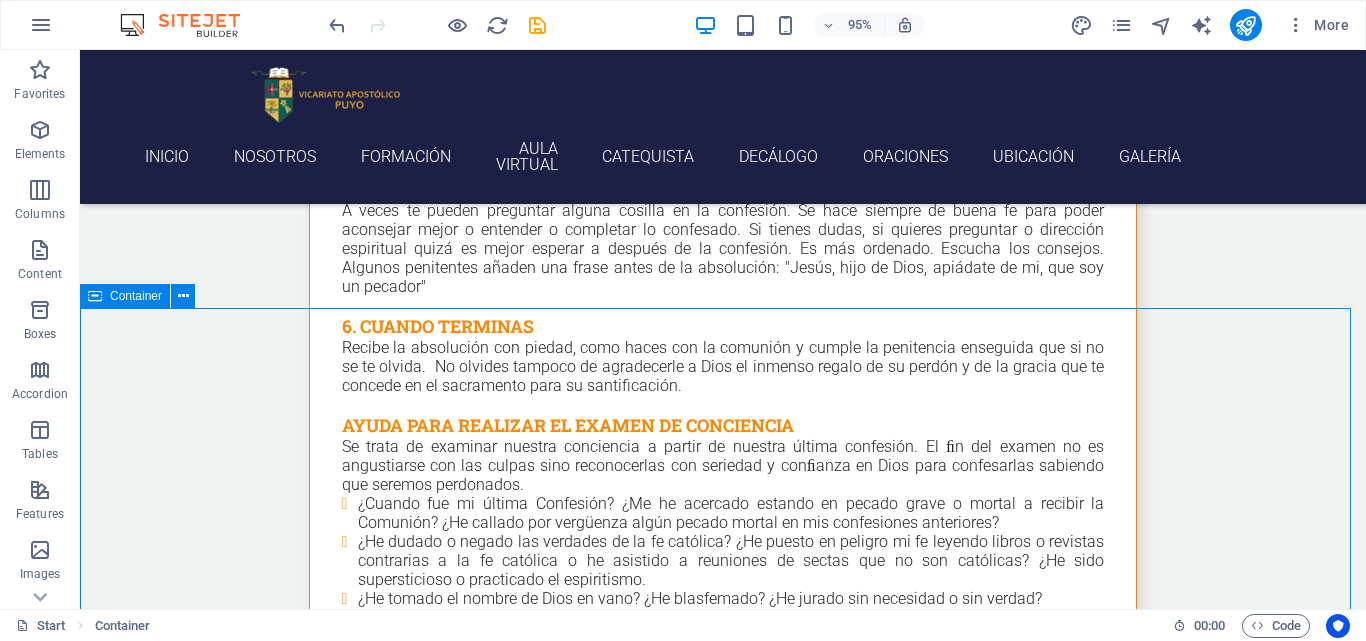 scroll, scrollTop: 22514, scrollLeft: 0, axis: vertical 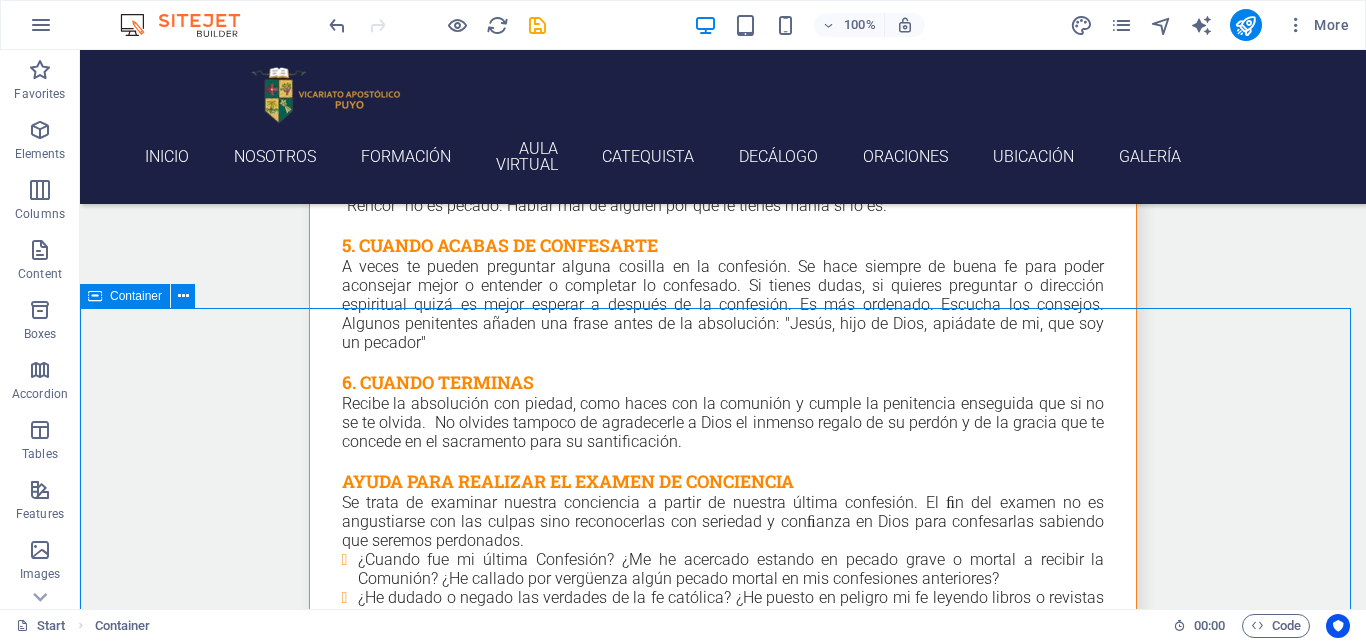 click at bounding box center [723, 5892] 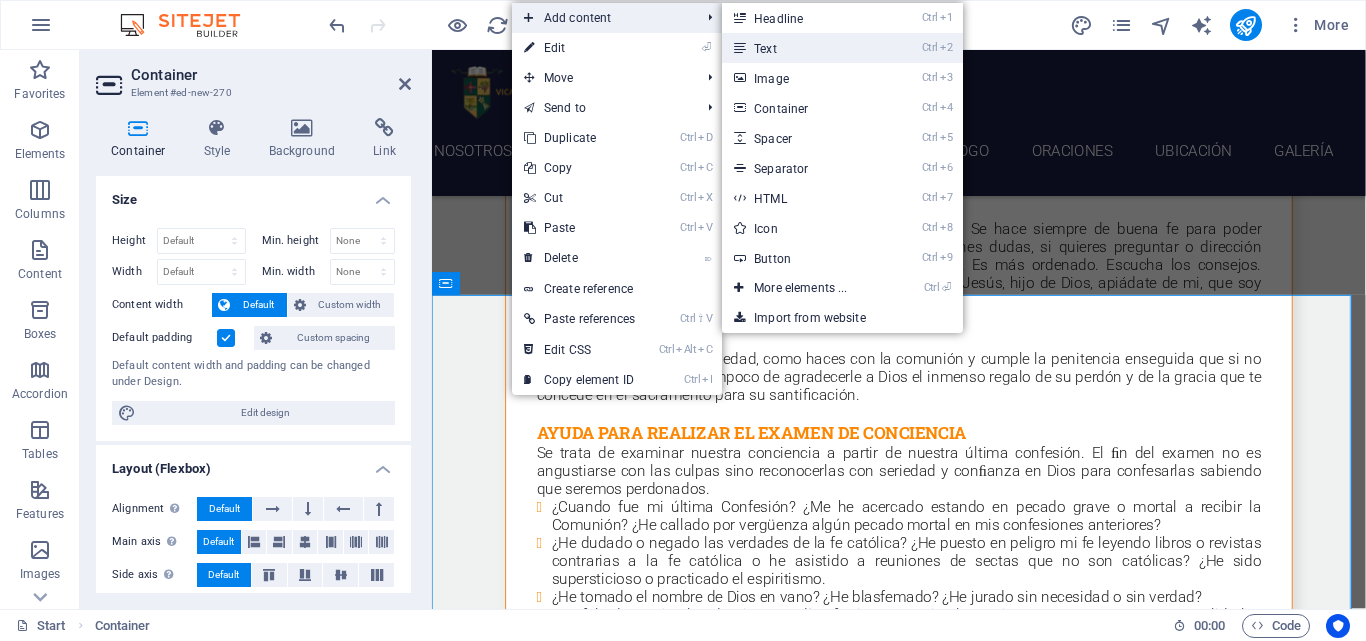 click on "Ctrl 2  Text" at bounding box center (804, 48) 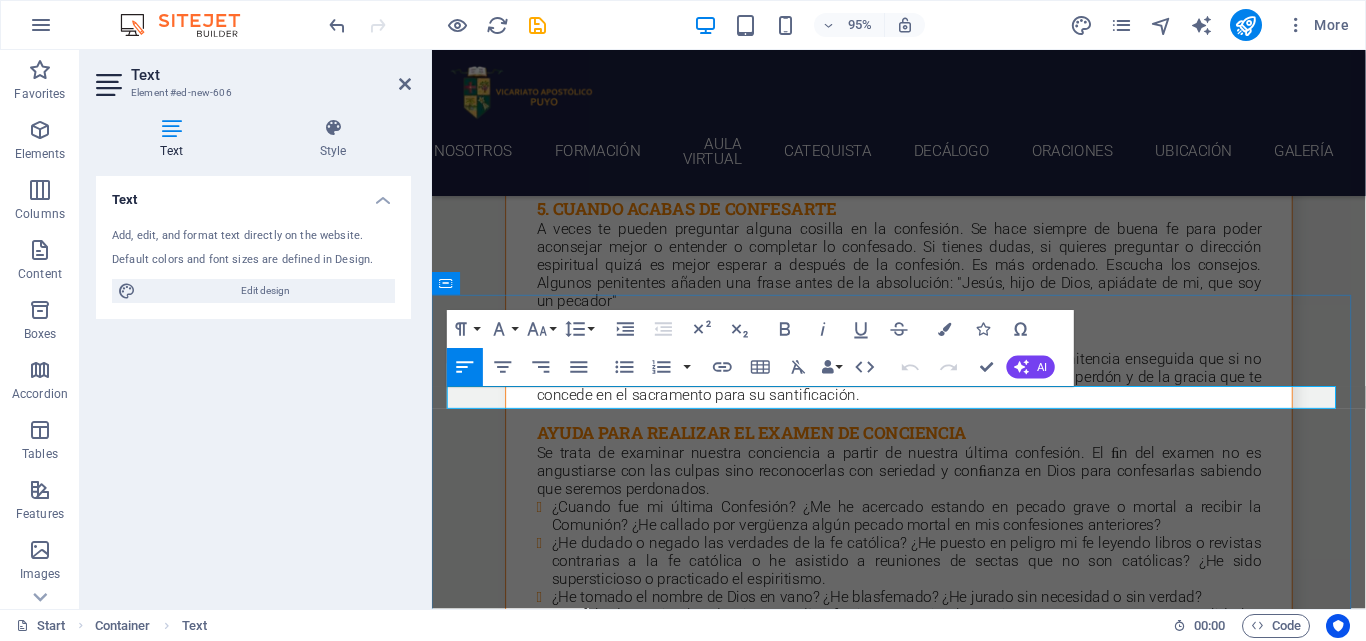 click on "New text element" at bounding box center [924, 5523] 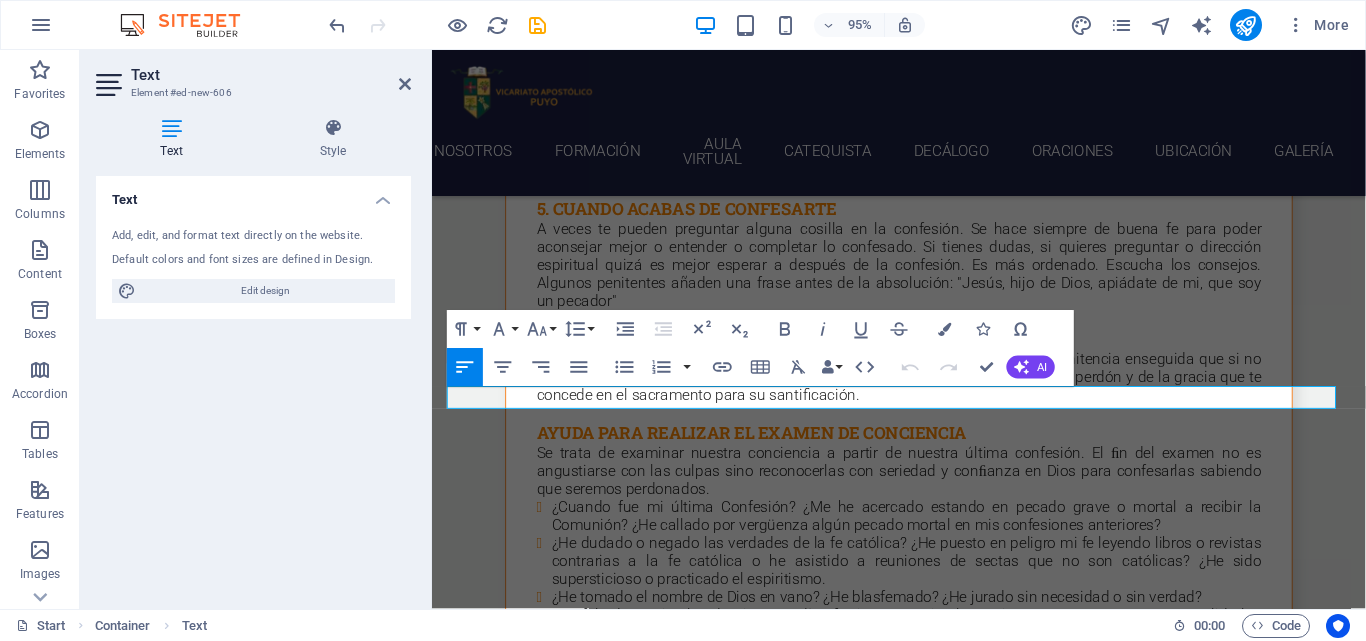 drag, startPoint x: 576, startPoint y: 416, endPoint x: 426, endPoint y: 416, distance: 150 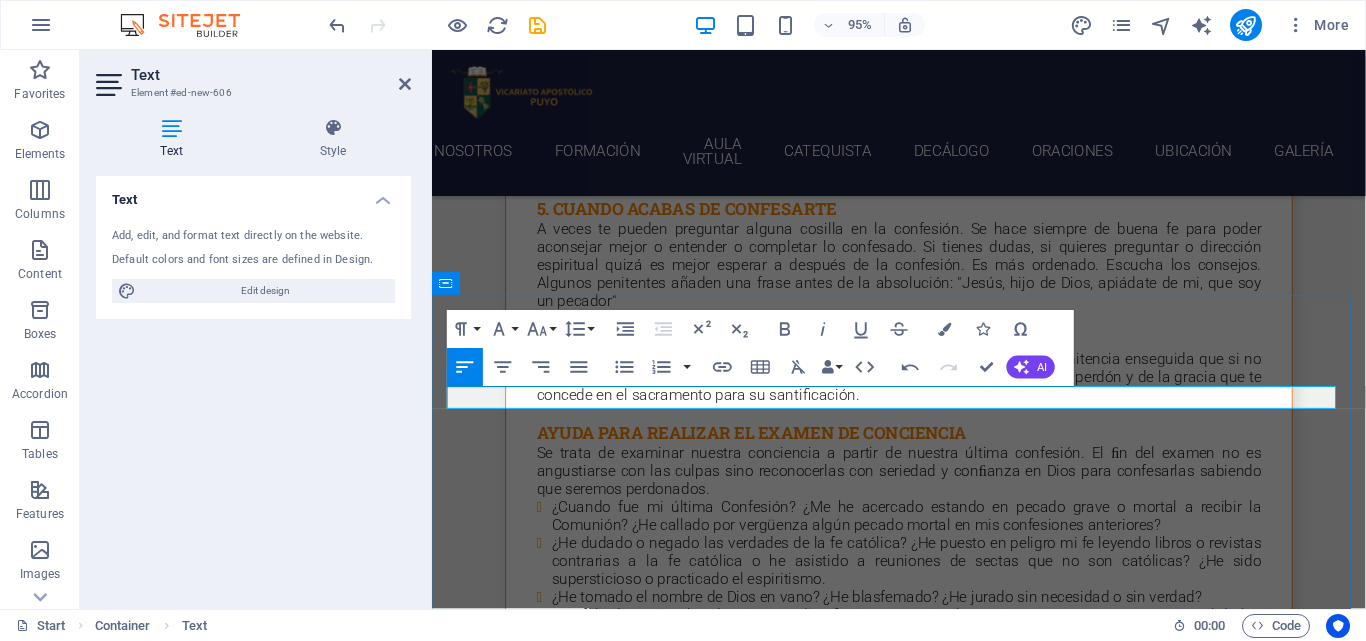 click on "INAUGURACIÓN DE LA ESCUELA DE FORMACIÓN DE CATEQUISTAS" at bounding box center [924, 5523] 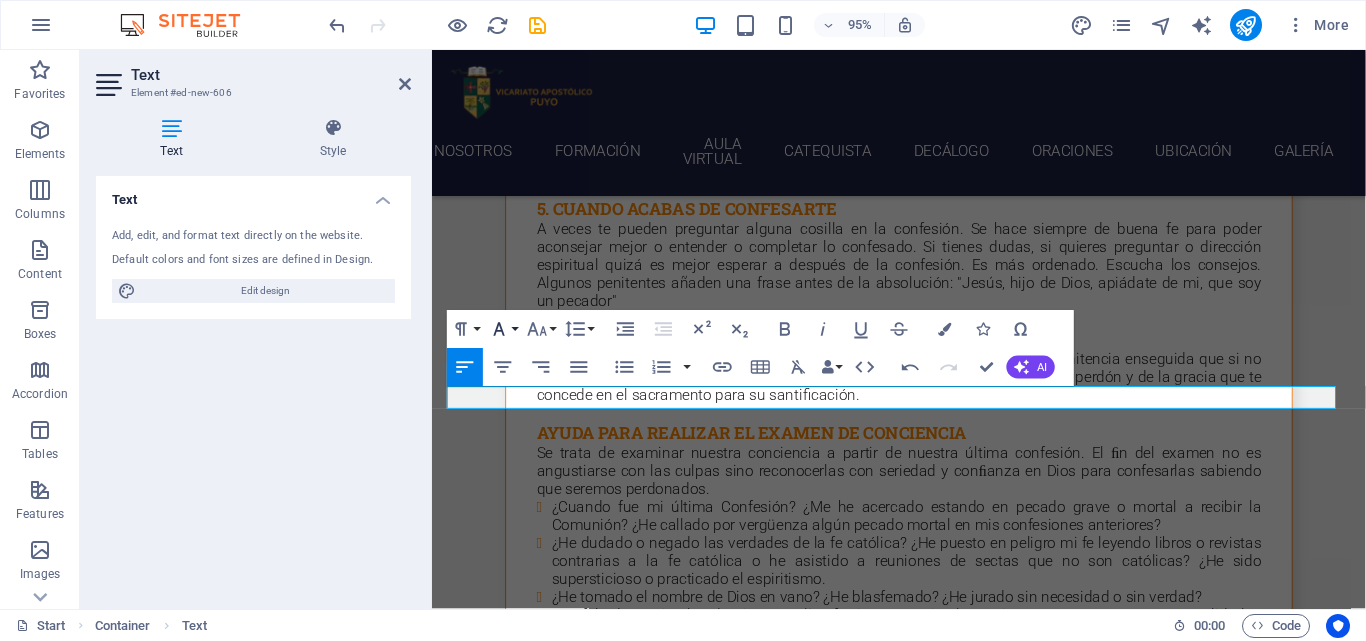 click 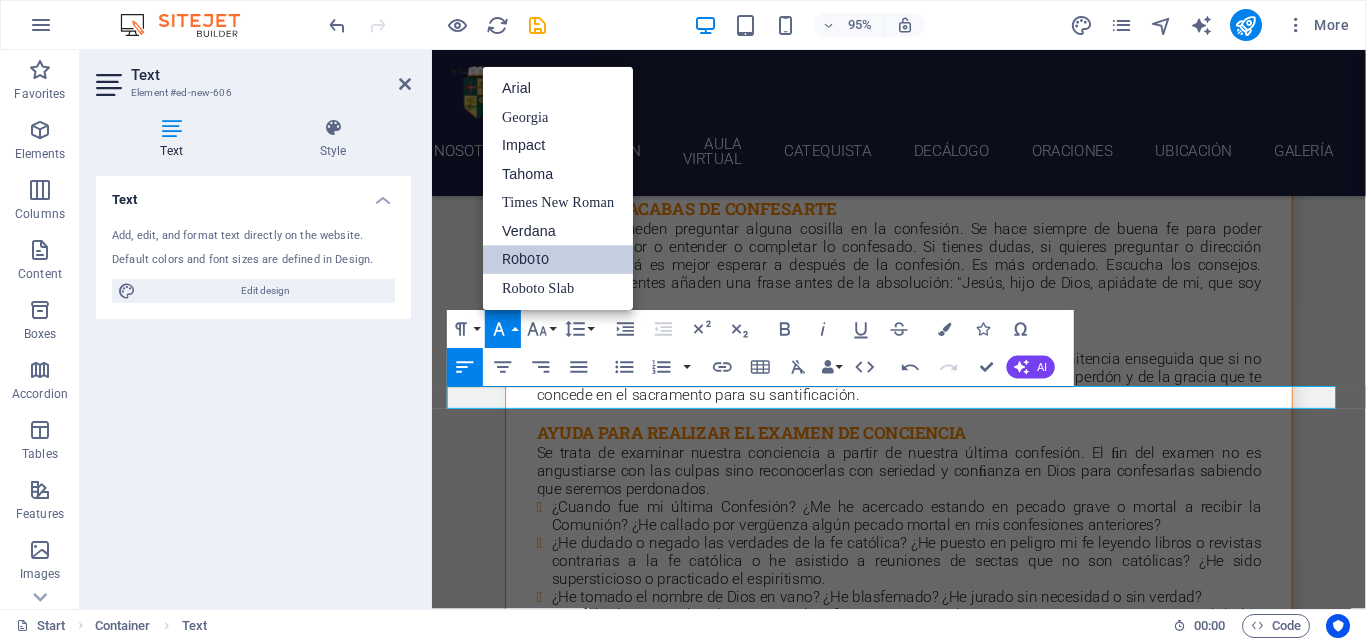 scroll, scrollTop: 0, scrollLeft: 0, axis: both 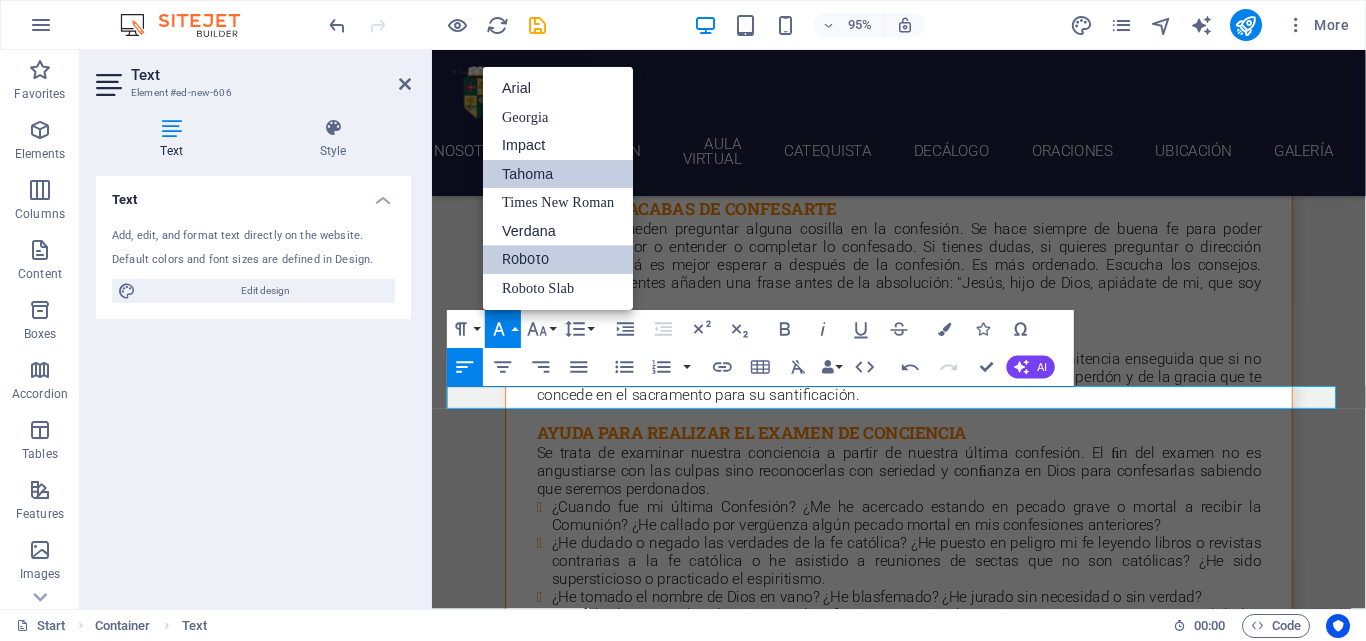 click on "Tahoma" at bounding box center [558, 174] 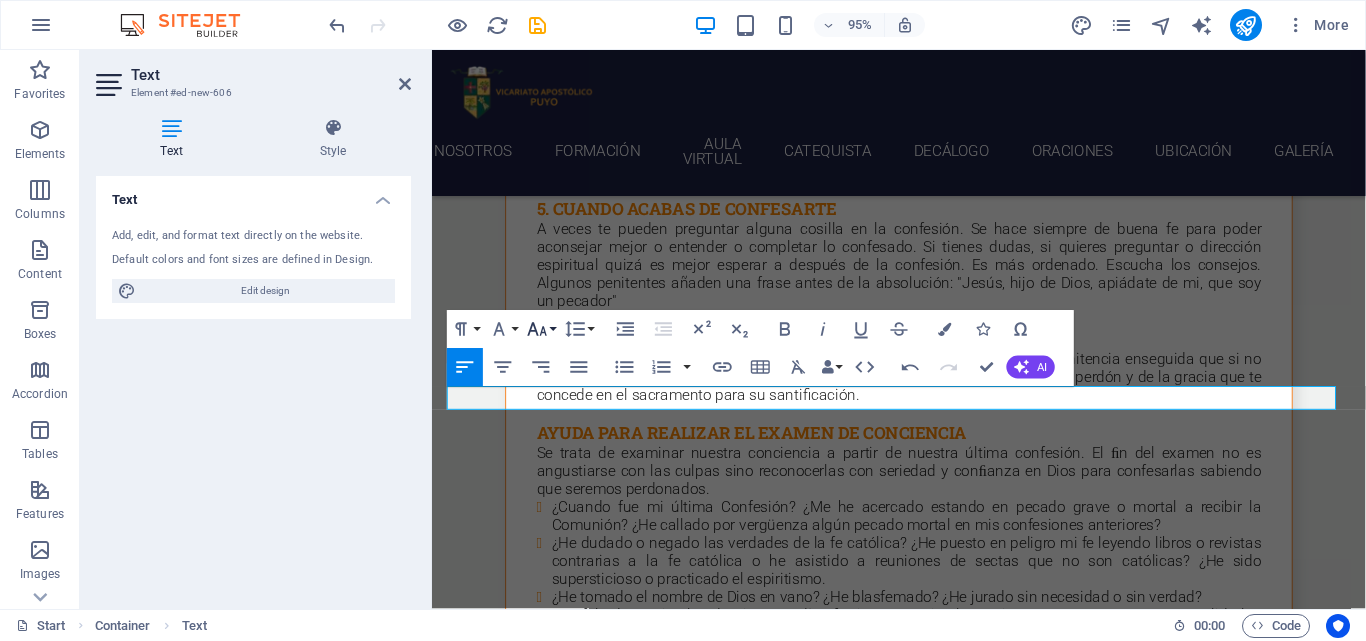 click 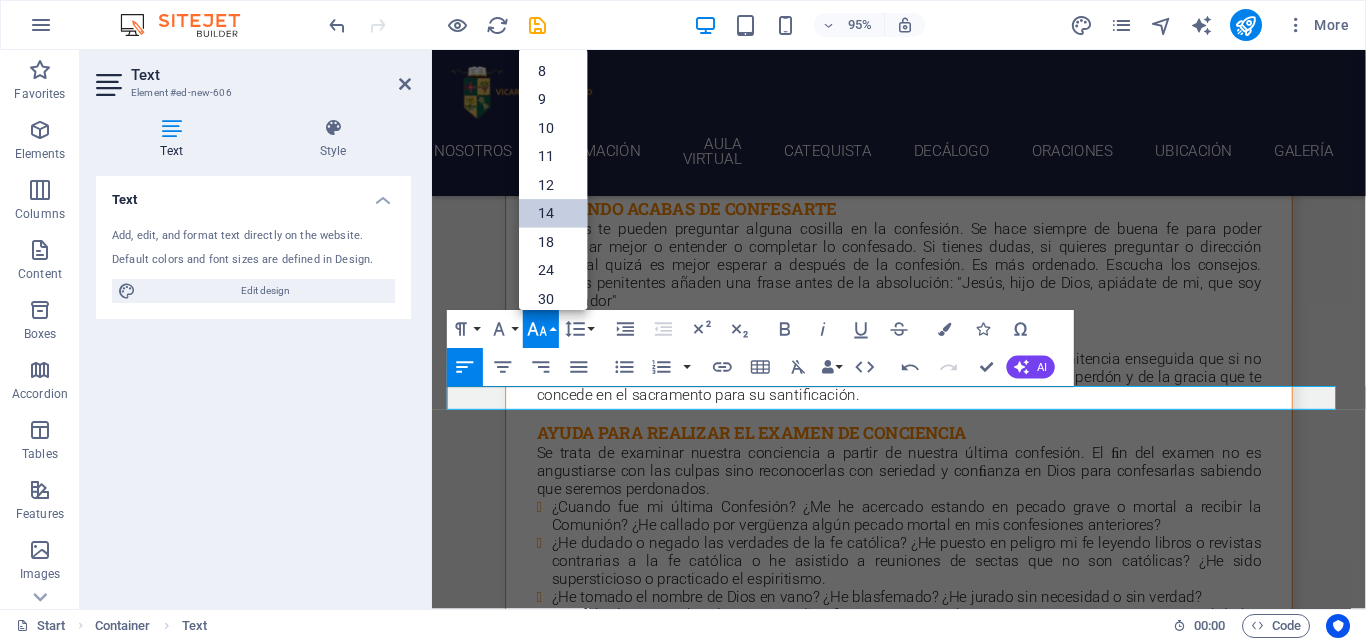 click on "14" at bounding box center (553, 213) 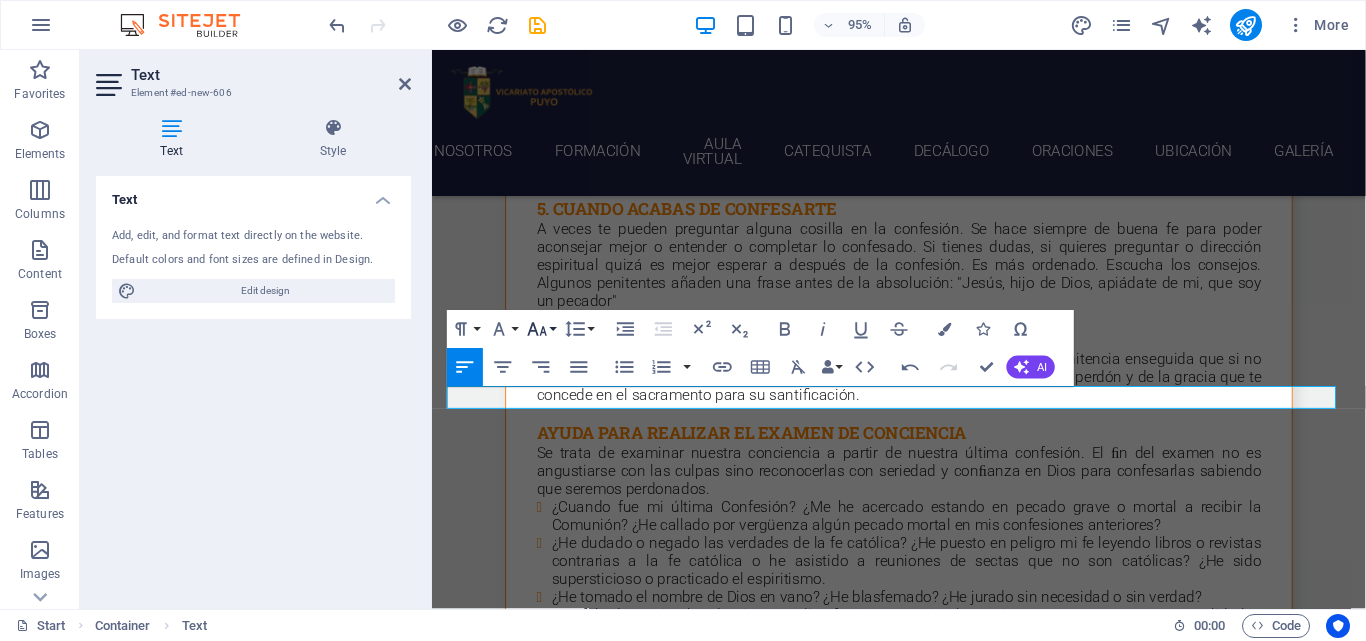 click 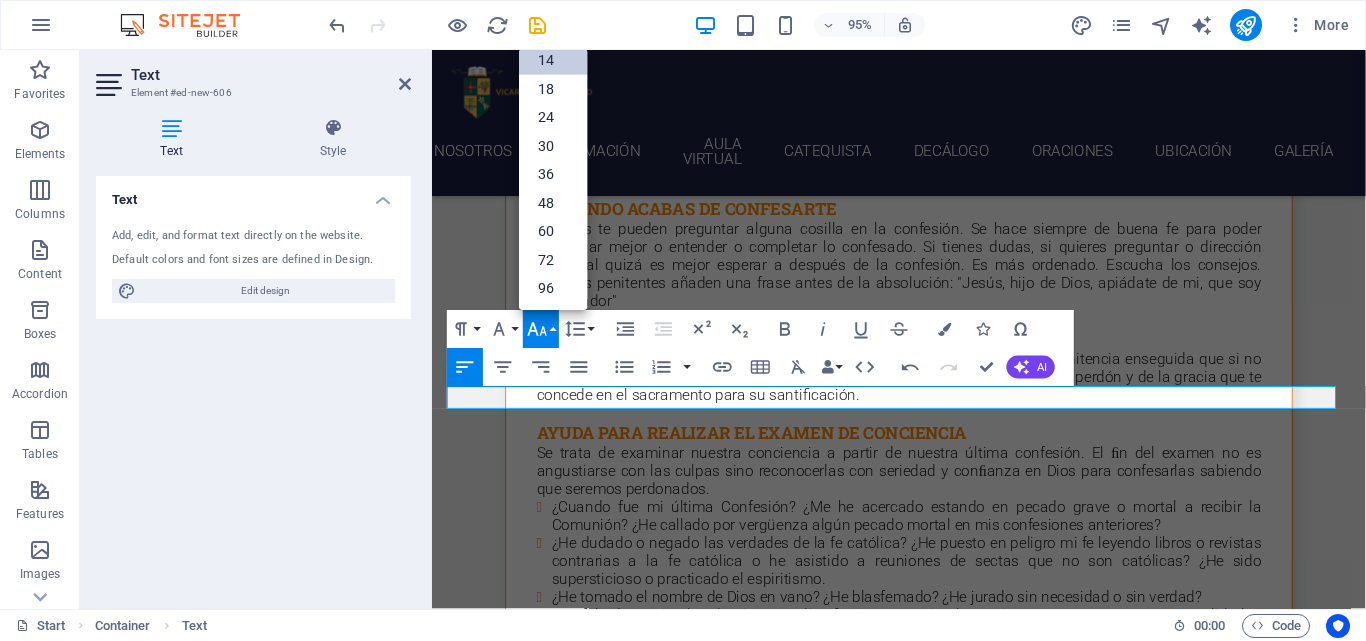 scroll, scrollTop: 161, scrollLeft: 0, axis: vertical 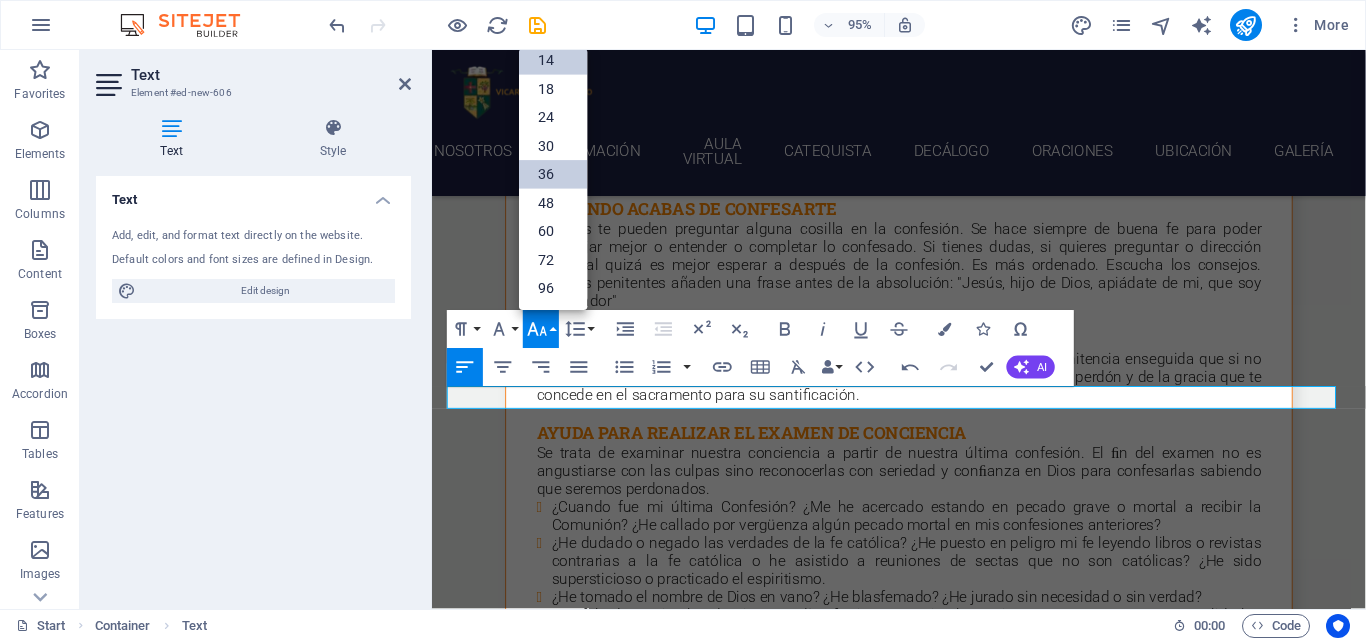 click on "36" at bounding box center [553, 174] 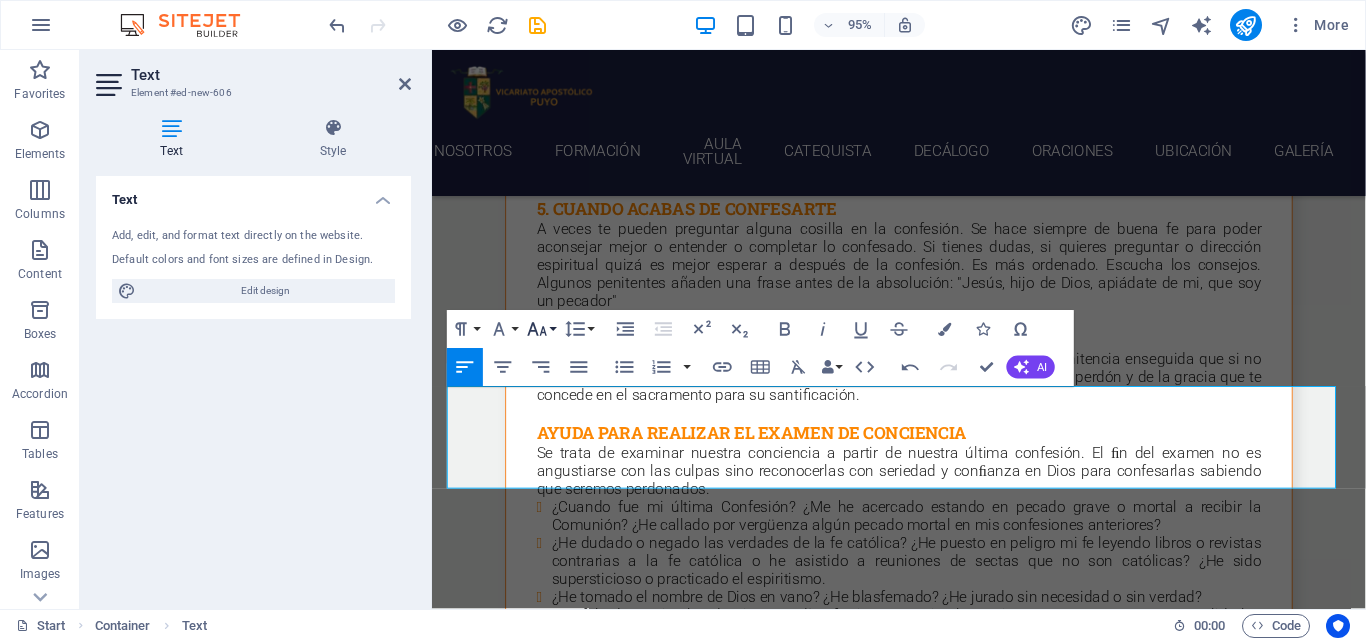 click 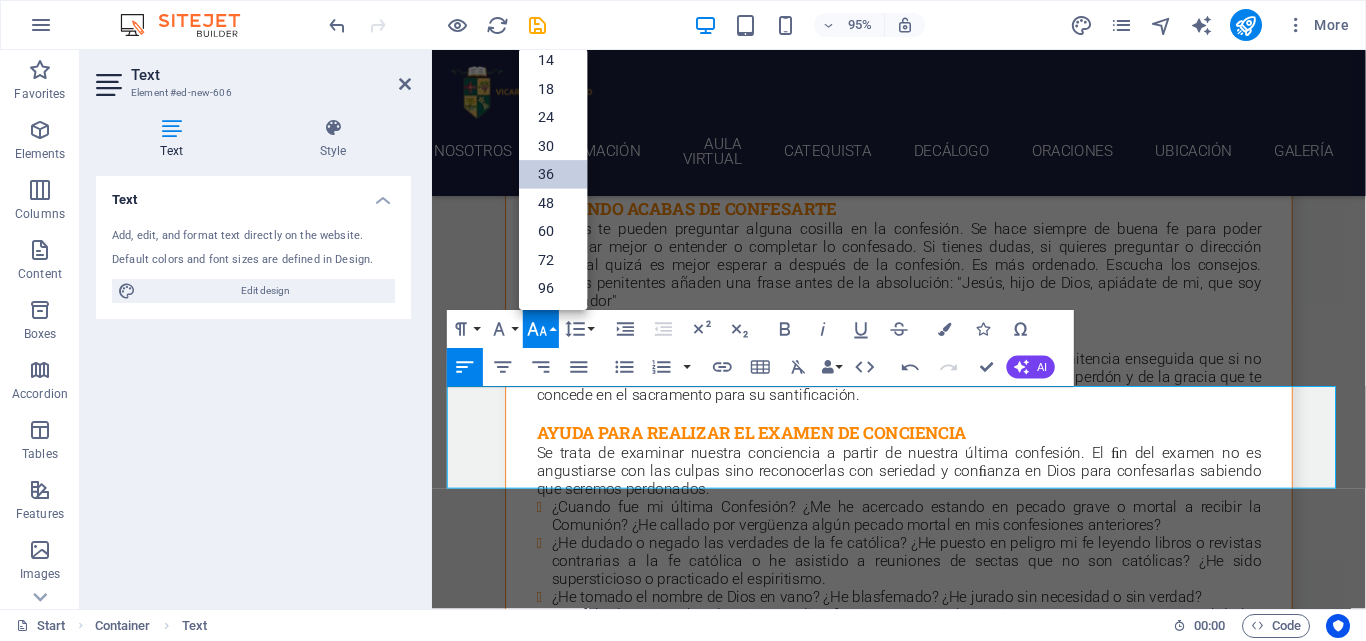scroll, scrollTop: 161, scrollLeft: 0, axis: vertical 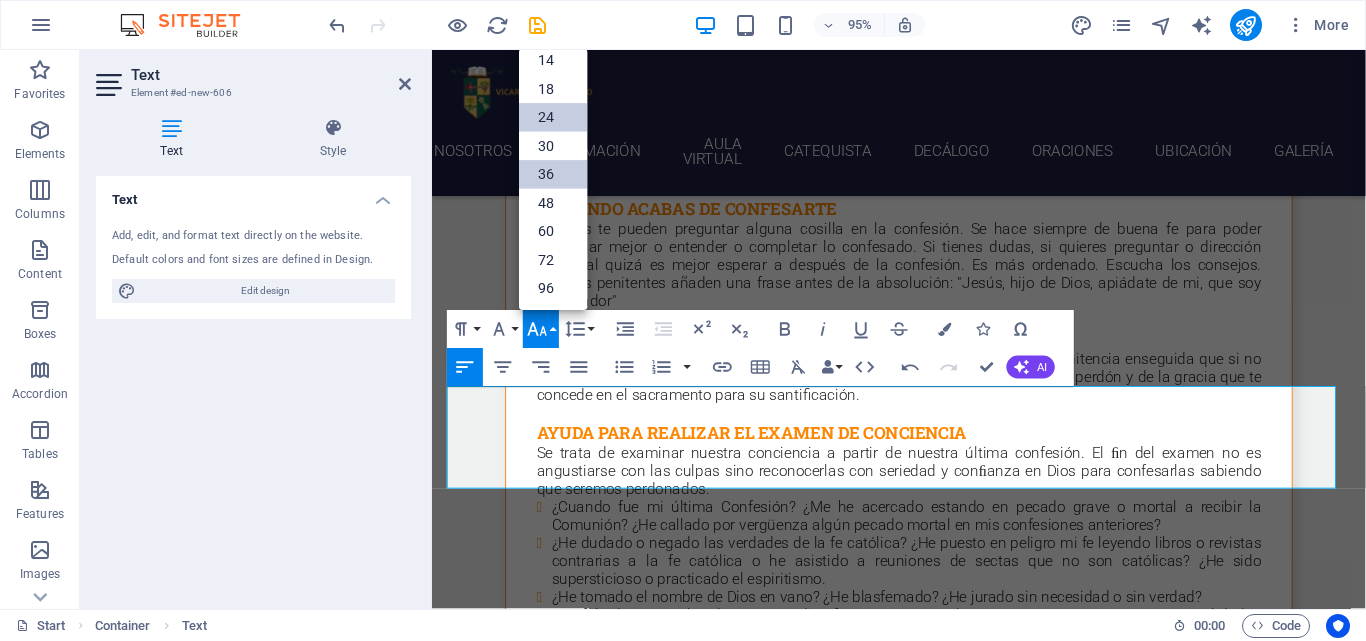 click on "24" at bounding box center (553, 117) 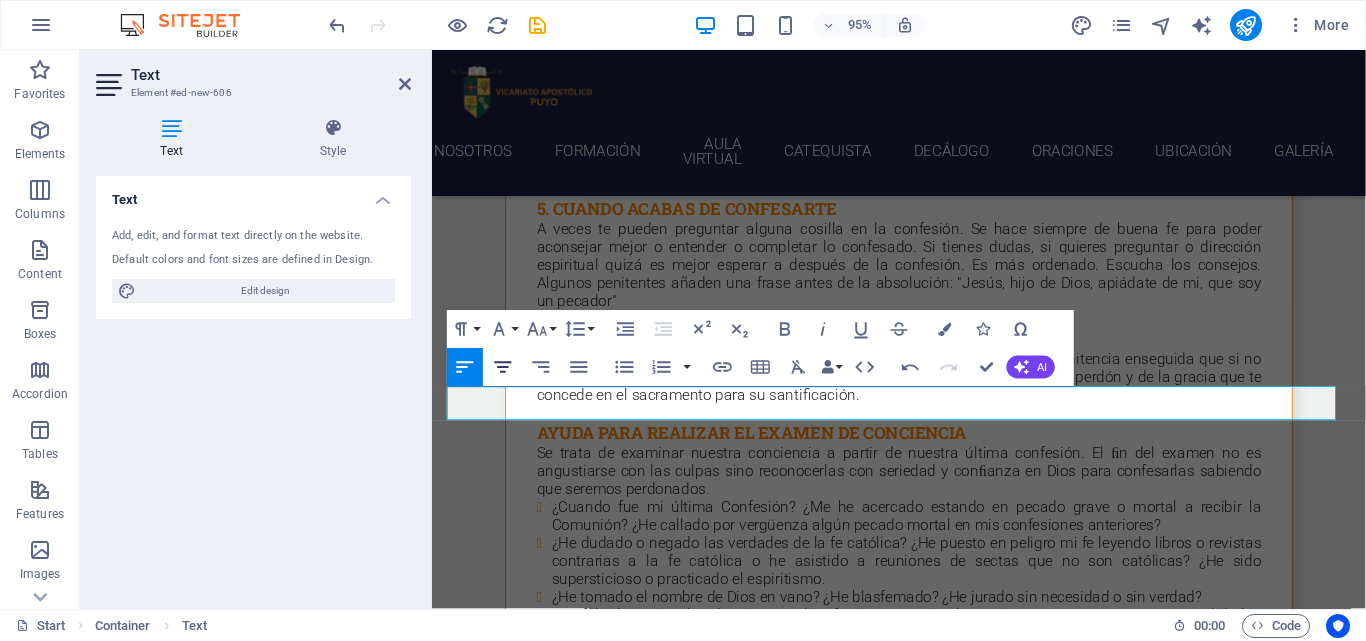 click 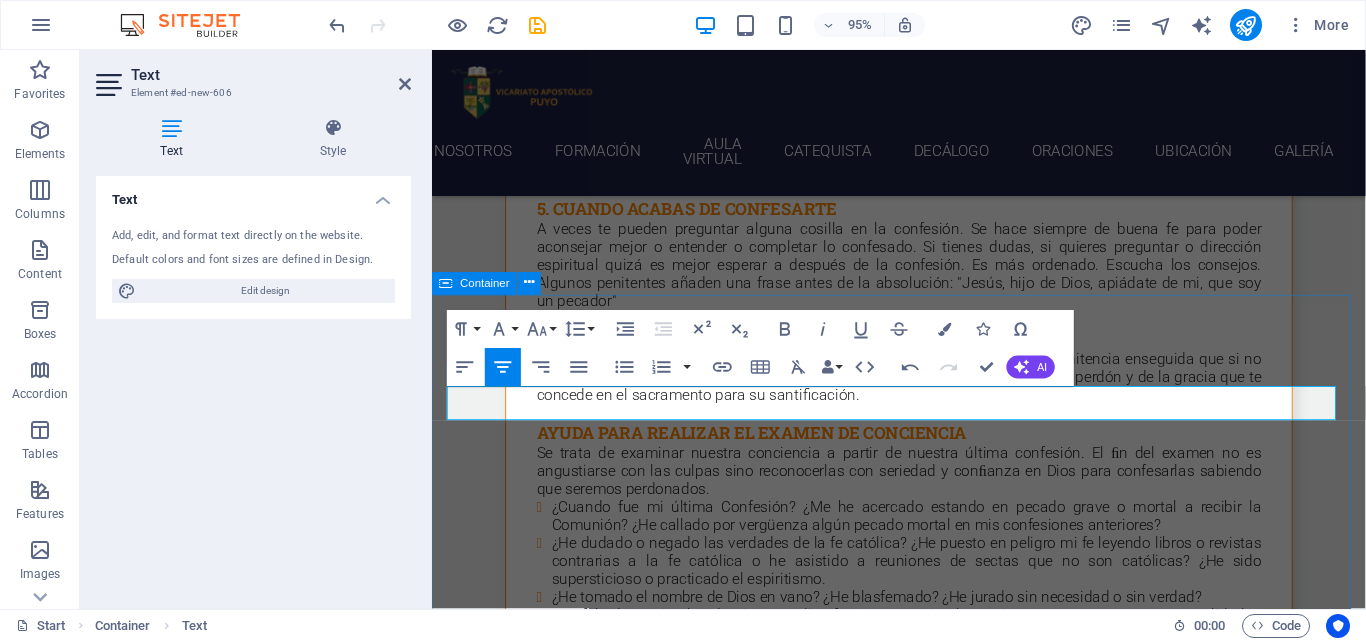 click on "INAUGURACIÓN DE LA ESCUELA DE FORMACIÓN DE CATEQUISTAS" at bounding box center [923, 5882] 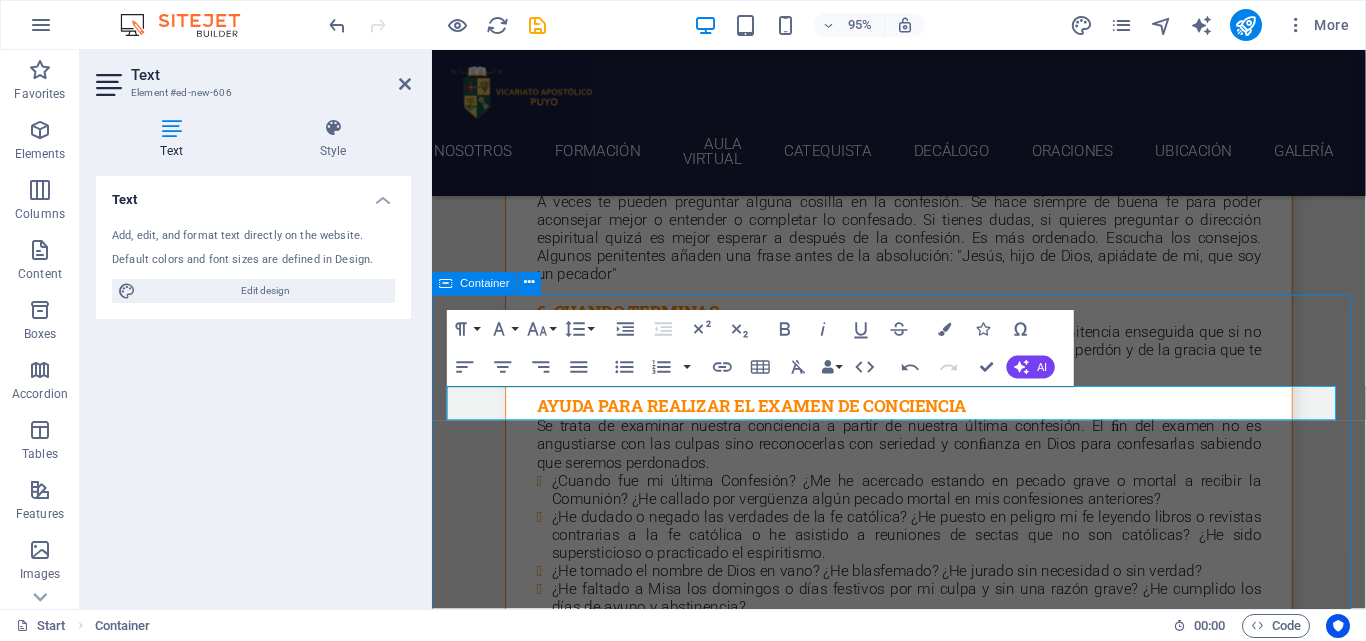 scroll, scrollTop: 22514, scrollLeft: 0, axis: vertical 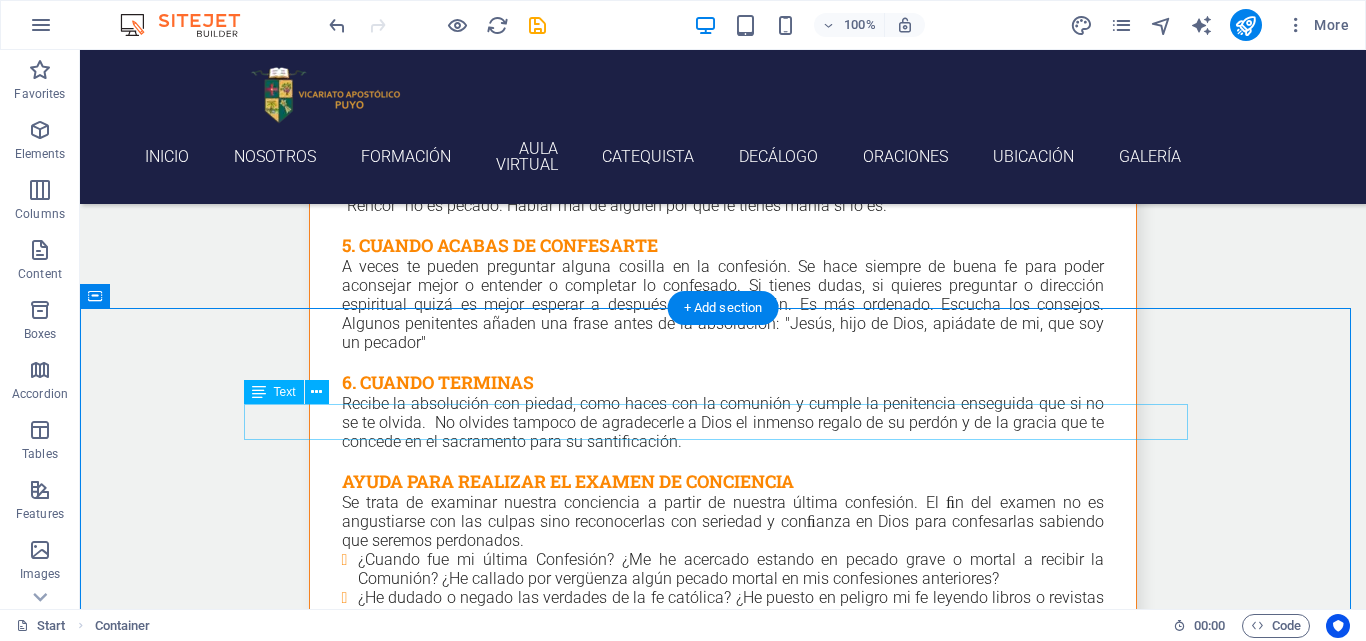 click on "INAUGURACIÓN DE LA ESCUELA DE FORMACIÓN DE CATEQUISTAS" at bounding box center (723, 5557) 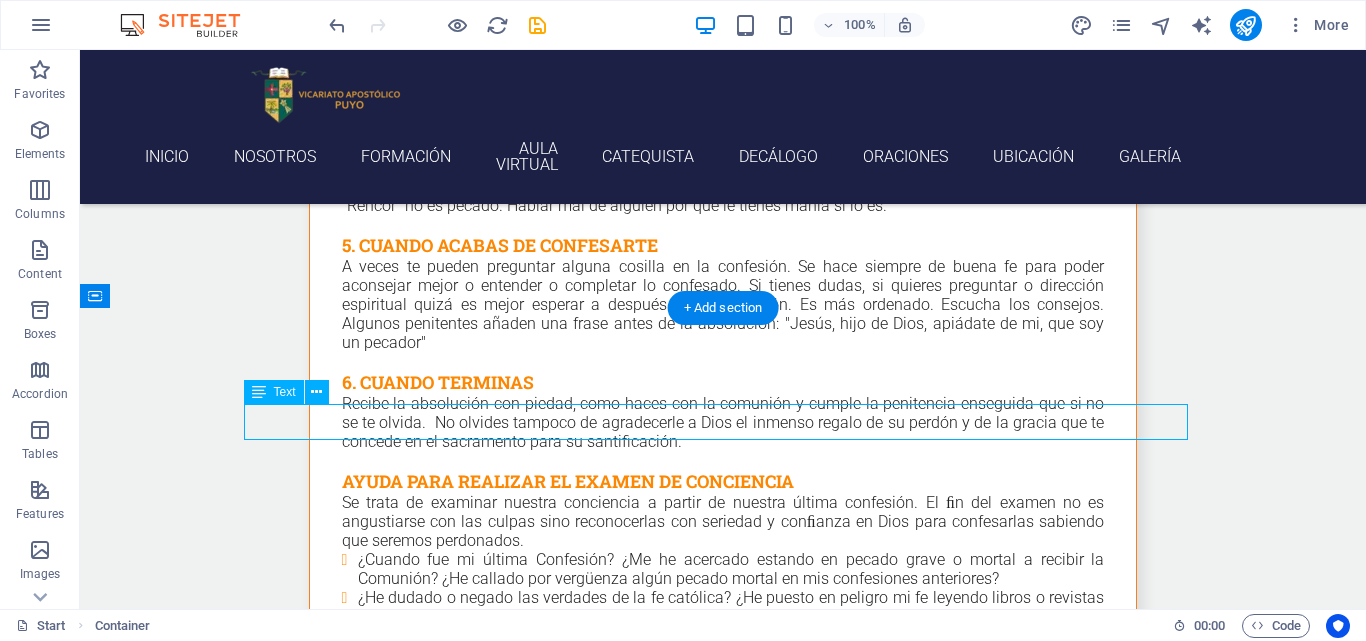click on "INAUGURACIÓN DE LA ESCUELA DE FORMACIÓN DE CATEQUISTAS" at bounding box center [723, 5557] 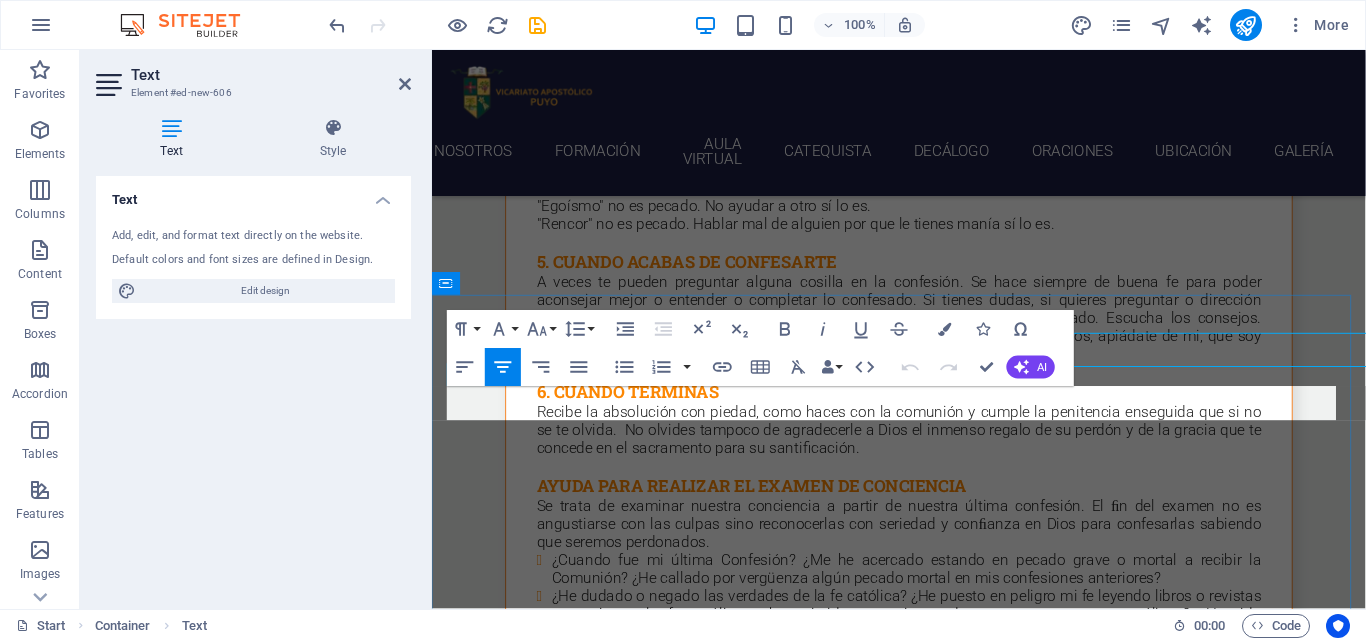 scroll, scrollTop: 22570, scrollLeft: 0, axis: vertical 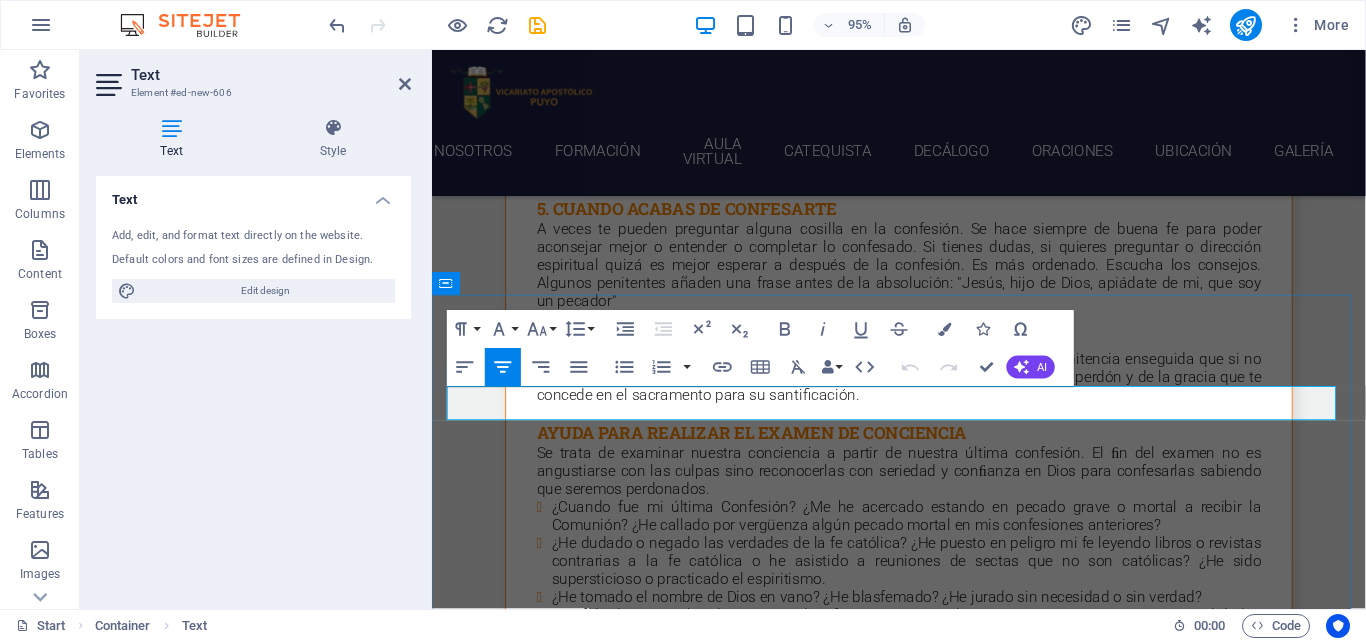 click on "INAUGURACIÓN DE LA ESCUELA DE FORMACIÓN DE CATEQUISTAS" at bounding box center (923, 5528) 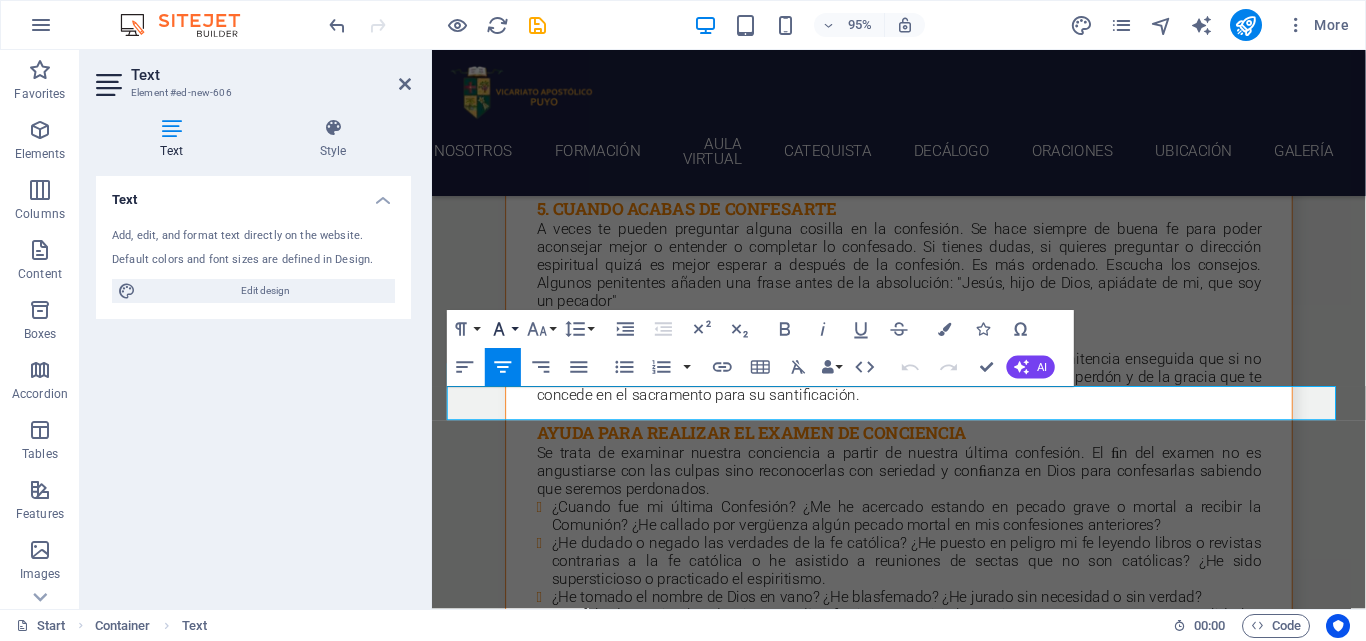 click 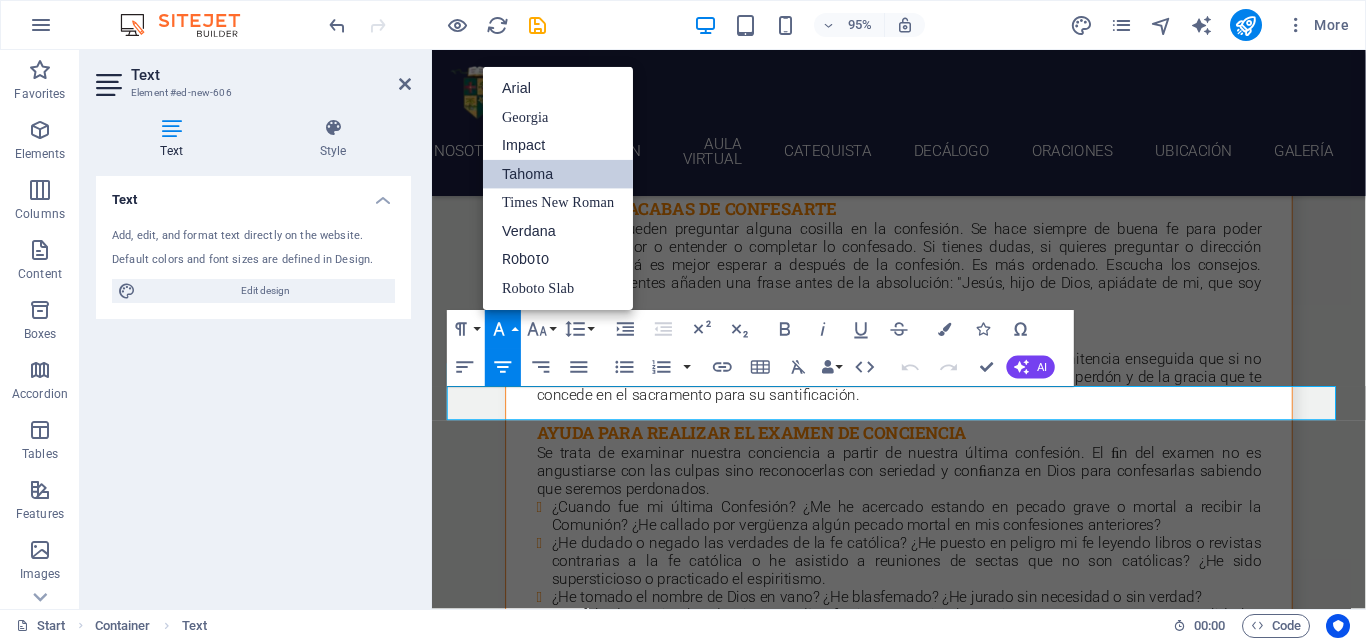 scroll, scrollTop: 0, scrollLeft: 0, axis: both 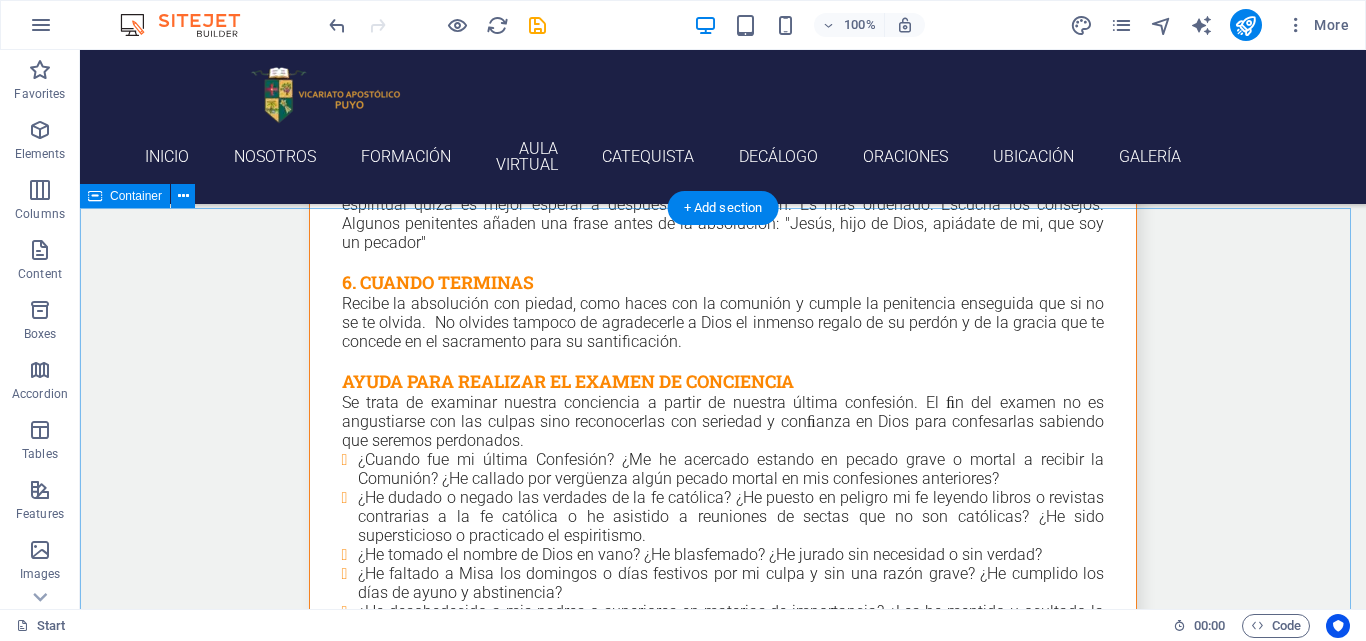 click on "INAUGURACIÓN DE LA ESCUELA DE FORMACIÓN DE CATEQUISTAS" at bounding box center [723, 5810] 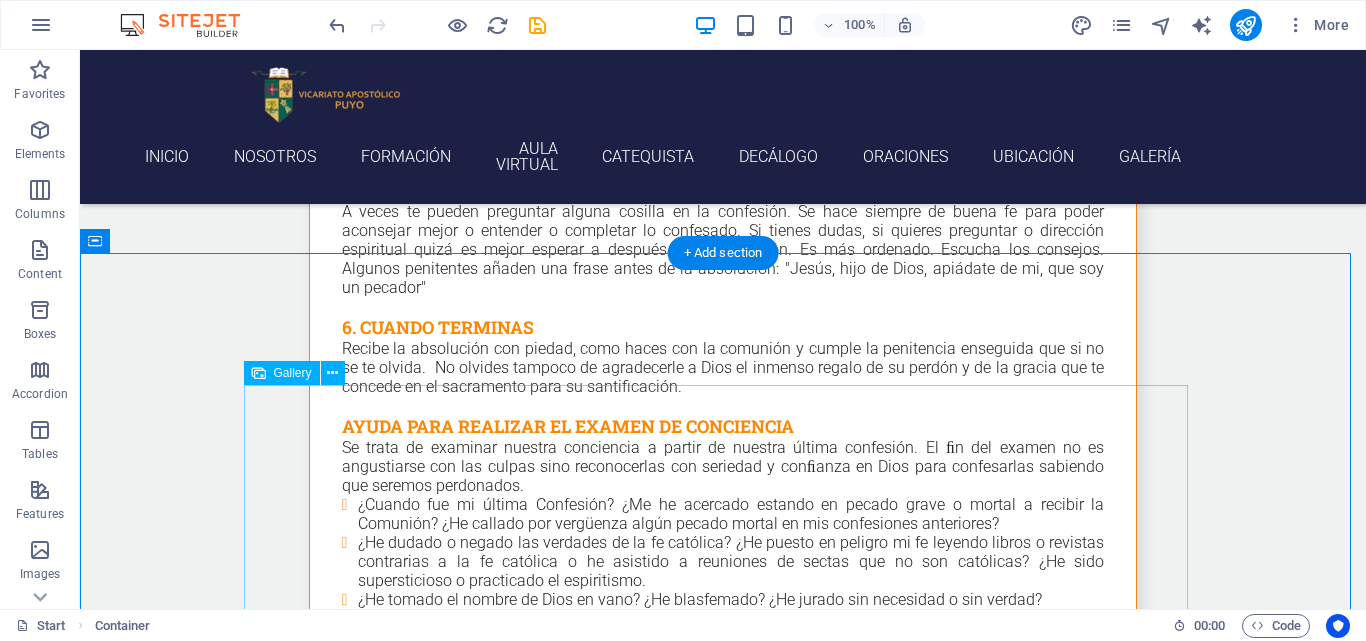 scroll, scrollTop: 22614, scrollLeft: 0, axis: vertical 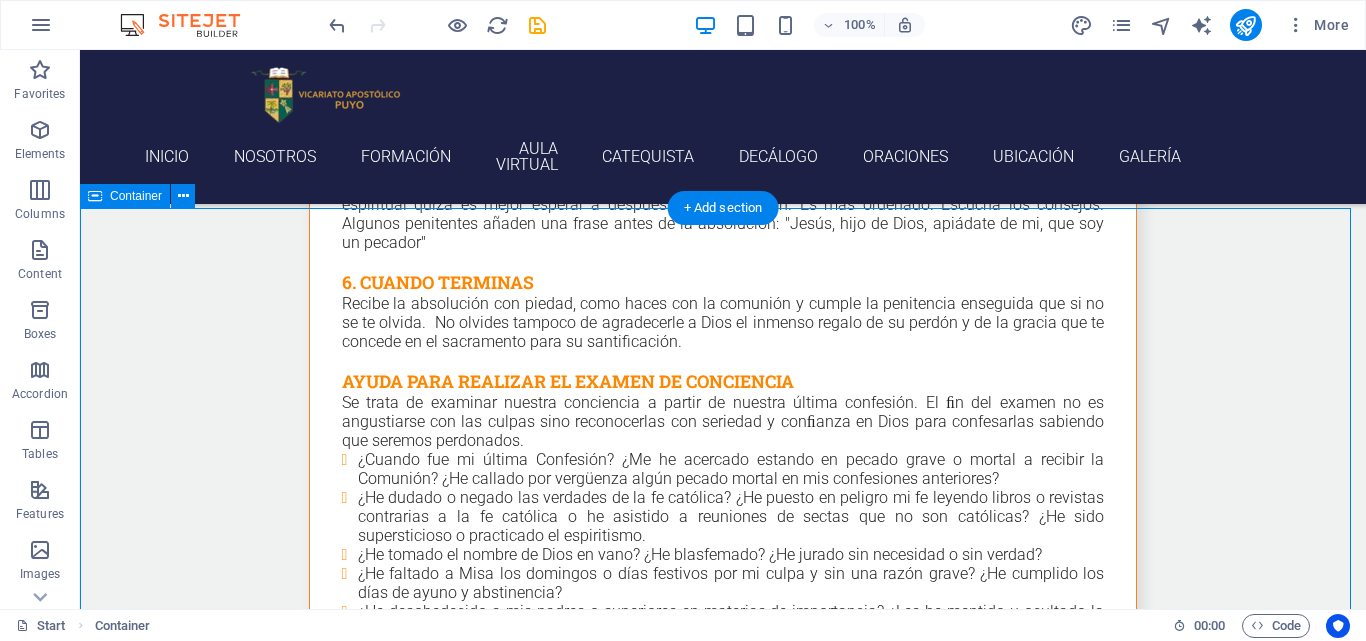click on "INAUGURACIÓN DE LA ESCUELA DE FORMACIÓN DE CATEQUISTAS" at bounding box center (723, 5810) 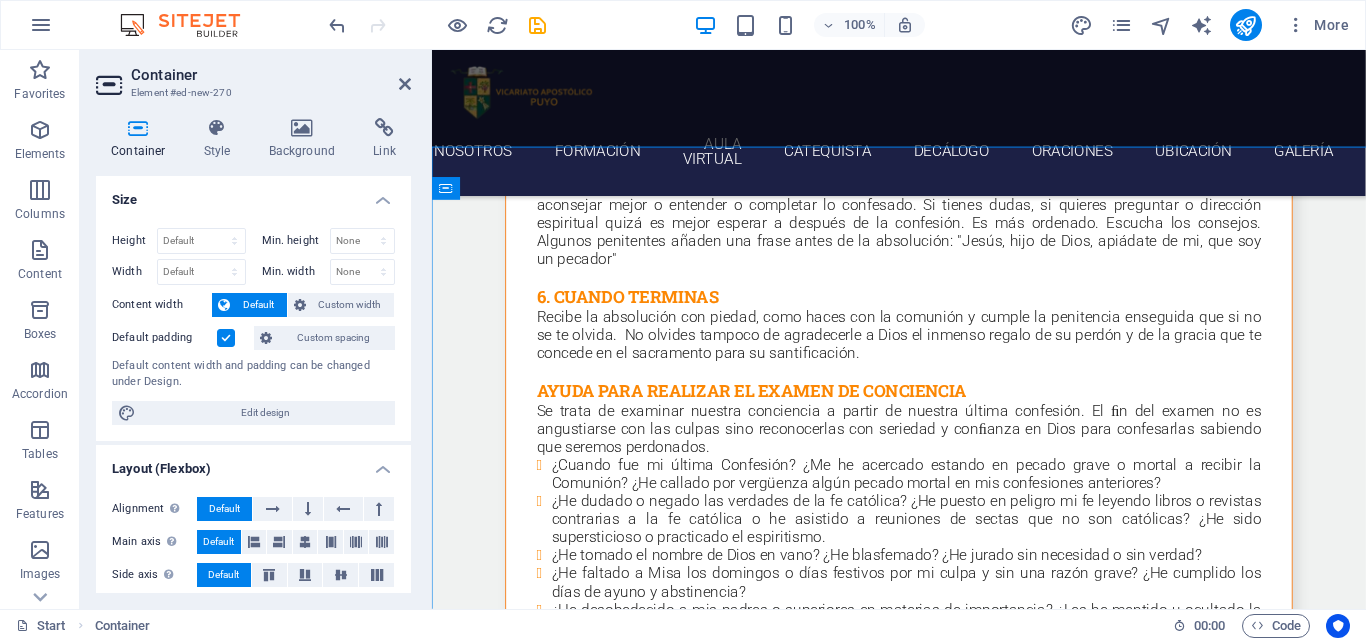 scroll, scrollTop: 22670, scrollLeft: 0, axis: vertical 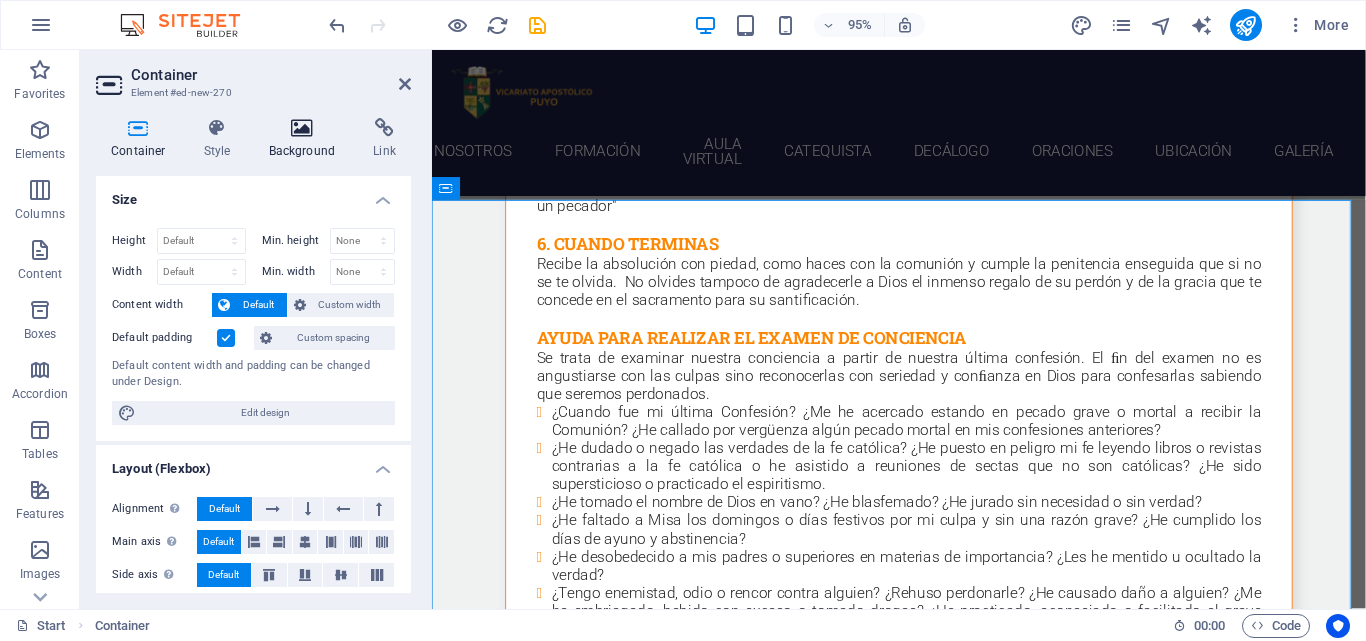 click on "Background" at bounding box center (306, 139) 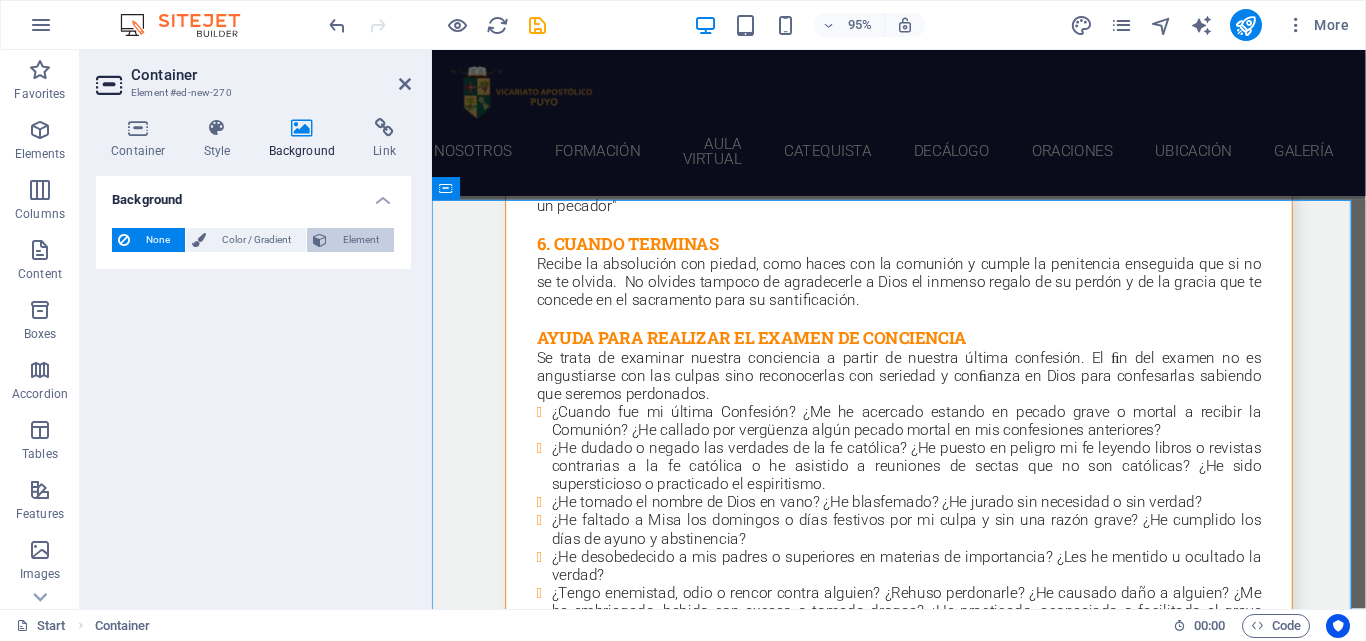 click on "Element" at bounding box center [360, 240] 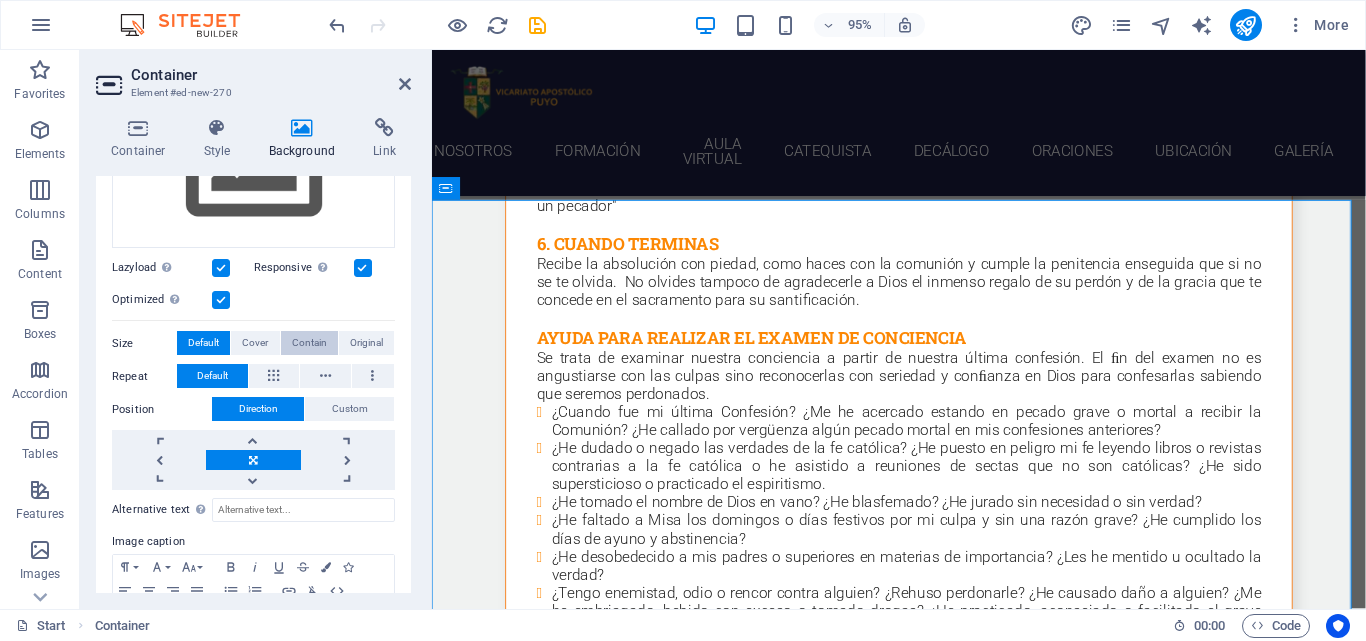 scroll, scrollTop: 300, scrollLeft: 0, axis: vertical 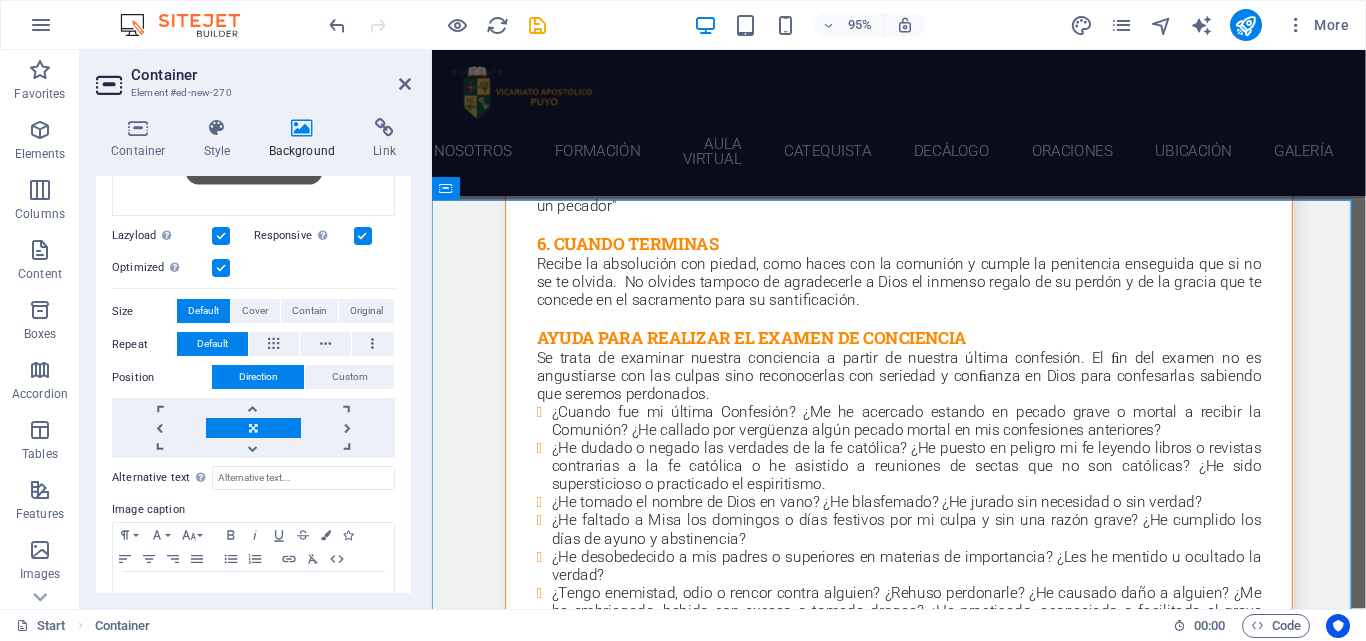 click on "Background" at bounding box center [306, 139] 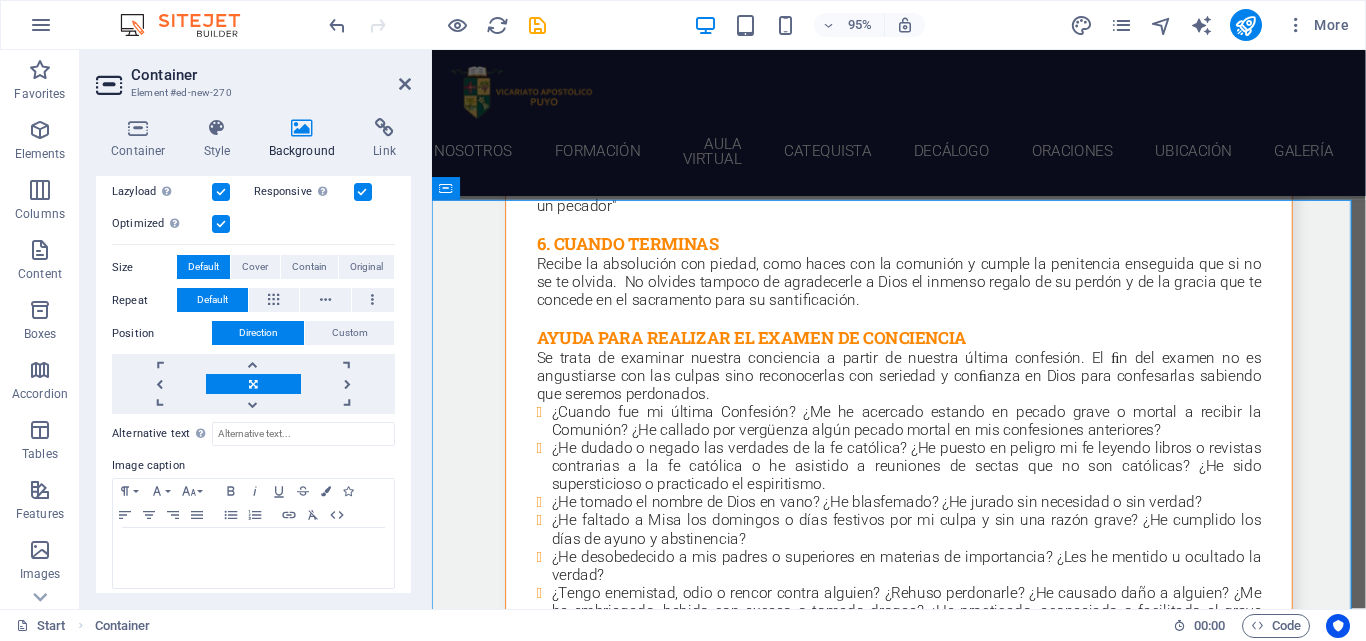 scroll, scrollTop: 355, scrollLeft: 0, axis: vertical 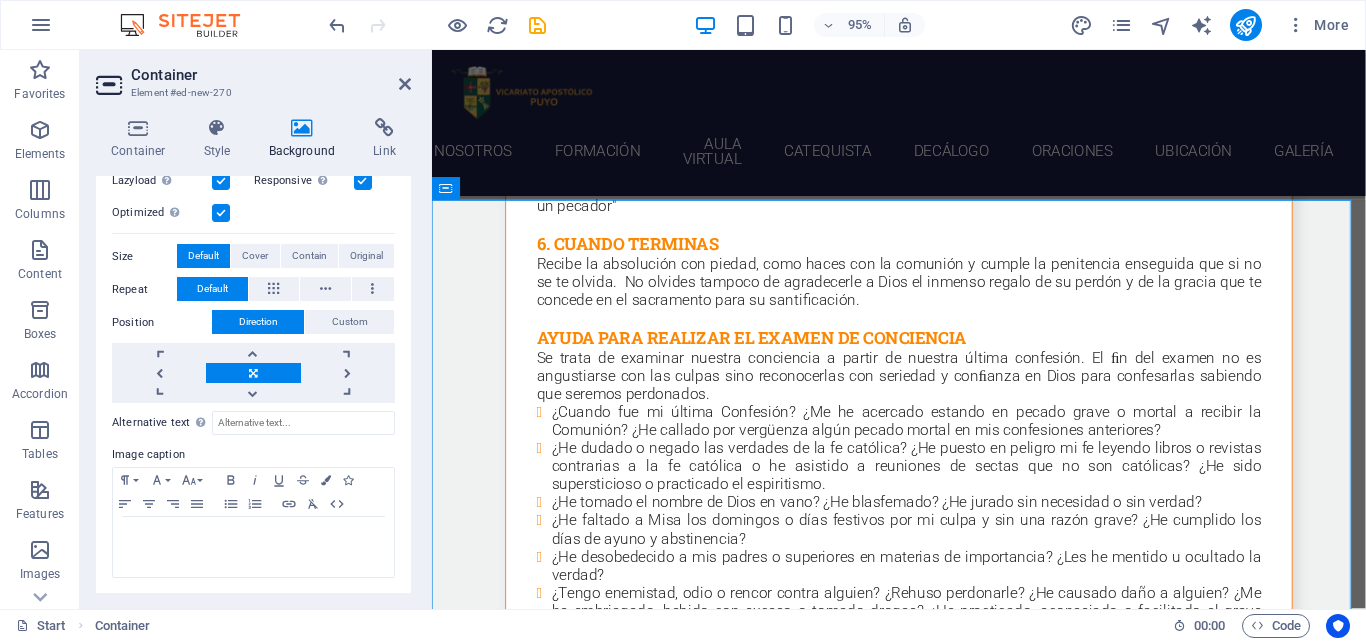 click at bounding box center (923, 5779) 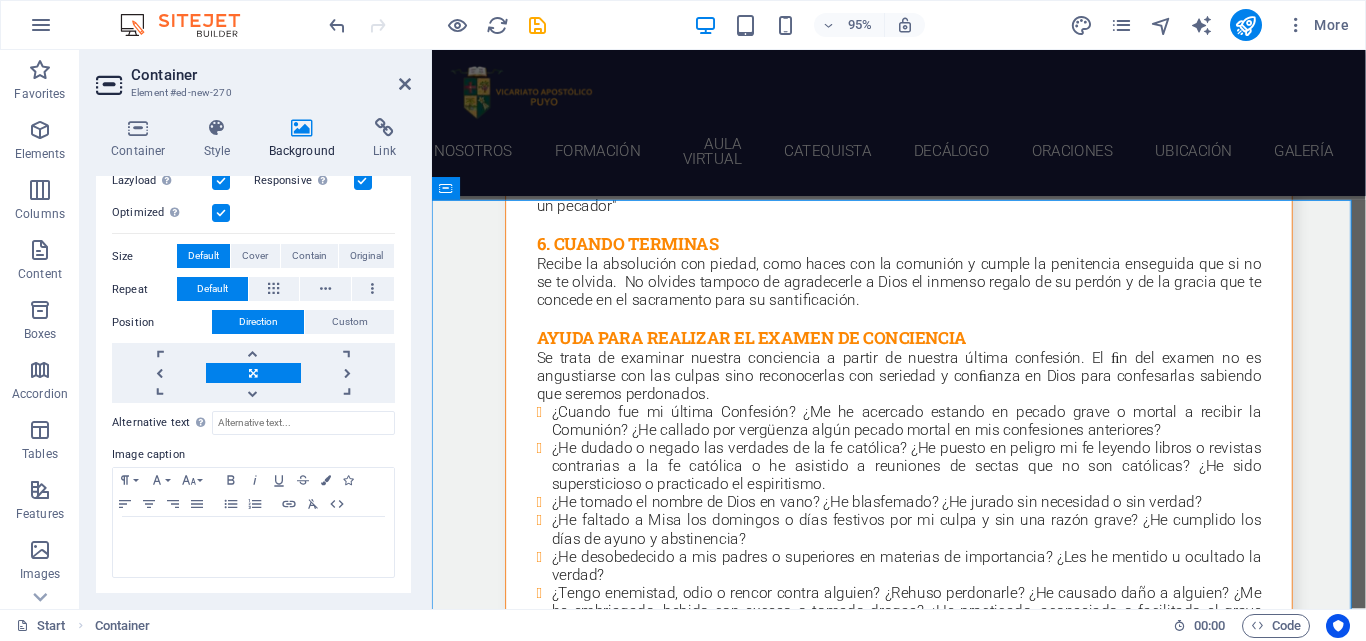 click at bounding box center [923, 5779] 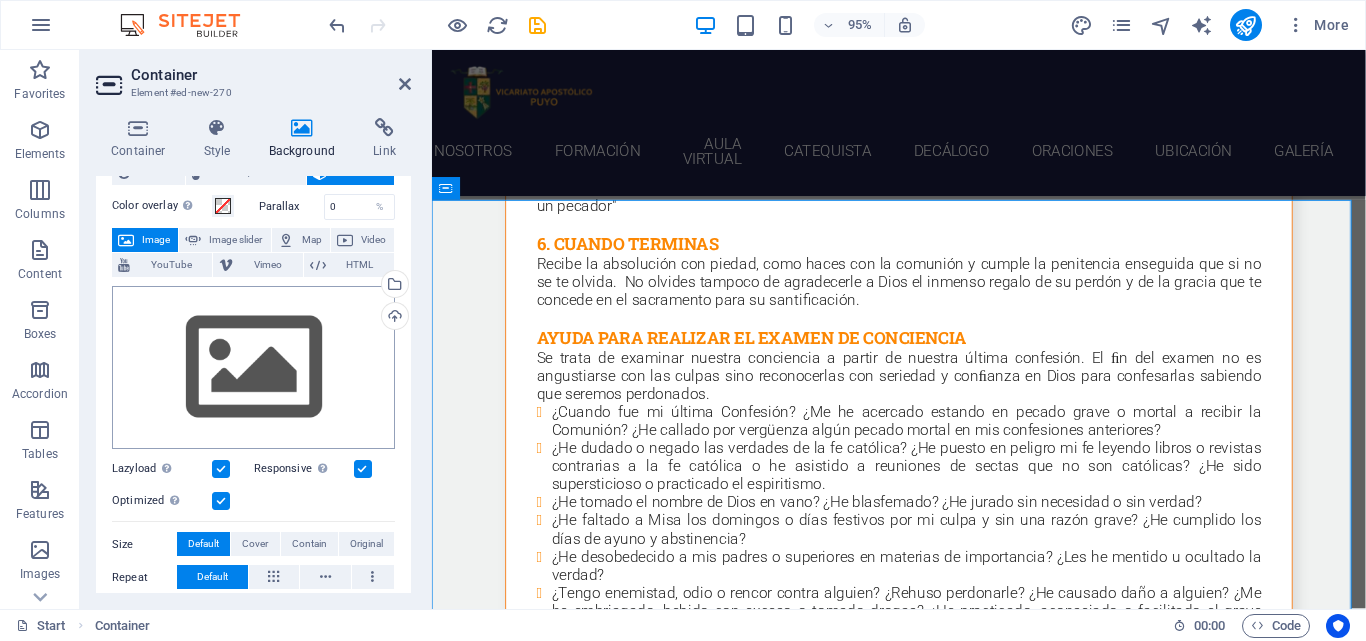scroll, scrollTop: 100, scrollLeft: 0, axis: vertical 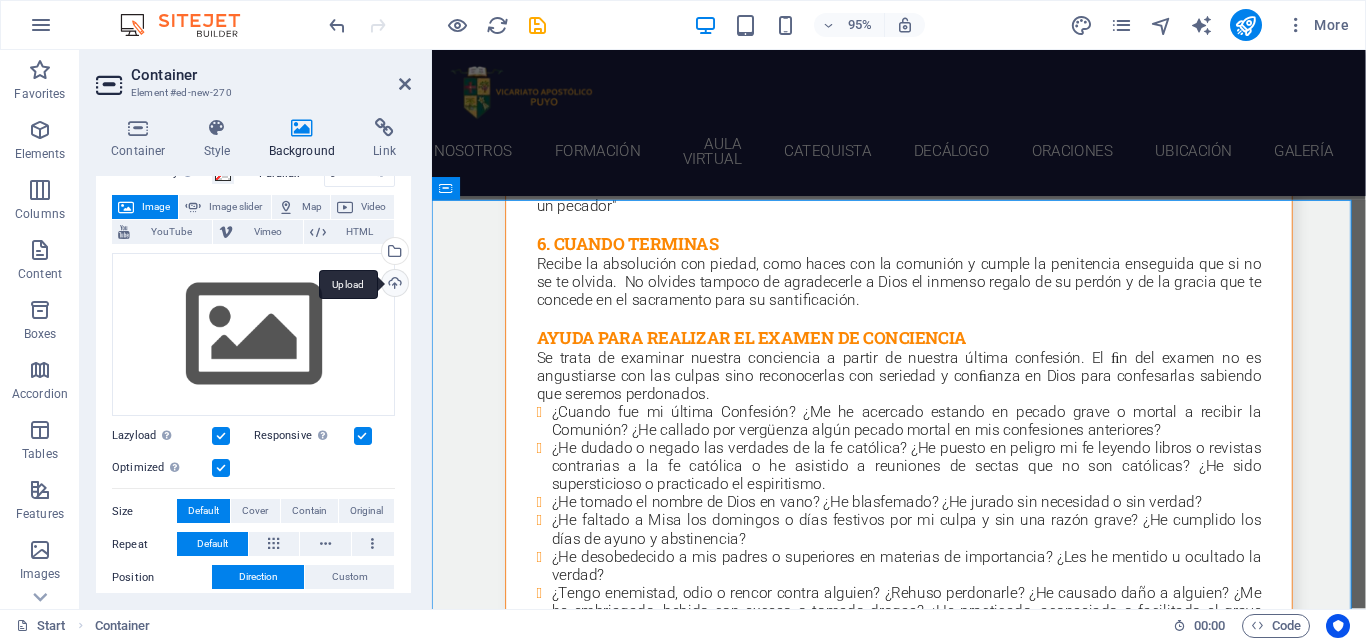 click on "Upload" at bounding box center [393, 285] 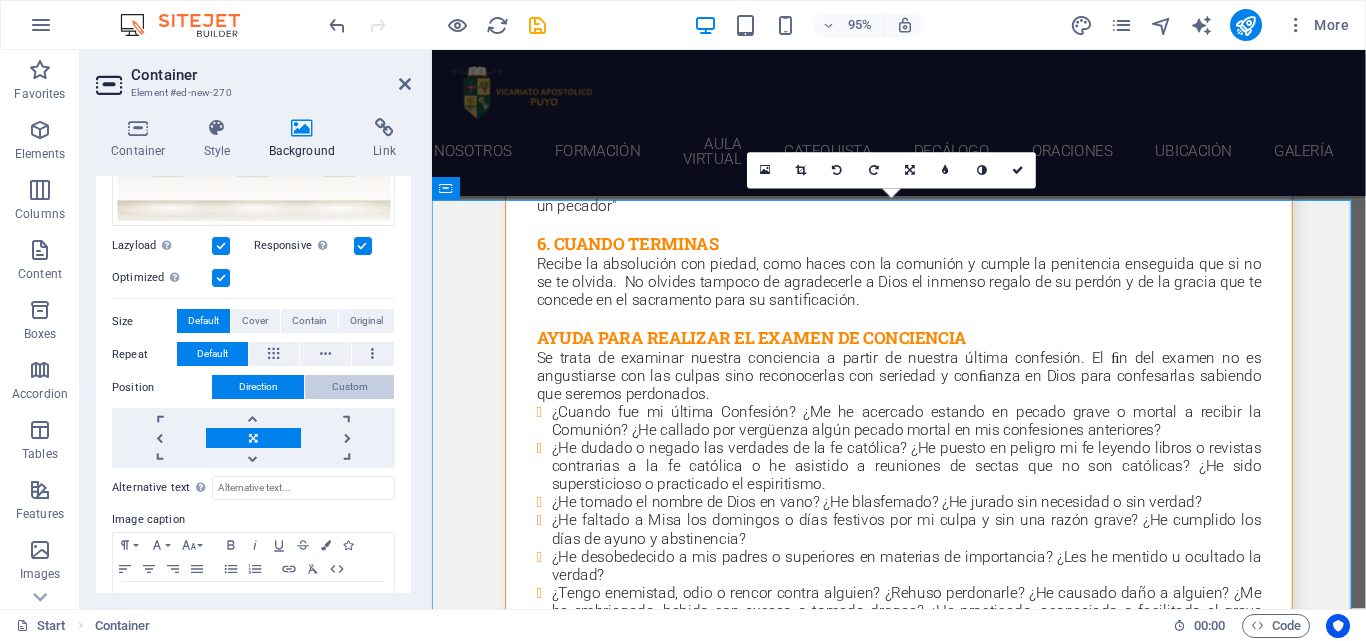 scroll, scrollTop: 365, scrollLeft: 0, axis: vertical 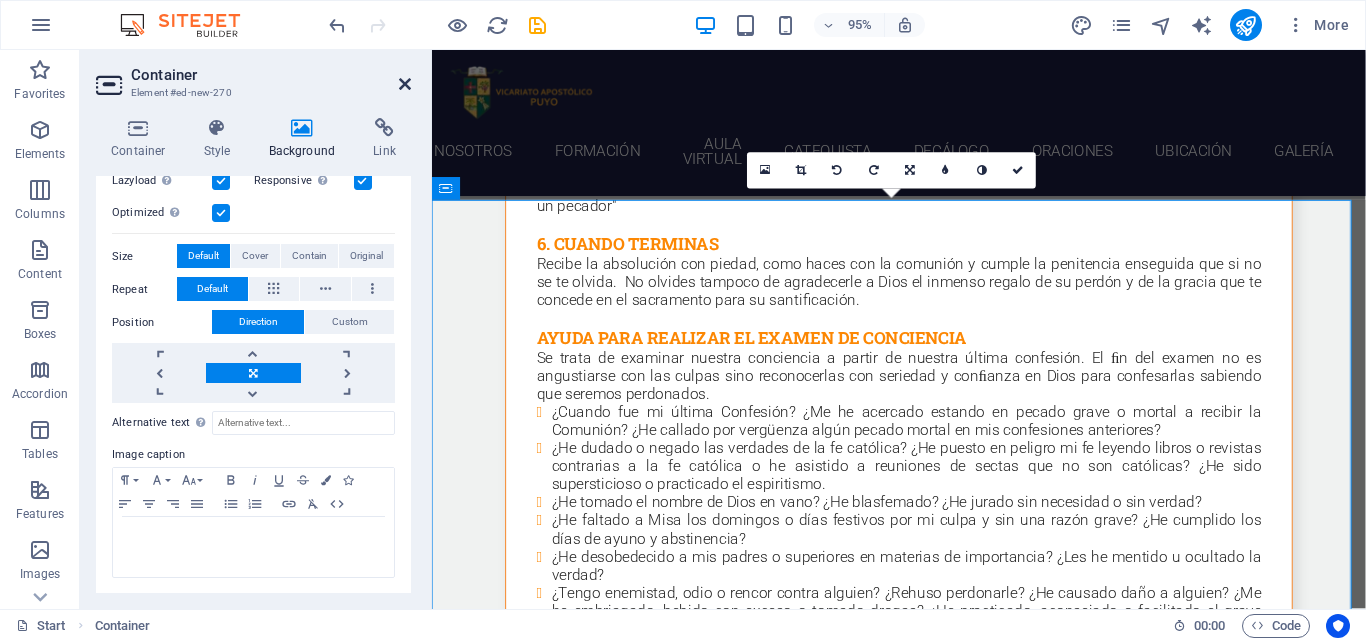 drag, startPoint x: 405, startPoint y: 87, endPoint x: 470, endPoint y: 281, distance: 204.59961 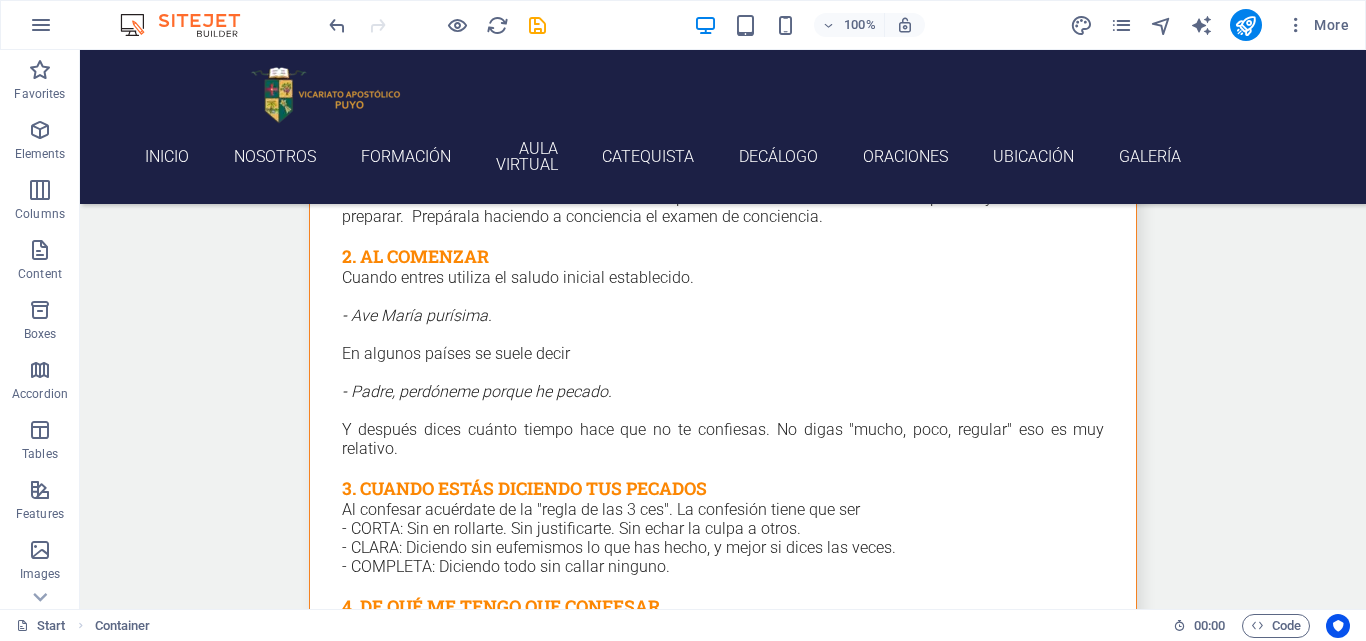 scroll, scrollTop: 20514, scrollLeft: 0, axis: vertical 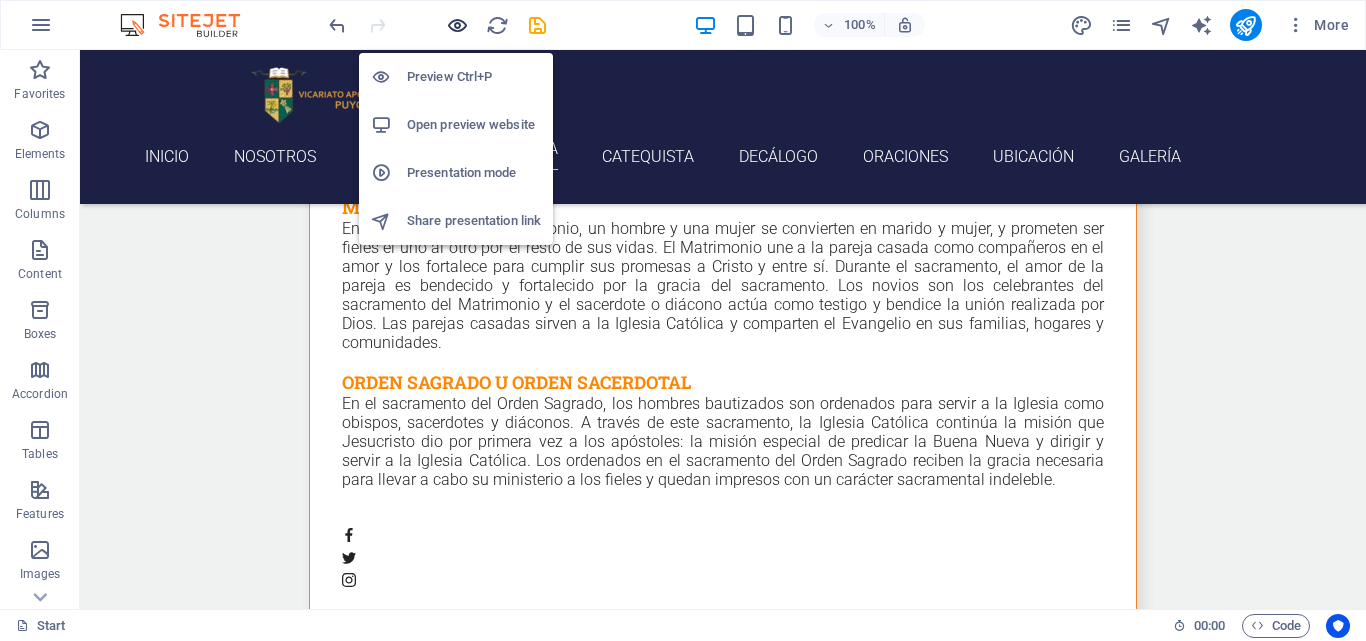 click at bounding box center [457, 25] 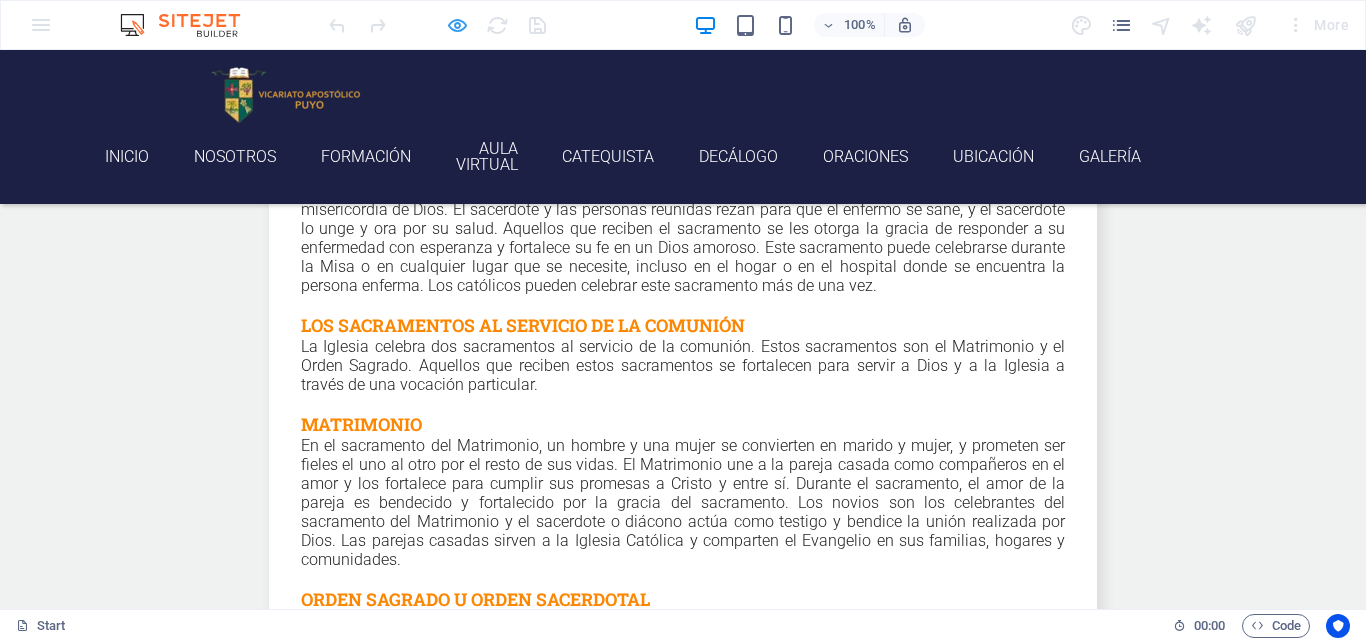 scroll, scrollTop: 19570, scrollLeft: 0, axis: vertical 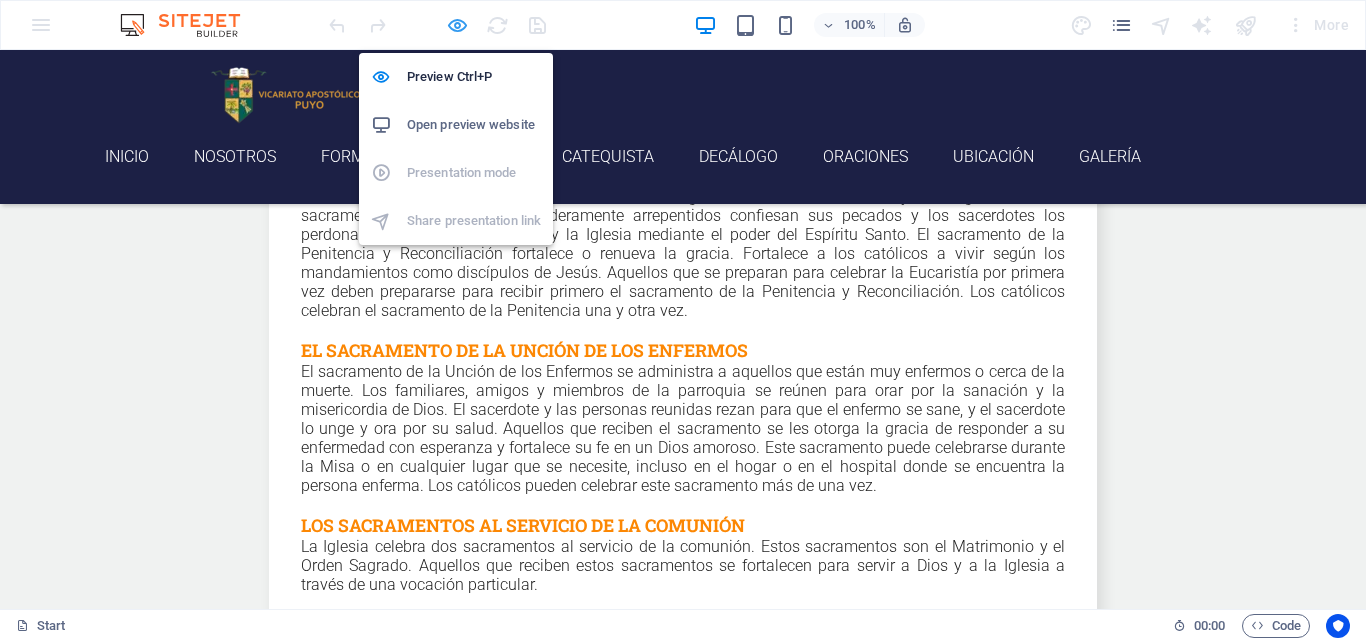 click at bounding box center [457, 25] 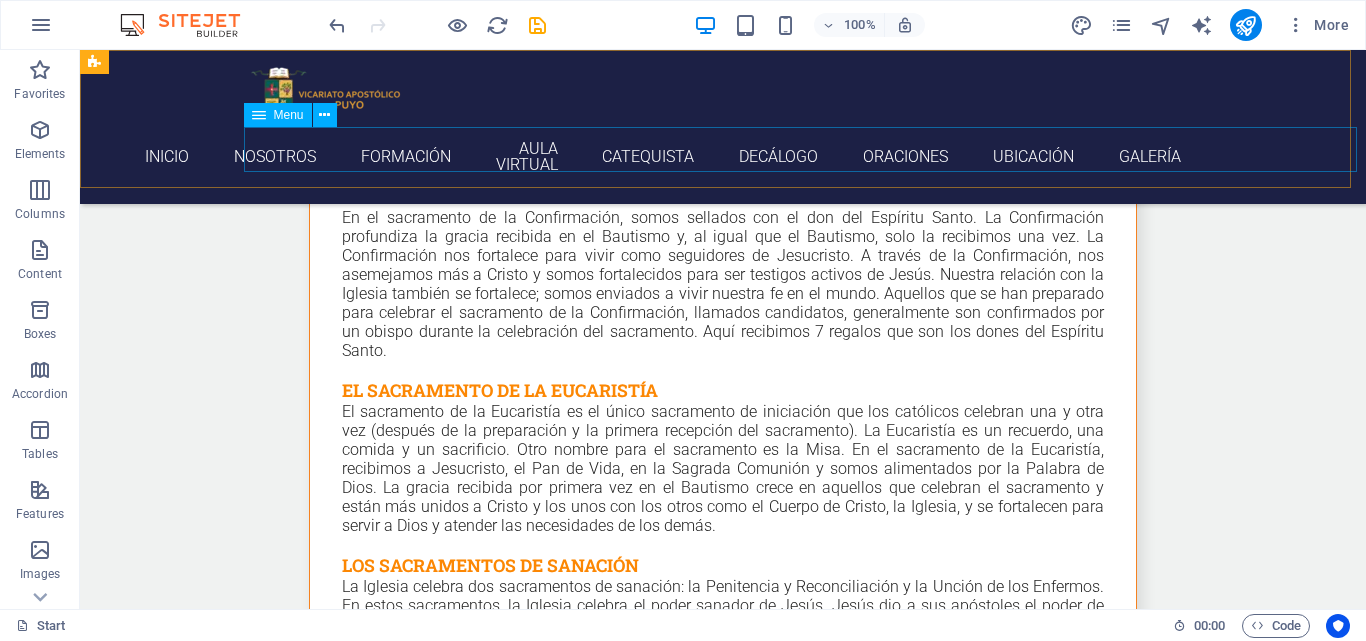 click on "Inicio NOSOTROS FORMACIÓN AULA VIRTUAL CATEQUISTA DECÁLOGO ORACIONES UBICACIÓN GALERÍA" at bounding box center [723, 157] 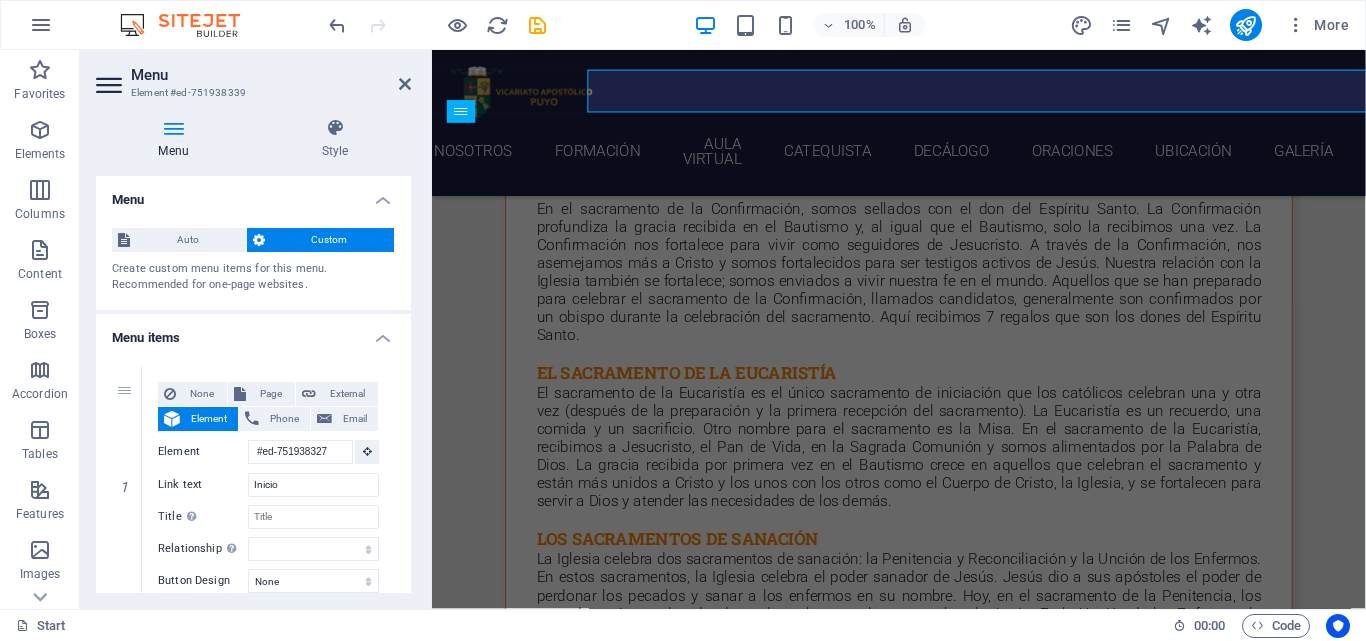 scroll, scrollTop: 20169, scrollLeft: 0, axis: vertical 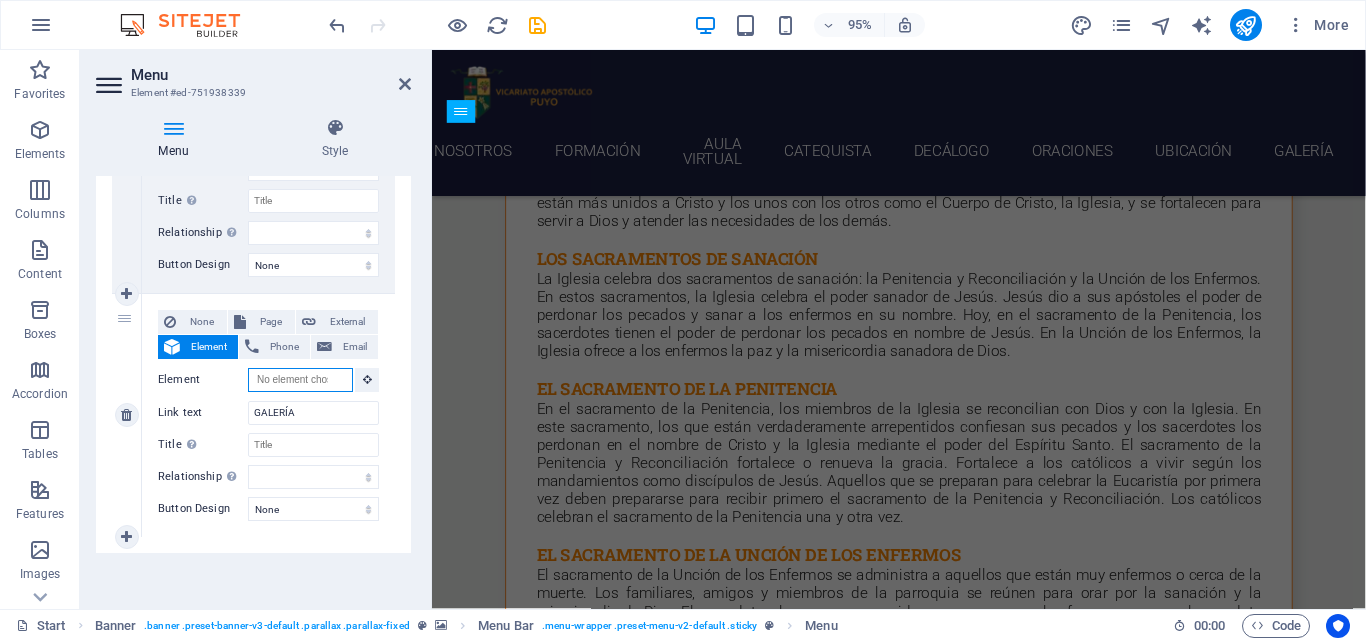 click on "Element" at bounding box center [300, 380] 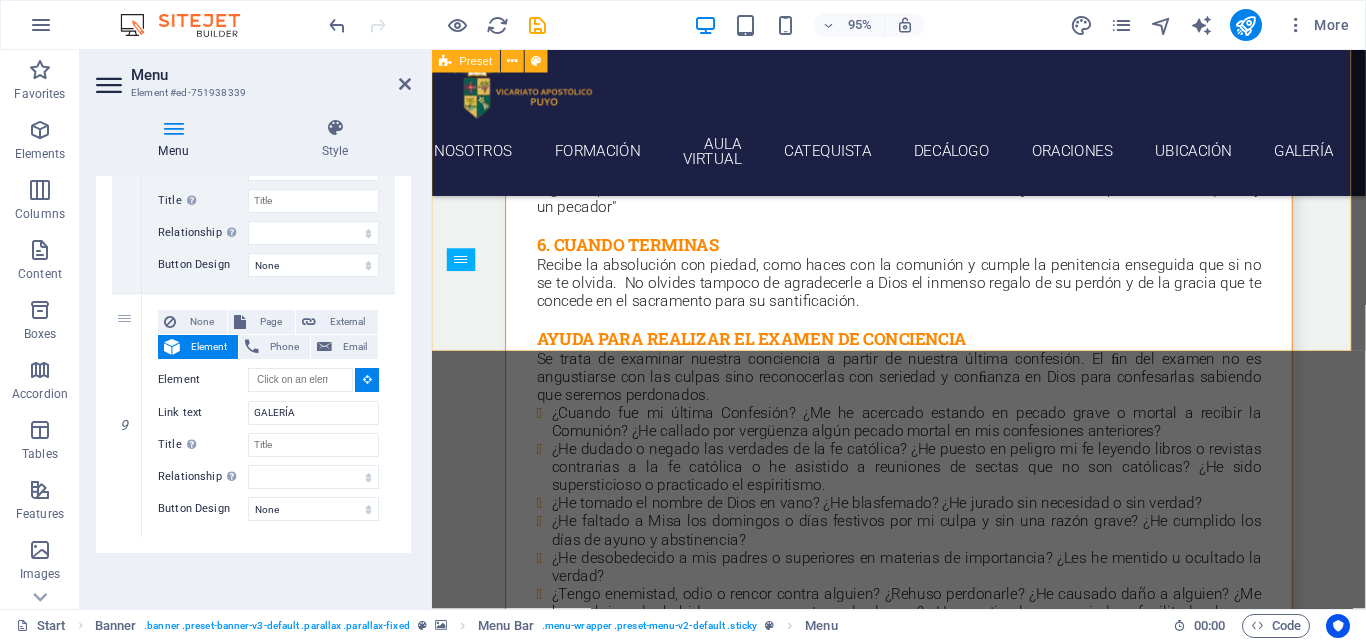 scroll, scrollTop: 22469, scrollLeft: 0, axis: vertical 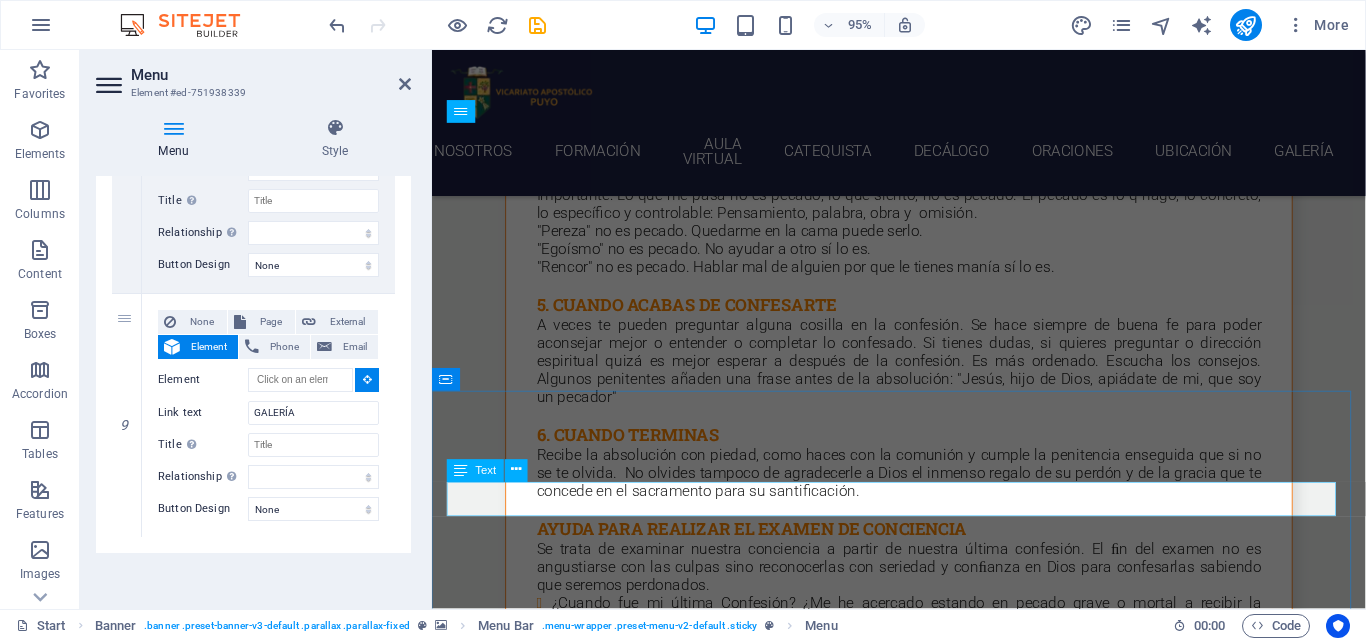 click on "INAUGURACIÓN DE LA ESCUELA DE FORMACIÓN DE CATEQUISTAS" at bounding box center [924, 6565] 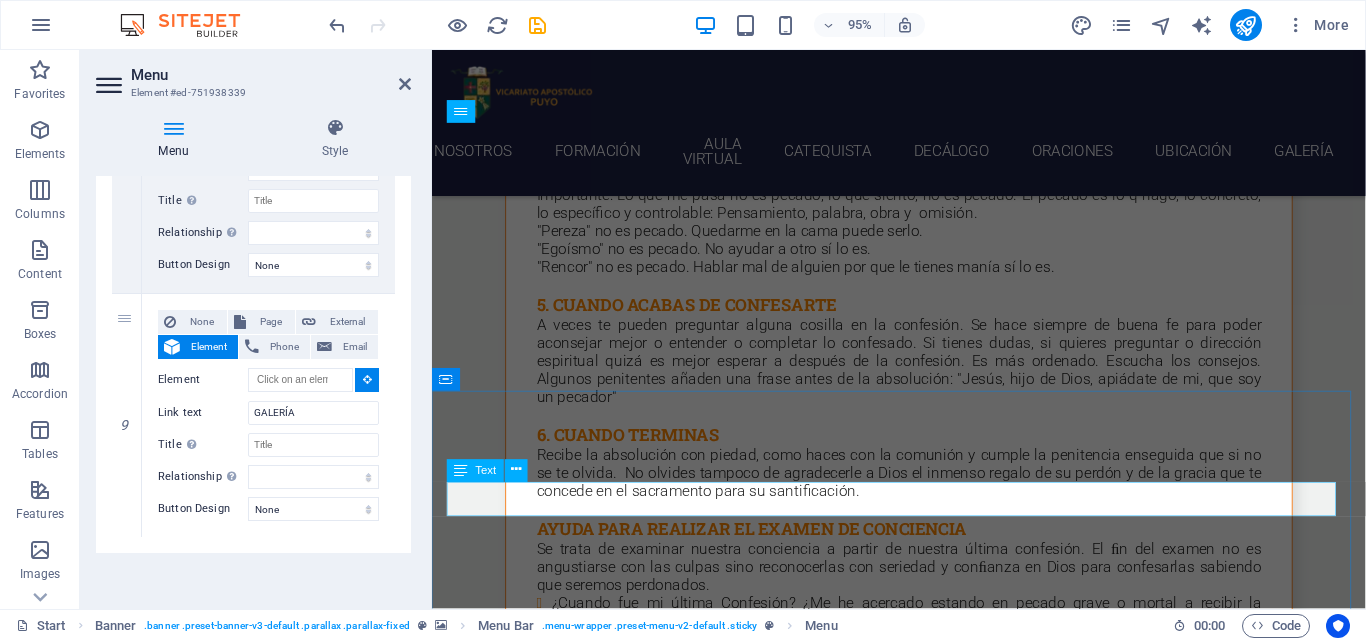 select 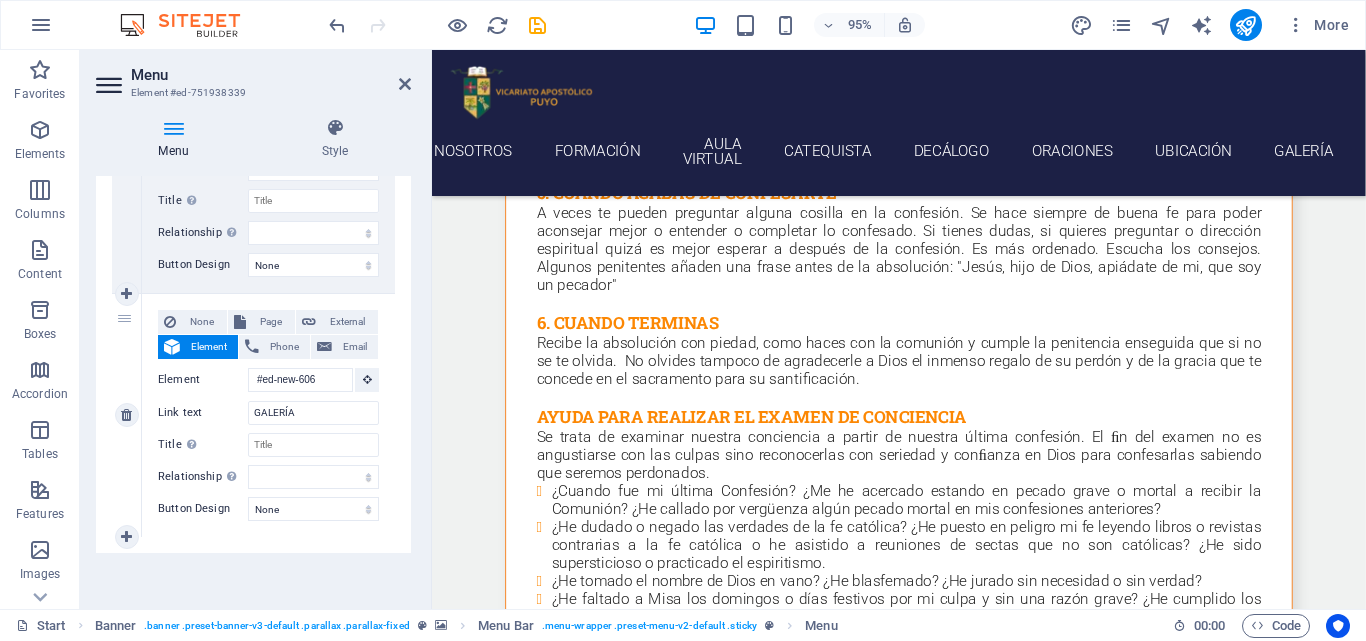 scroll, scrollTop: 22331, scrollLeft: 0, axis: vertical 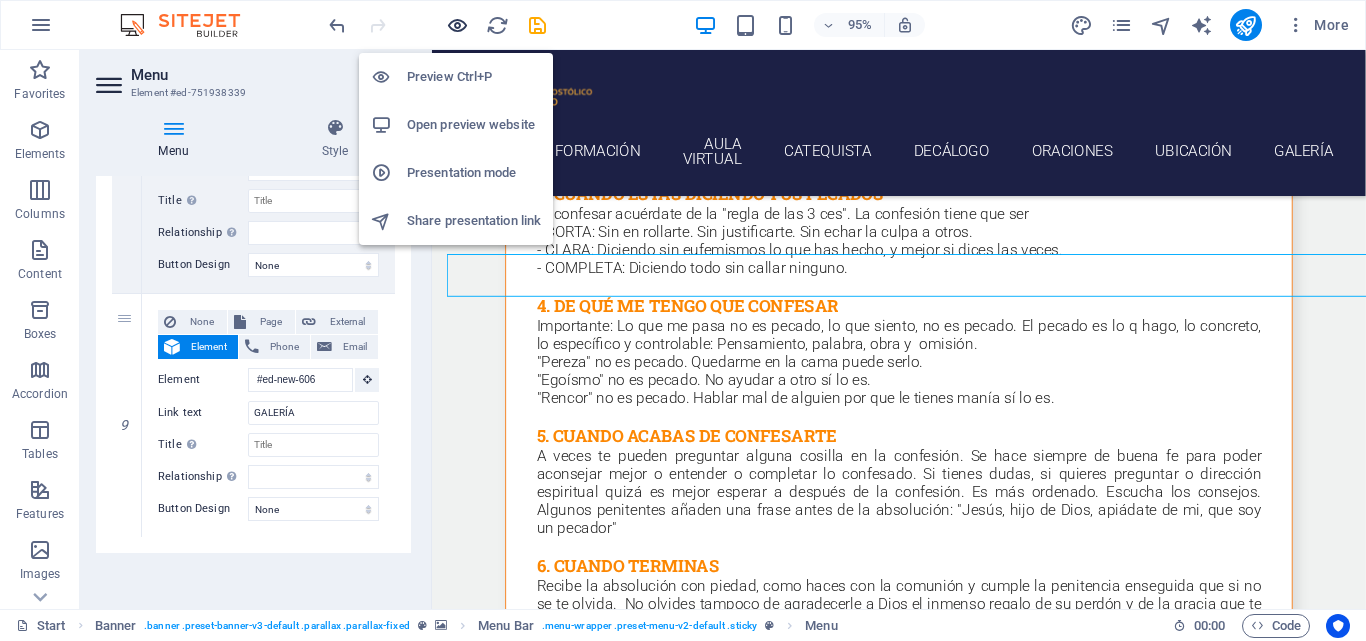 click at bounding box center [457, 25] 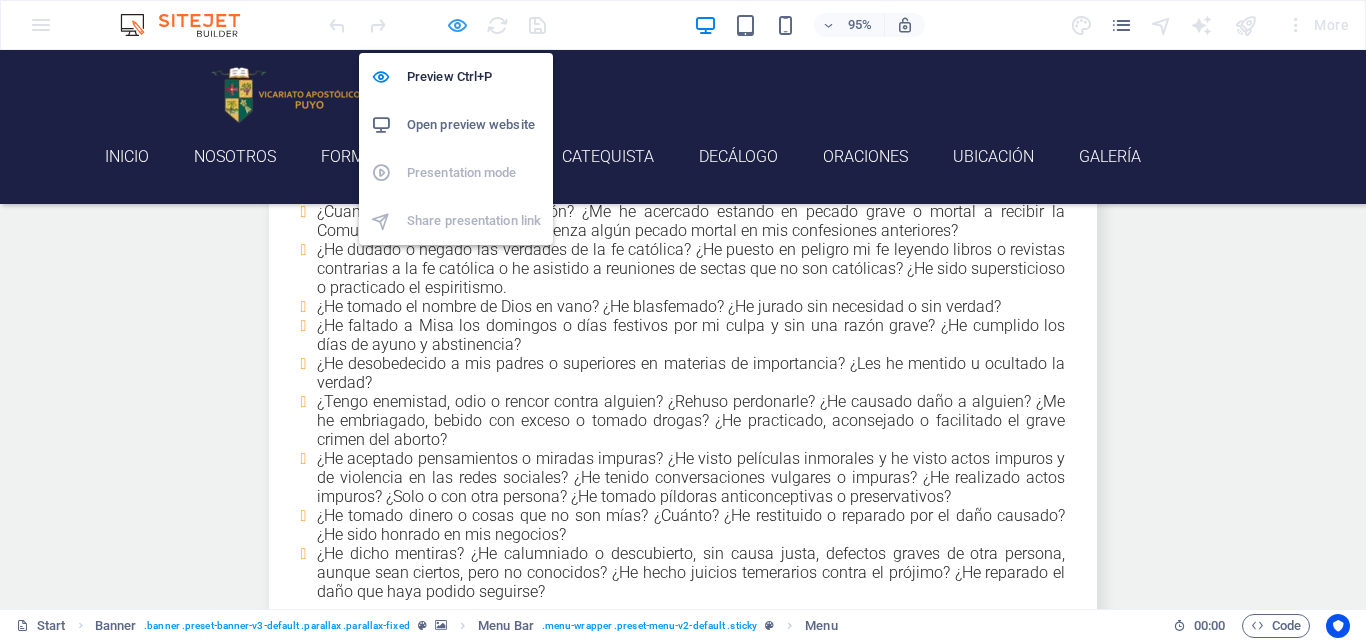 scroll, scrollTop: 21605, scrollLeft: 0, axis: vertical 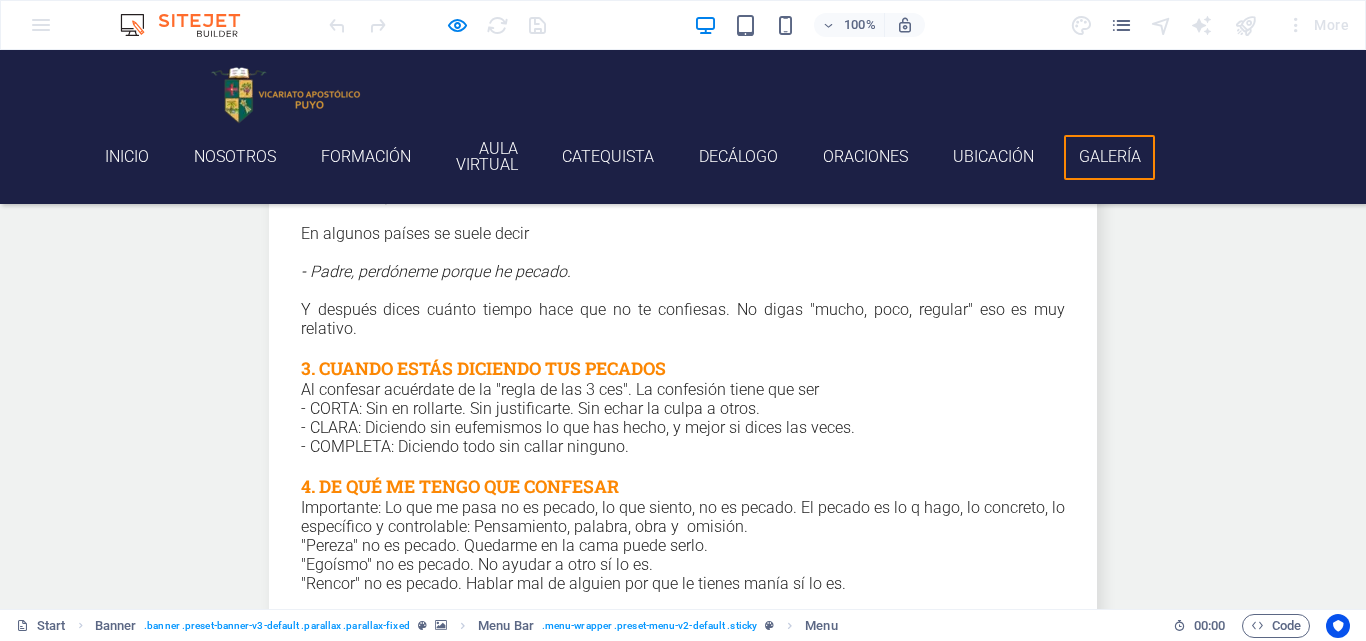 click on "GALERÍA" at bounding box center (1109, 157) 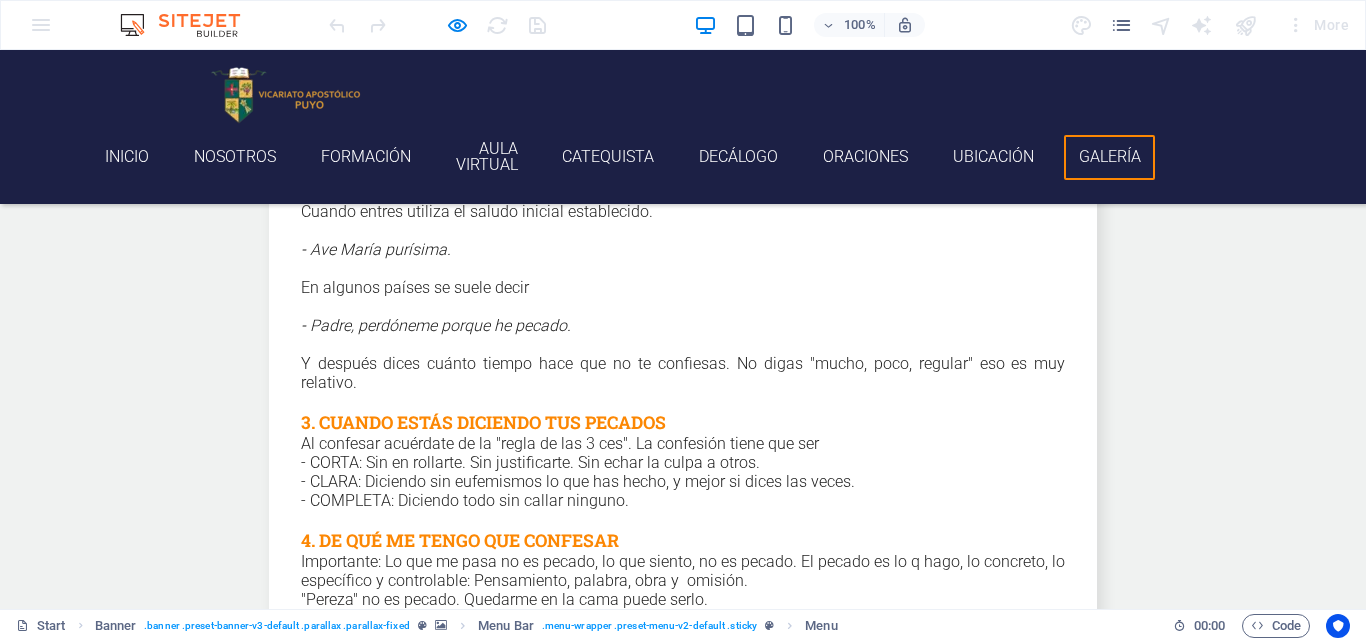 scroll, scrollTop: 20786, scrollLeft: 0, axis: vertical 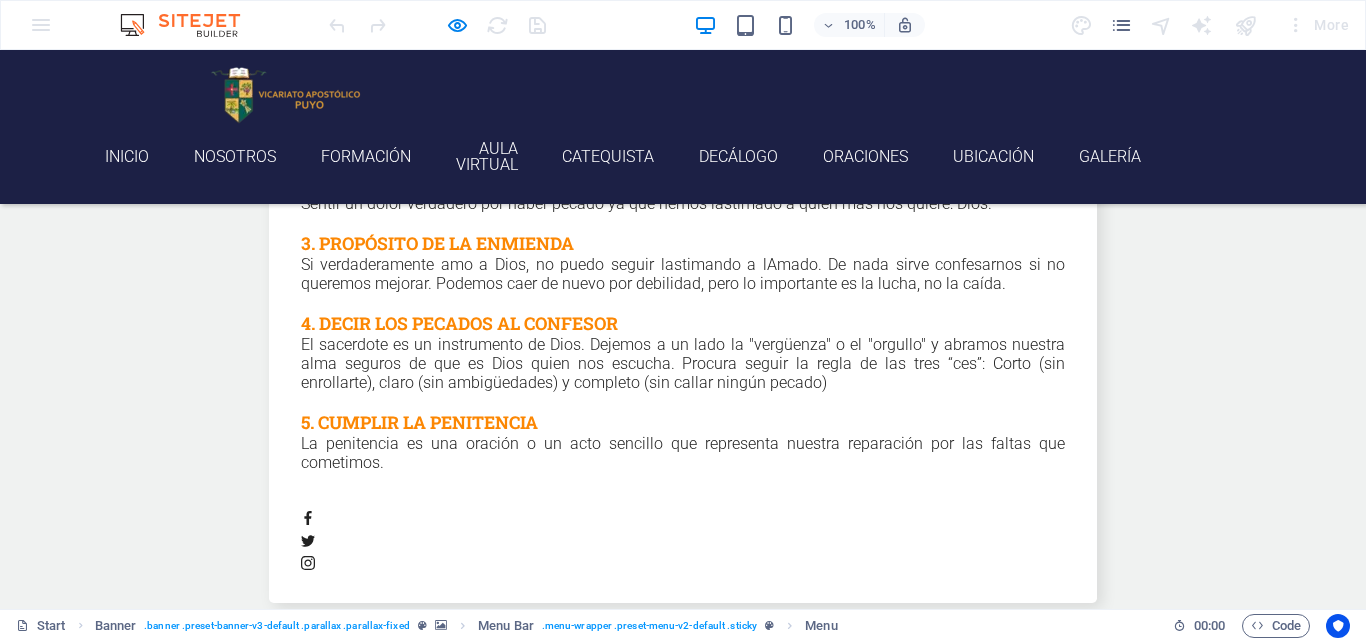 click at bounding box center [327, 6813] 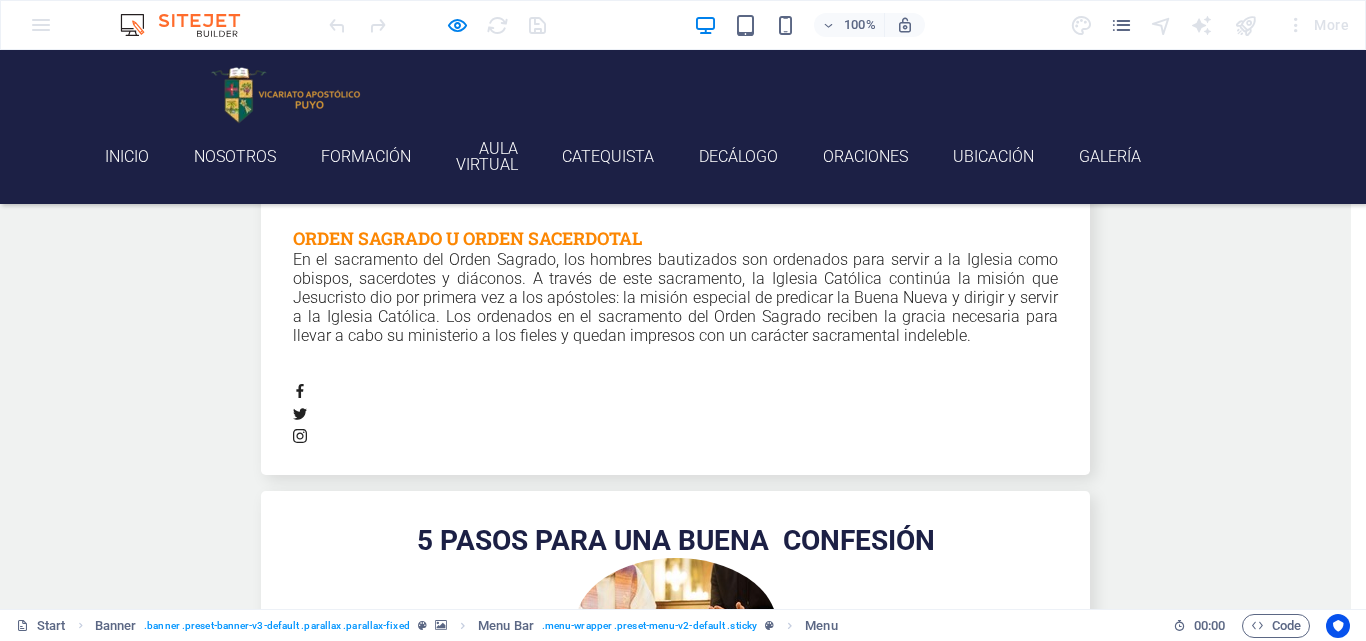 click at bounding box center [0, -20088] 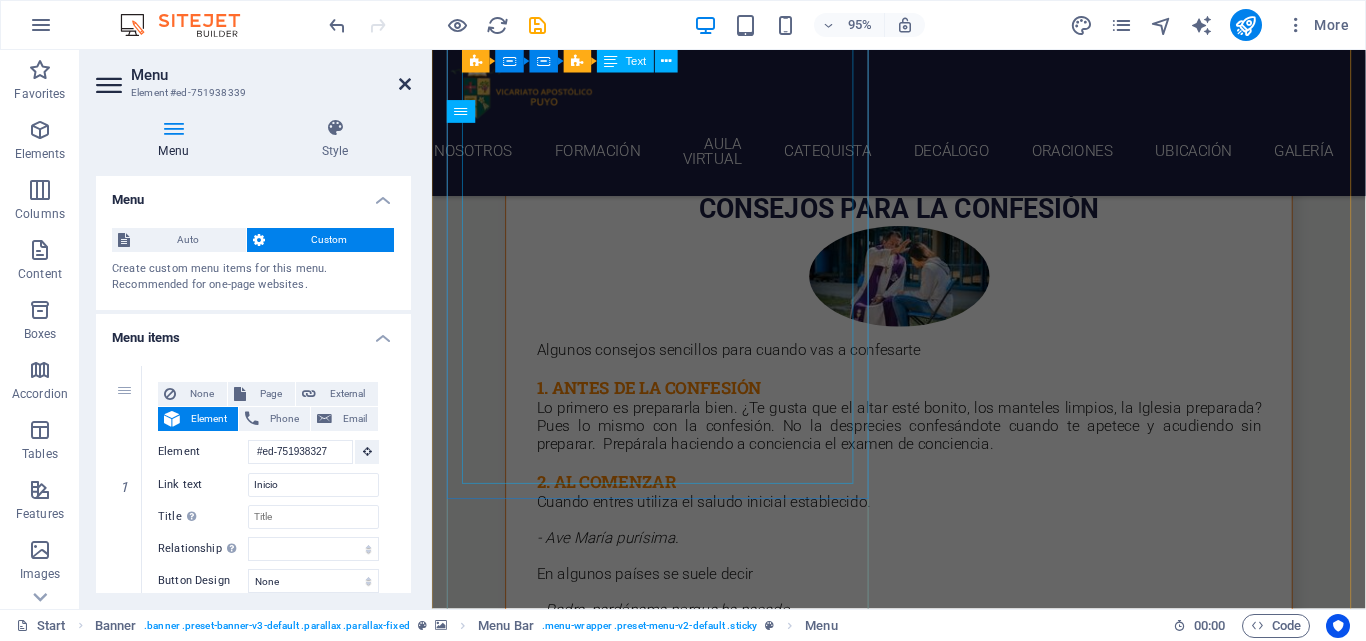 scroll, scrollTop: 22196, scrollLeft: 0, axis: vertical 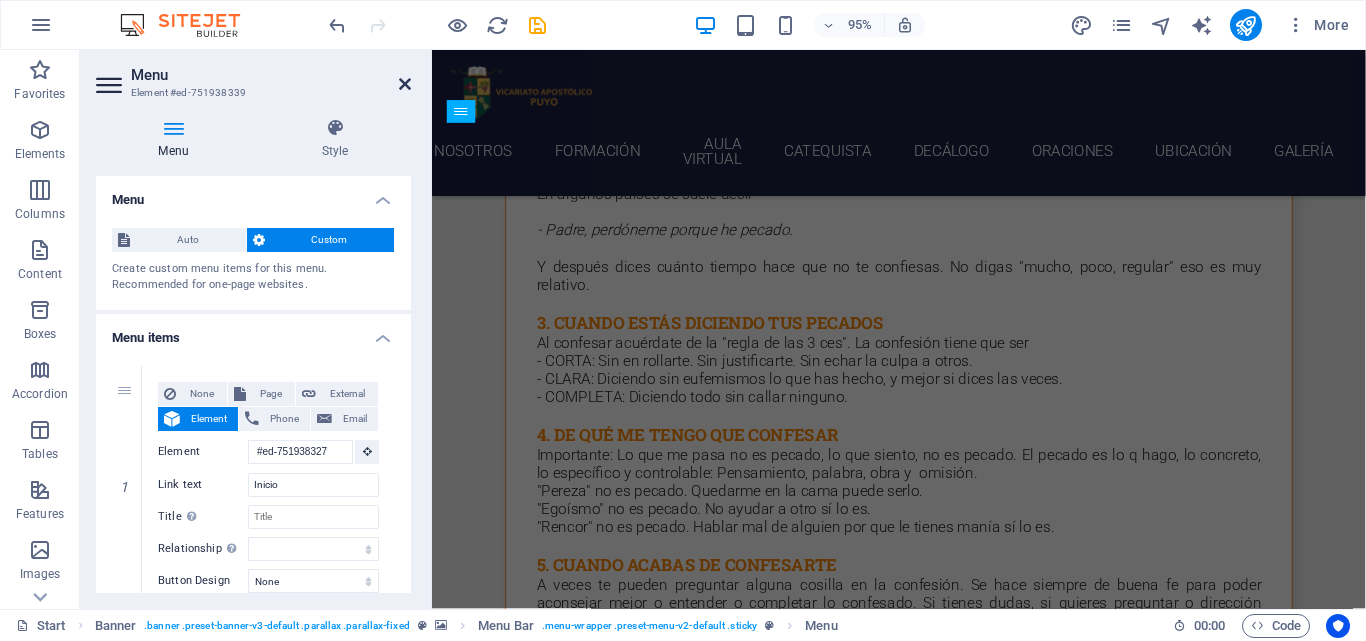 drag, startPoint x: 402, startPoint y: 80, endPoint x: 584, endPoint y: 196, distance: 215.824 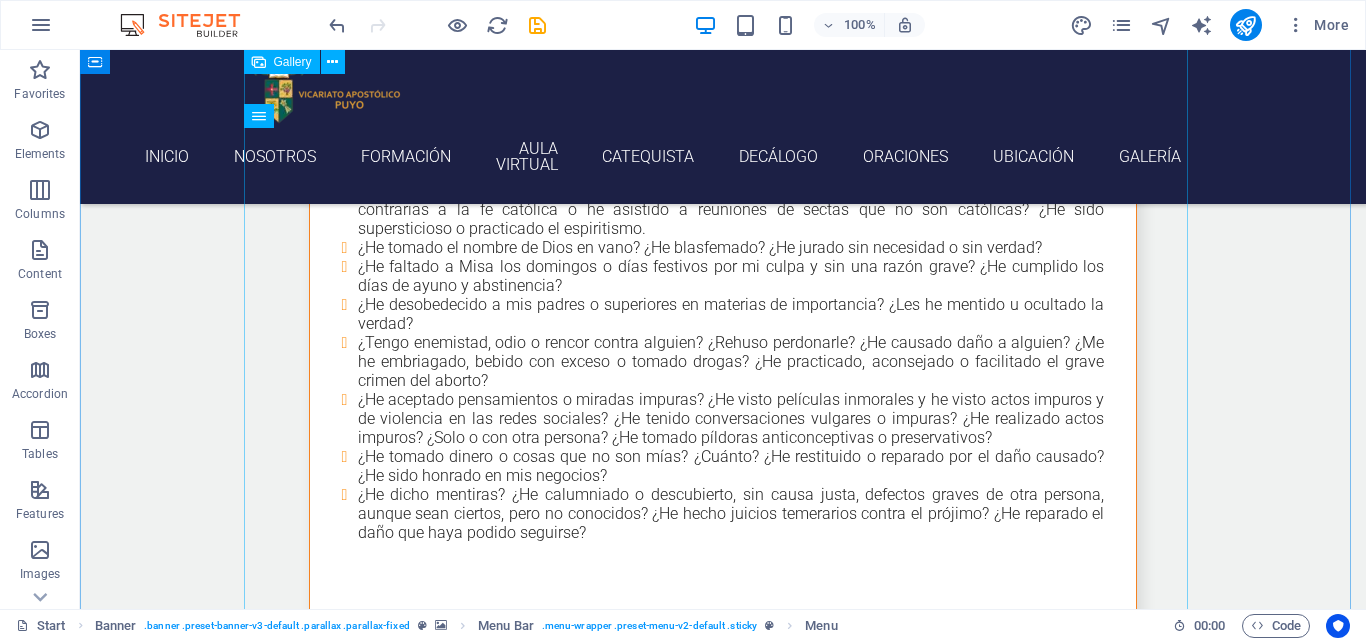 scroll, scrollTop: 22749, scrollLeft: 0, axis: vertical 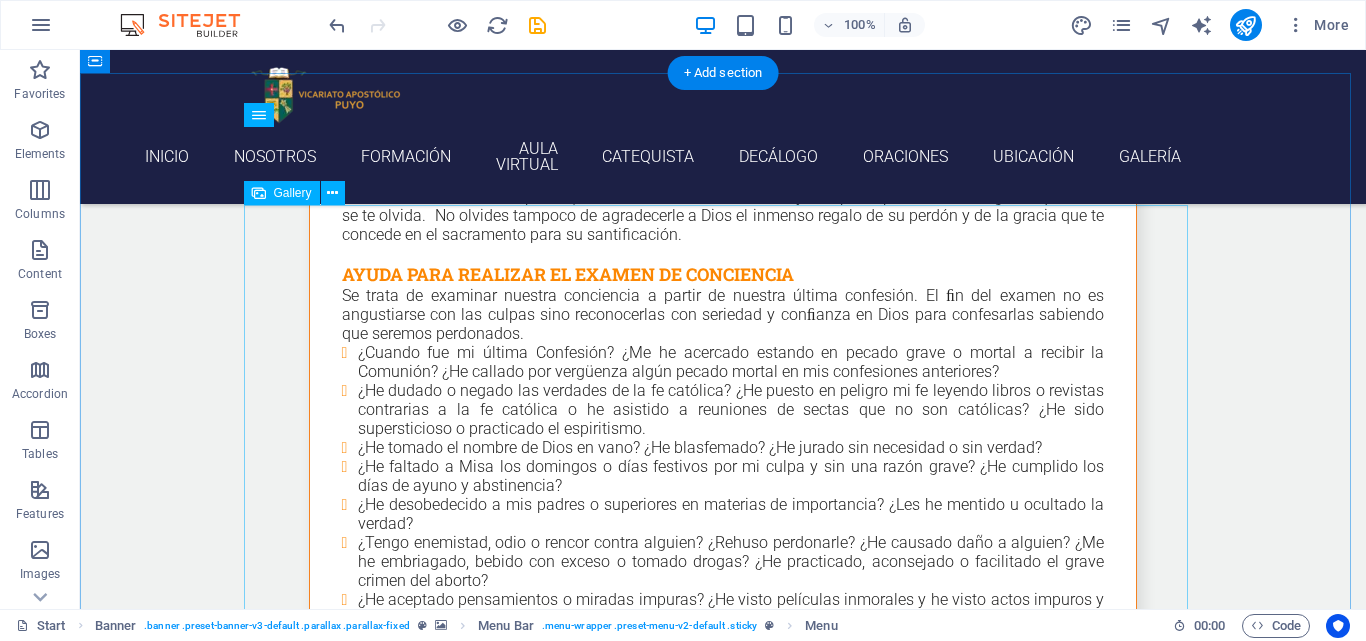 click at bounding box center (842, 6419) 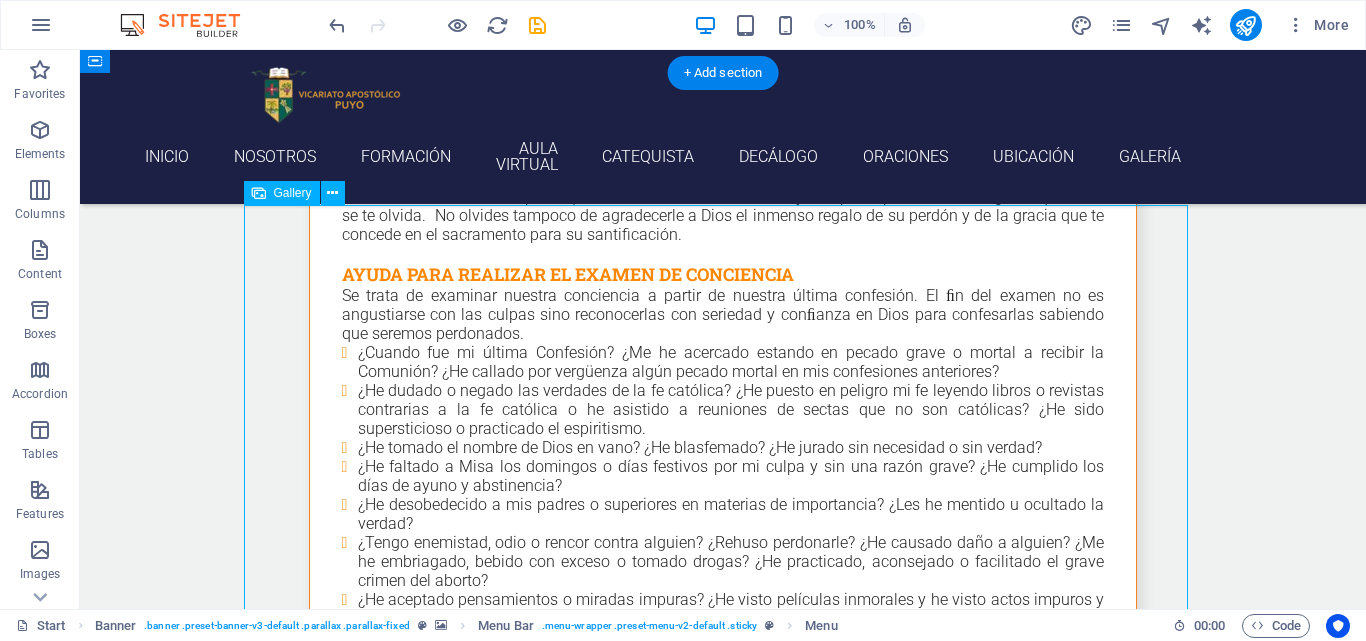 click at bounding box center [842, 6419] 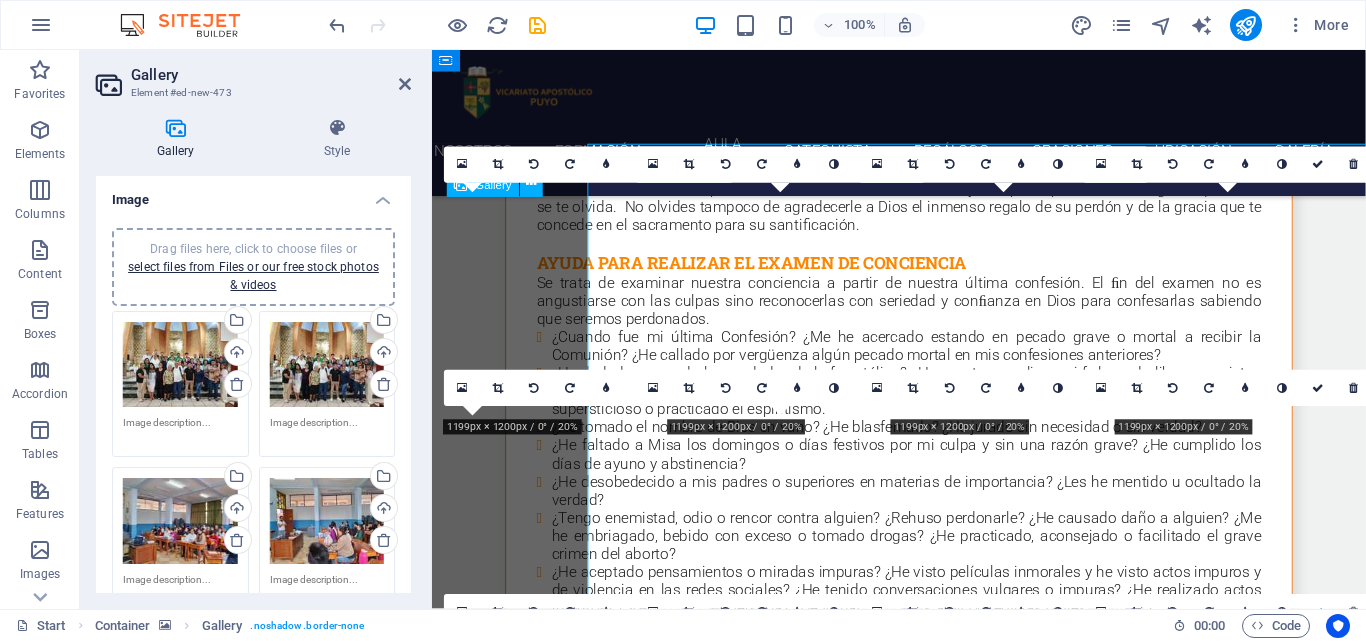scroll, scrollTop: 22805, scrollLeft: 0, axis: vertical 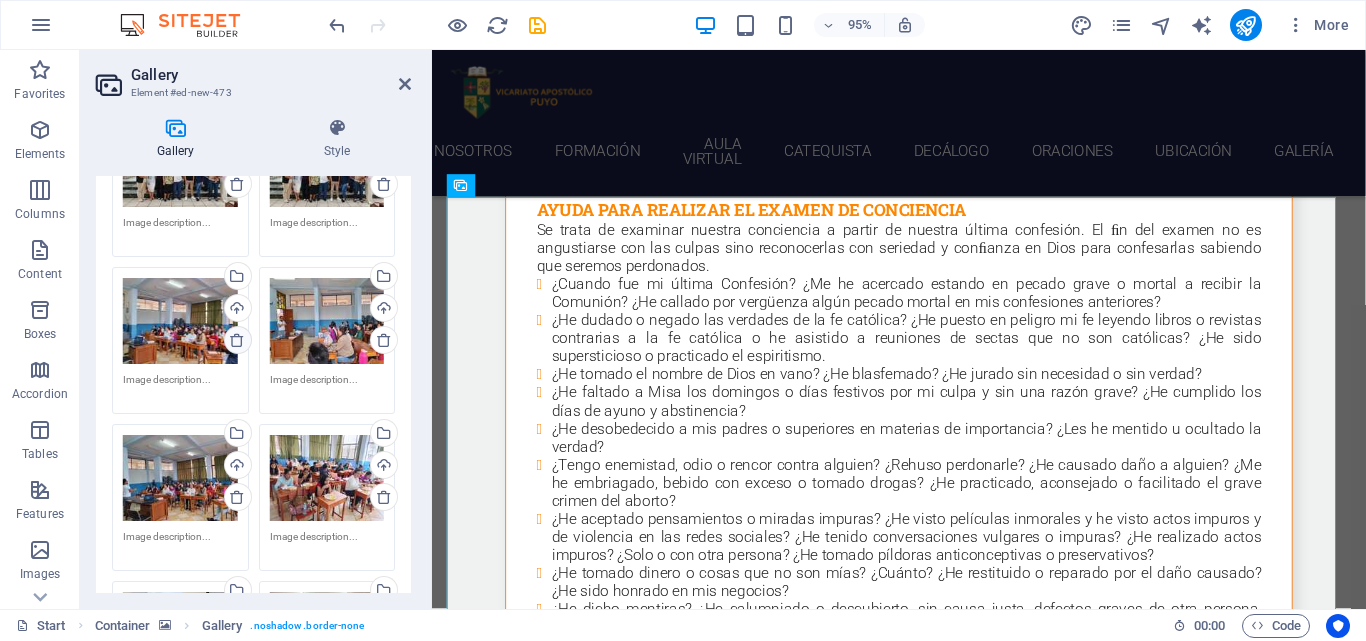 click at bounding box center (237, 340) 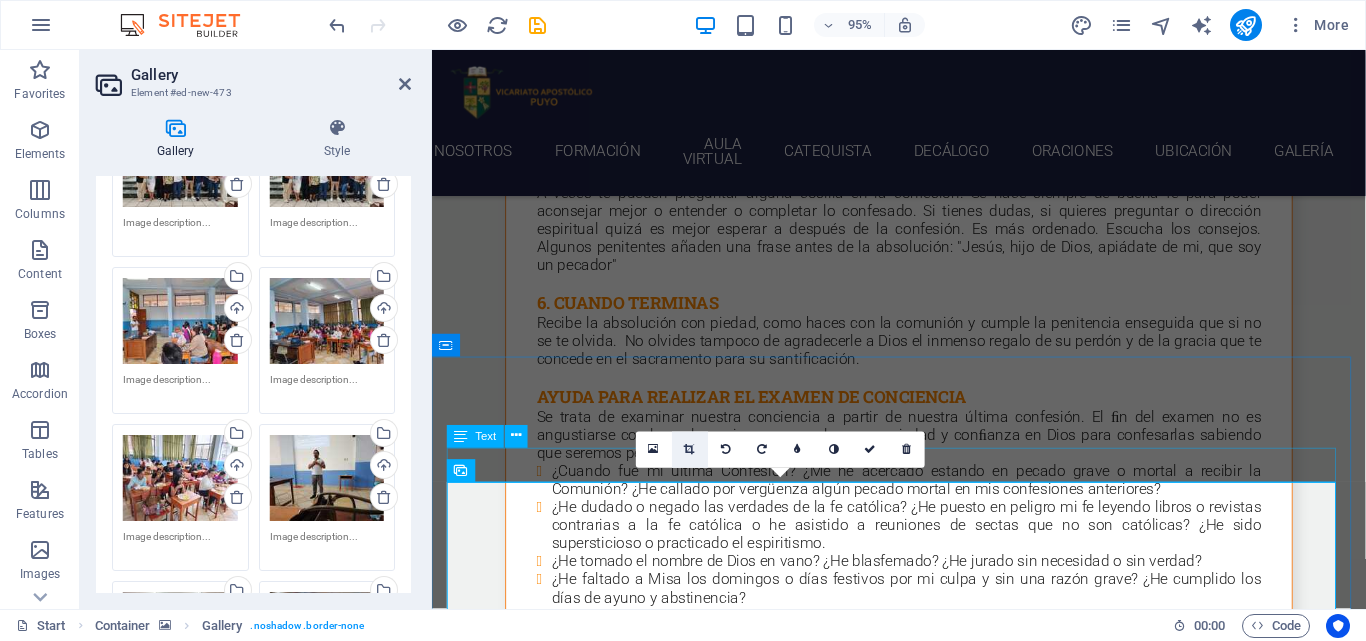 scroll, scrollTop: 22505, scrollLeft: 0, axis: vertical 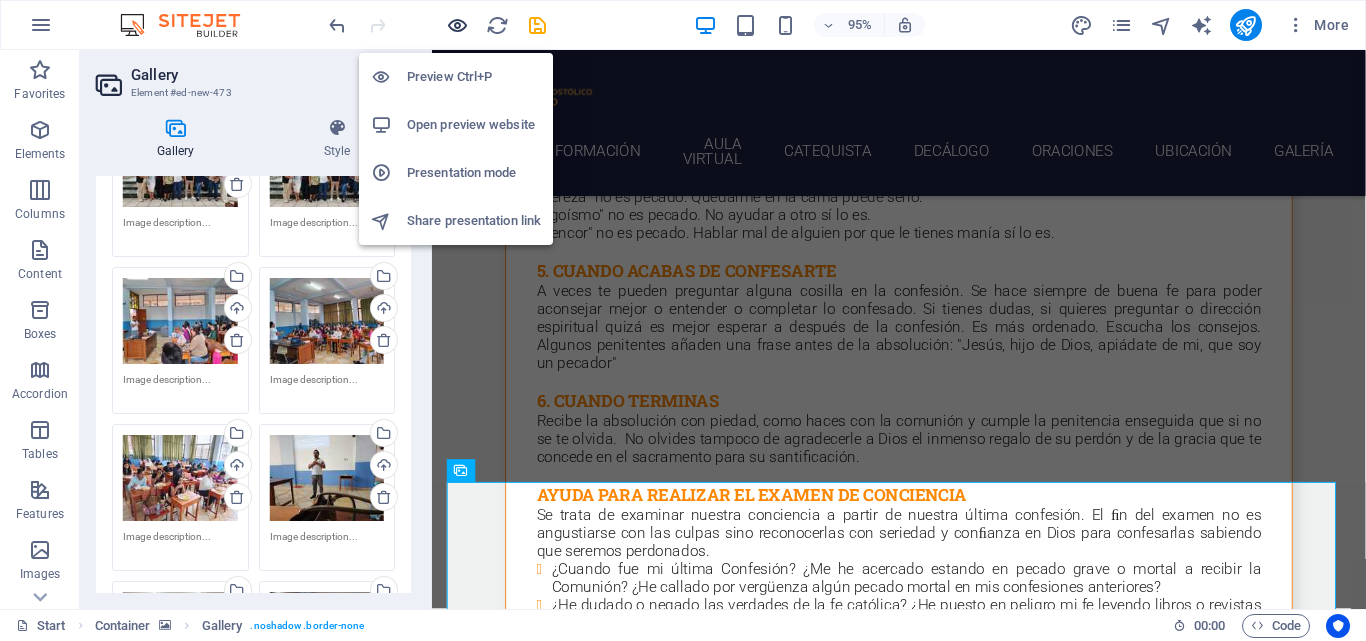 click at bounding box center (457, 25) 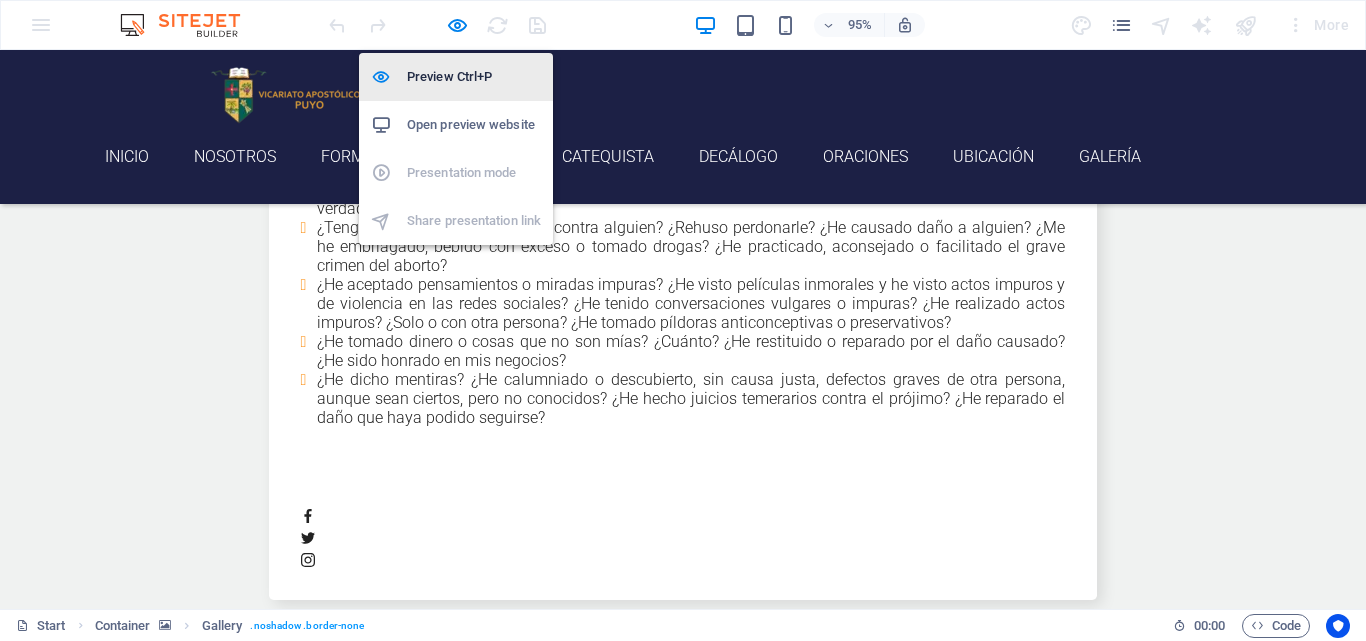 scroll, scrollTop: 21605, scrollLeft: 0, axis: vertical 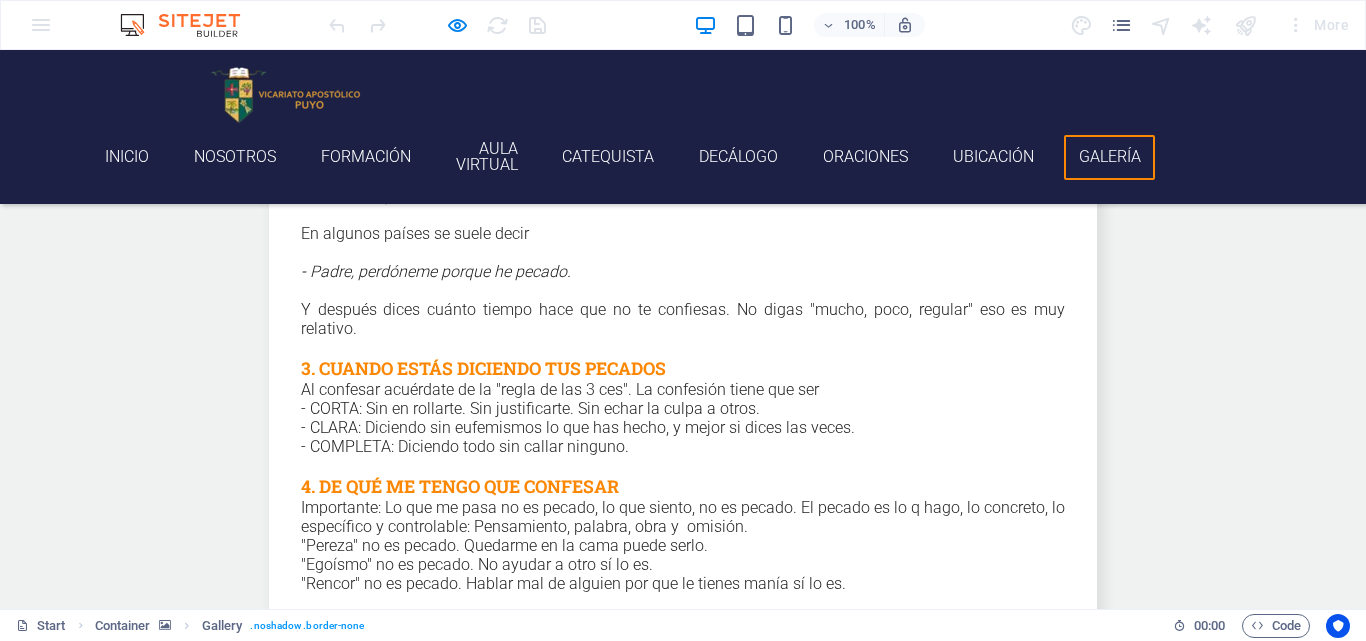 click on "GALERÍA" at bounding box center (1109, 157) 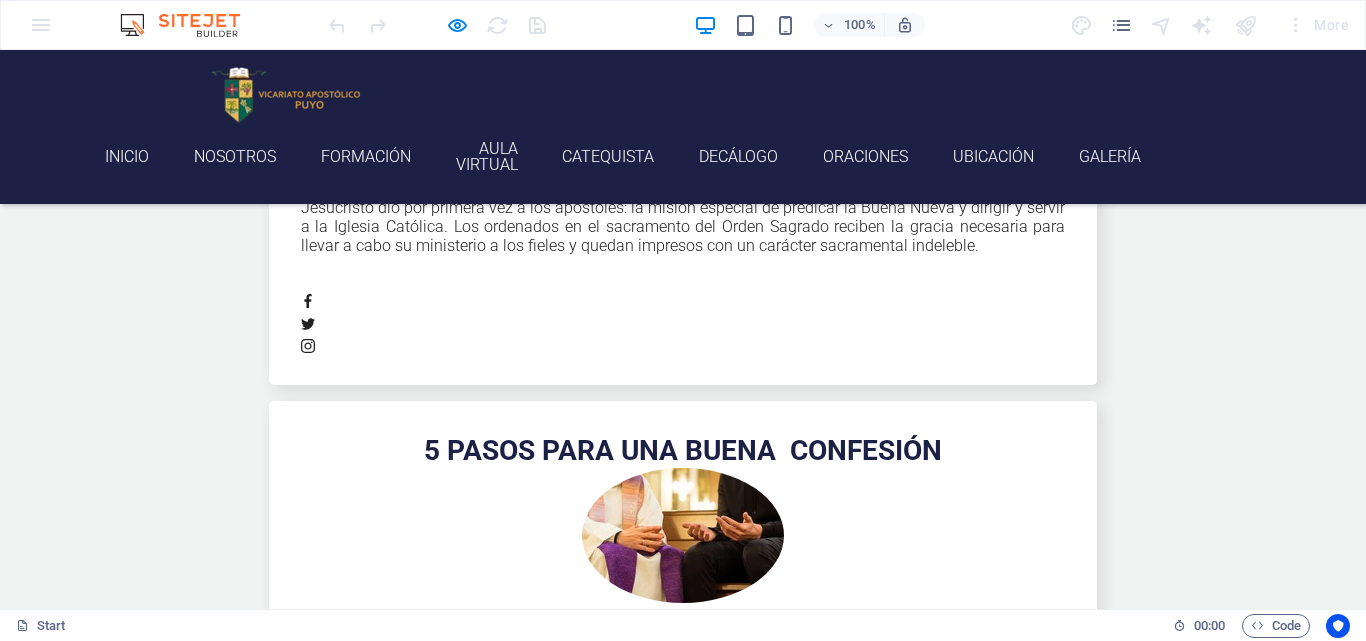 scroll, scrollTop: 19986, scrollLeft: 0, axis: vertical 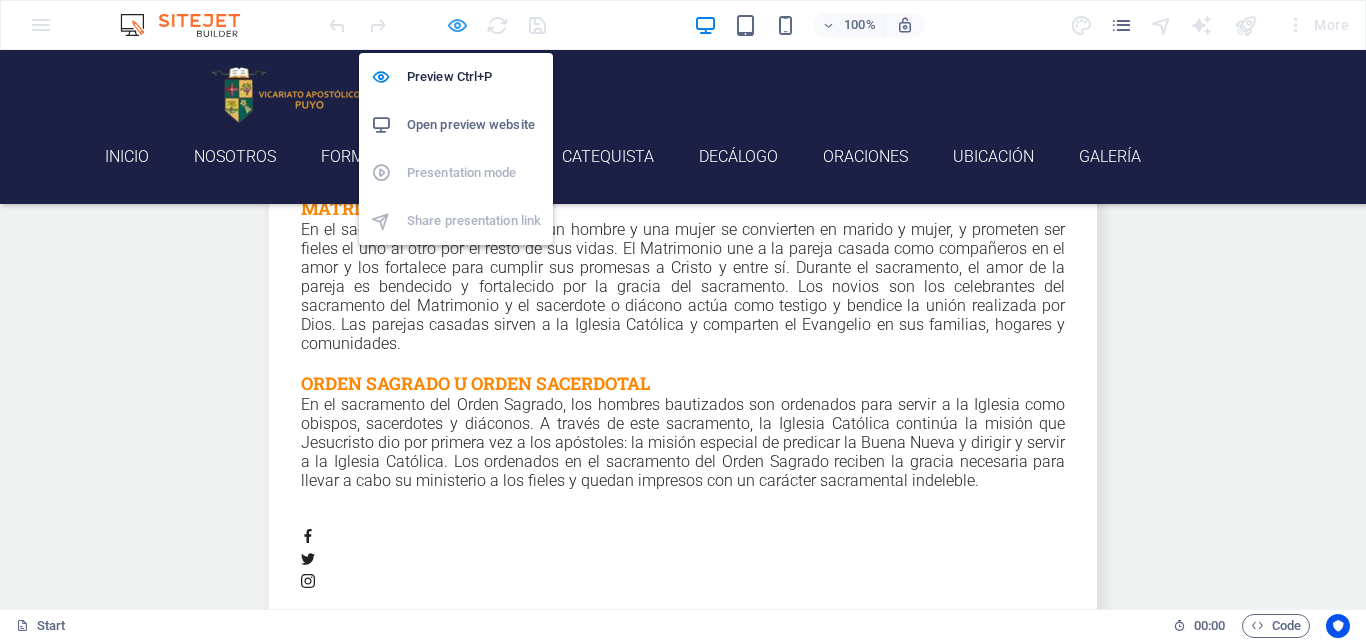 click at bounding box center (457, 25) 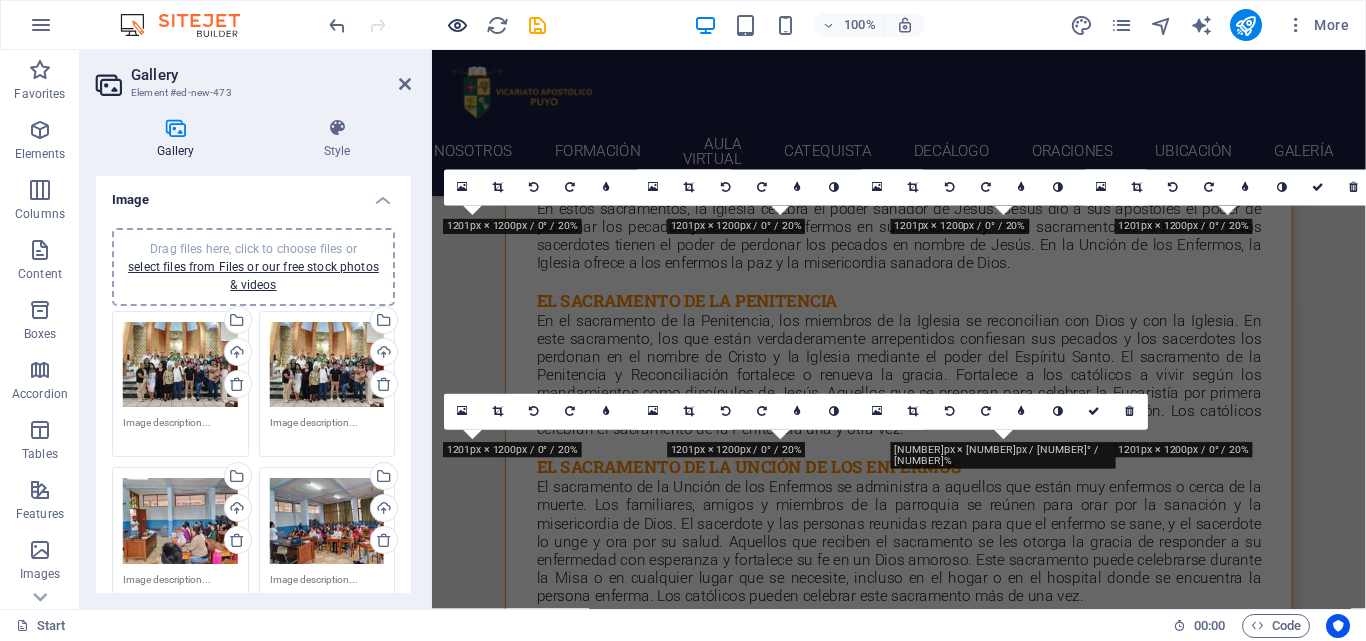 click at bounding box center [457, 25] 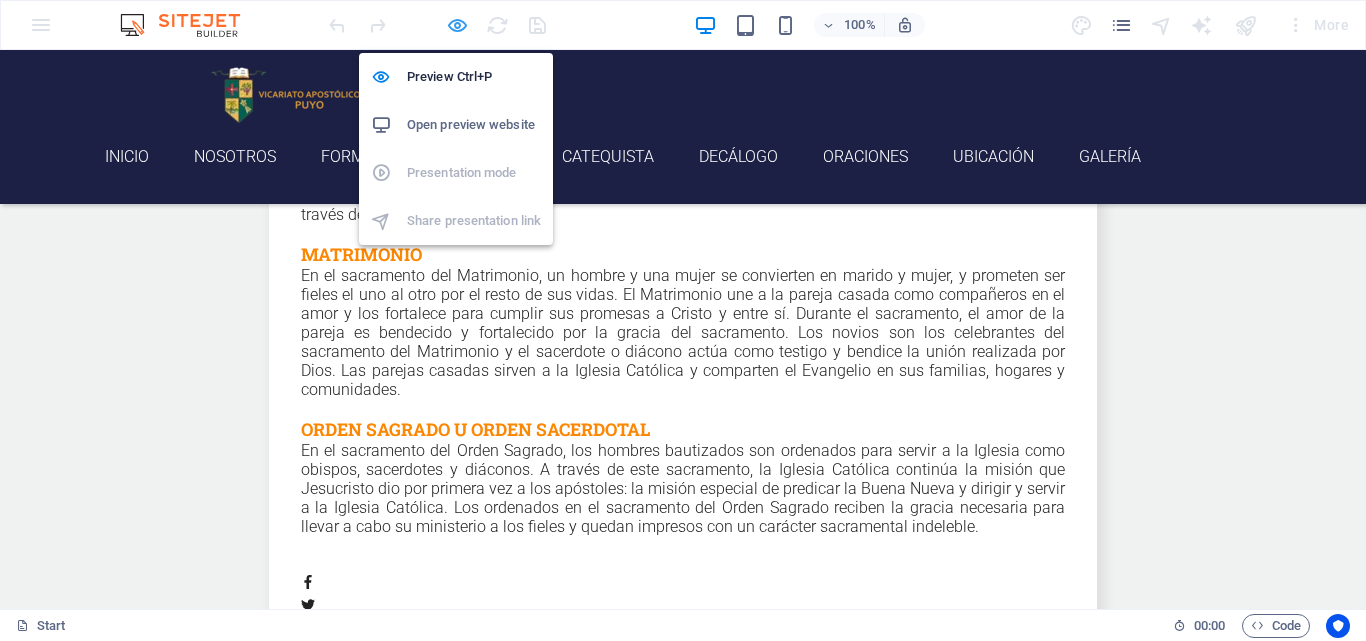 scroll, scrollTop: 21016, scrollLeft: 0, axis: vertical 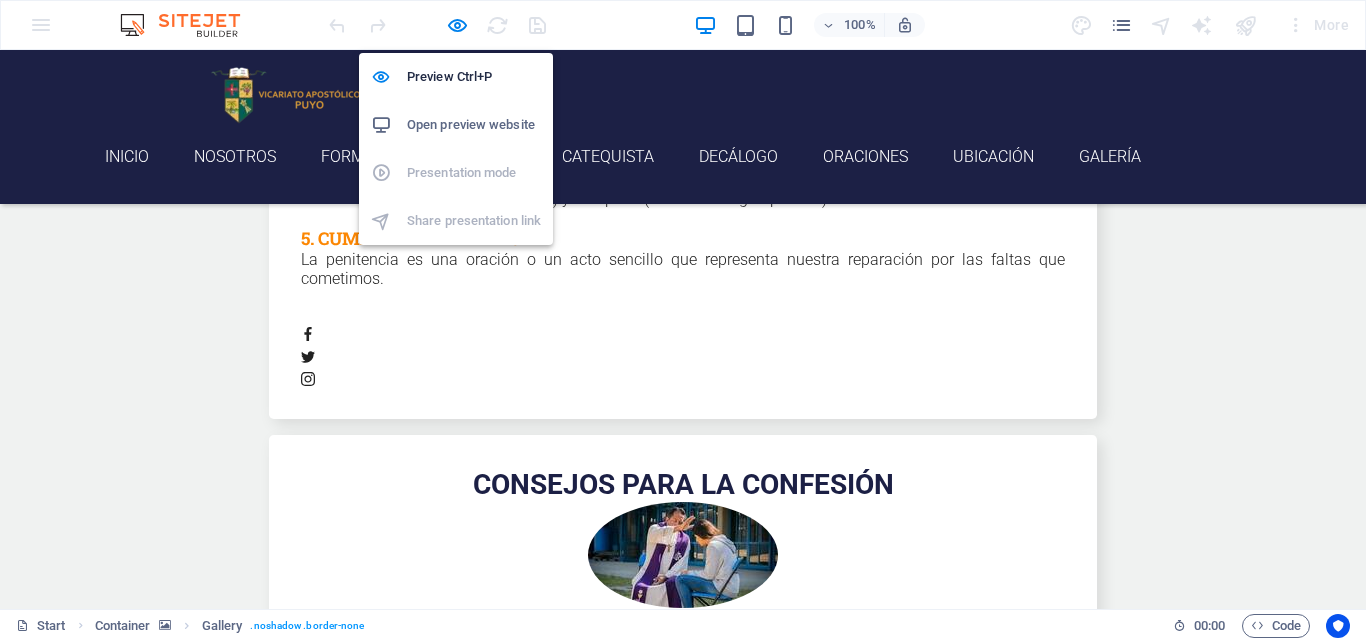 click at bounding box center (457, 25) 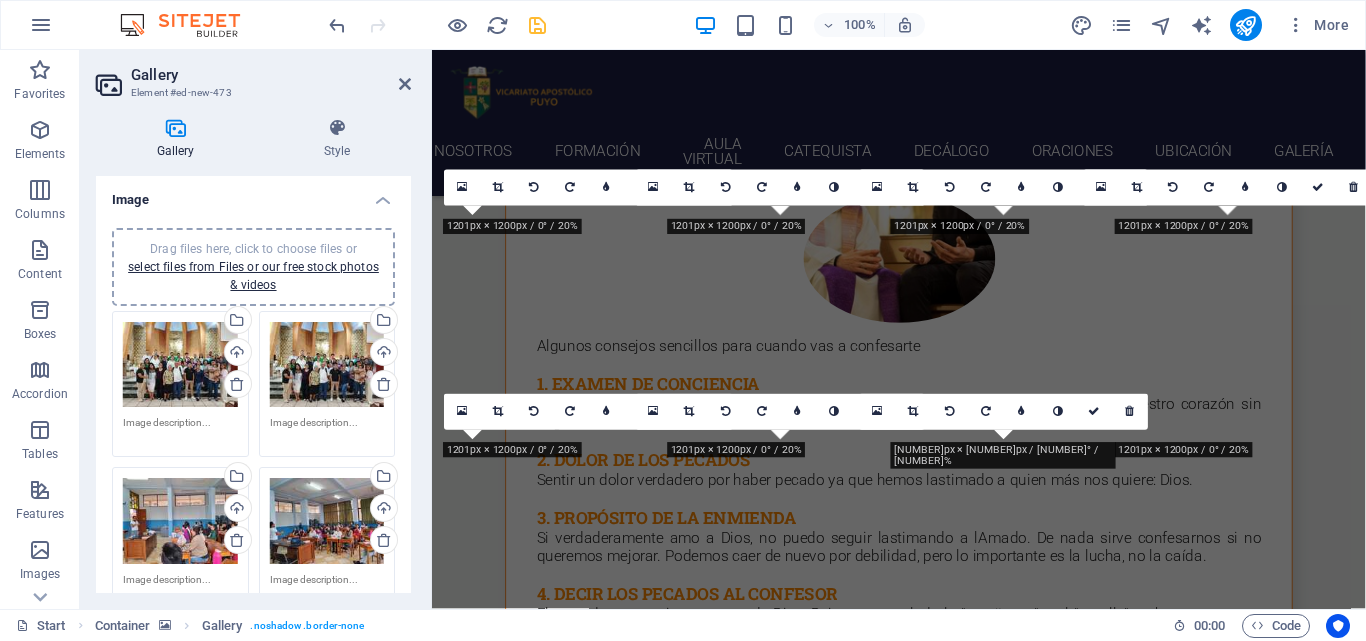 scroll, scrollTop: 23016, scrollLeft: 0, axis: vertical 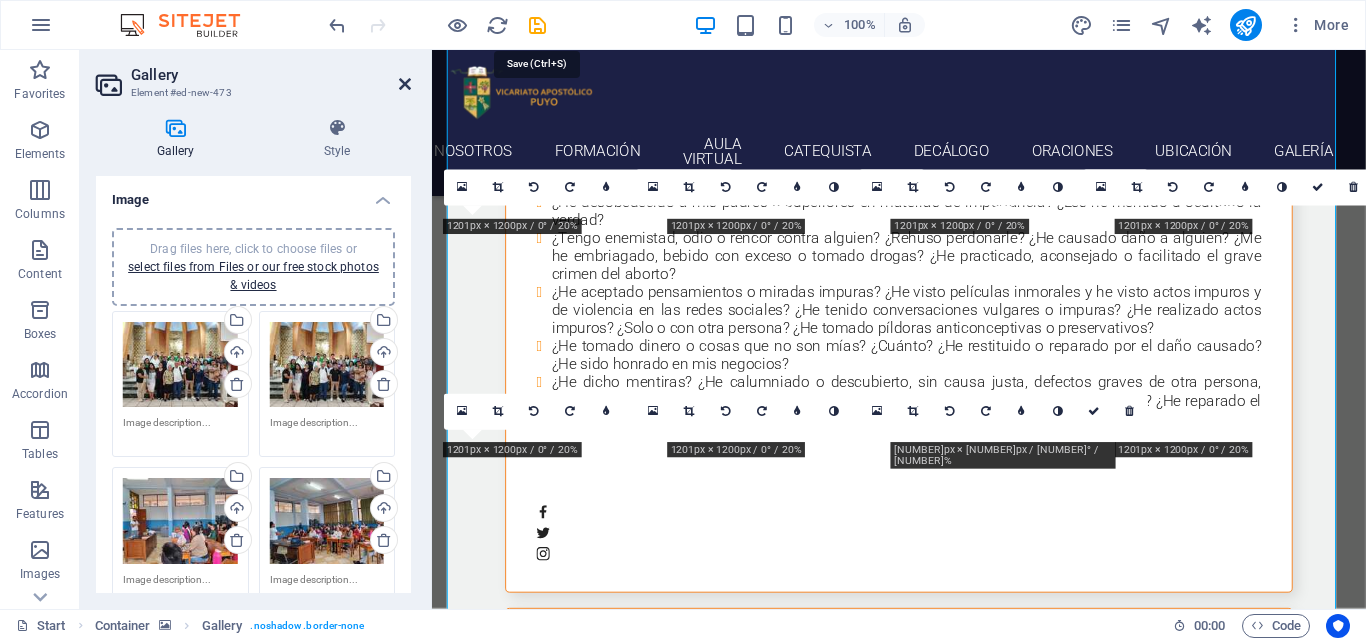 click at bounding box center [405, 84] 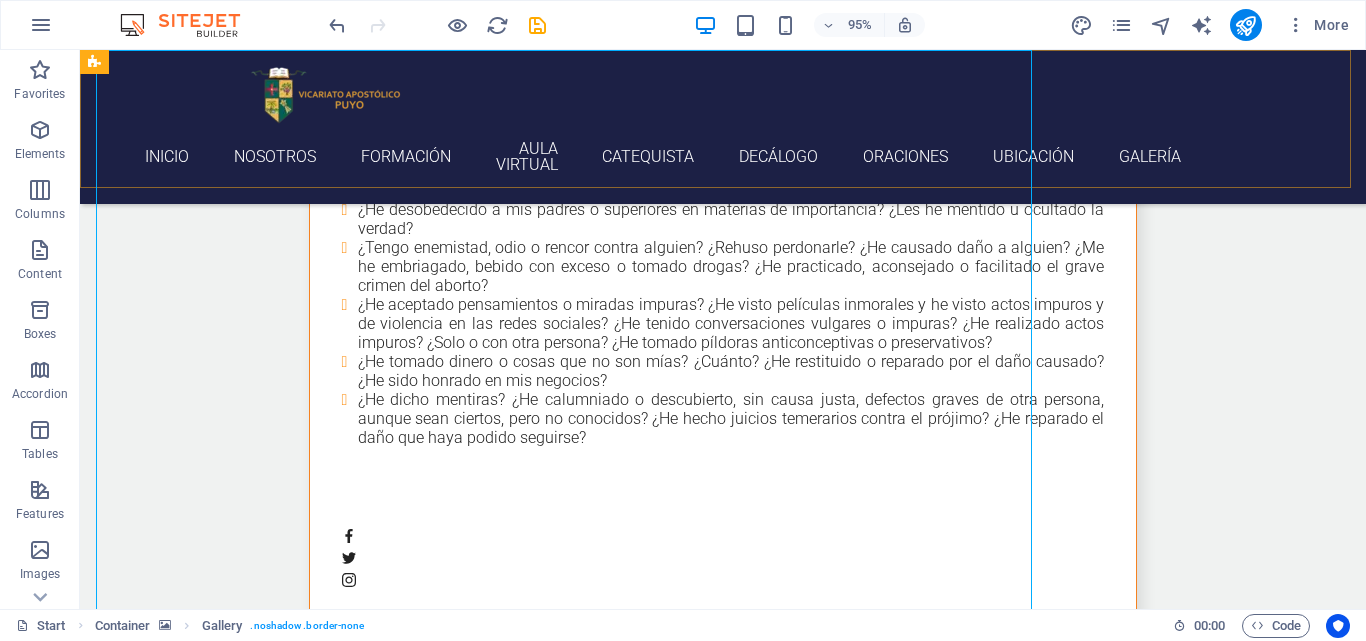 scroll, scrollTop: 22960, scrollLeft: 0, axis: vertical 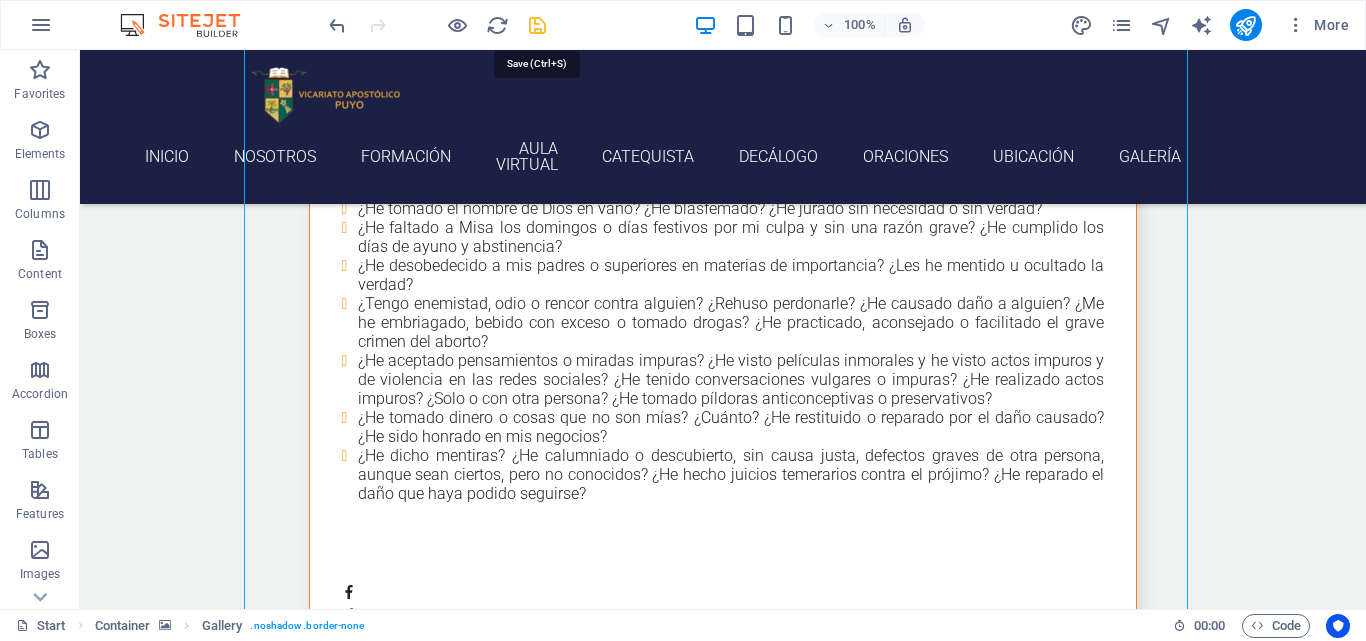 click at bounding box center [537, 25] 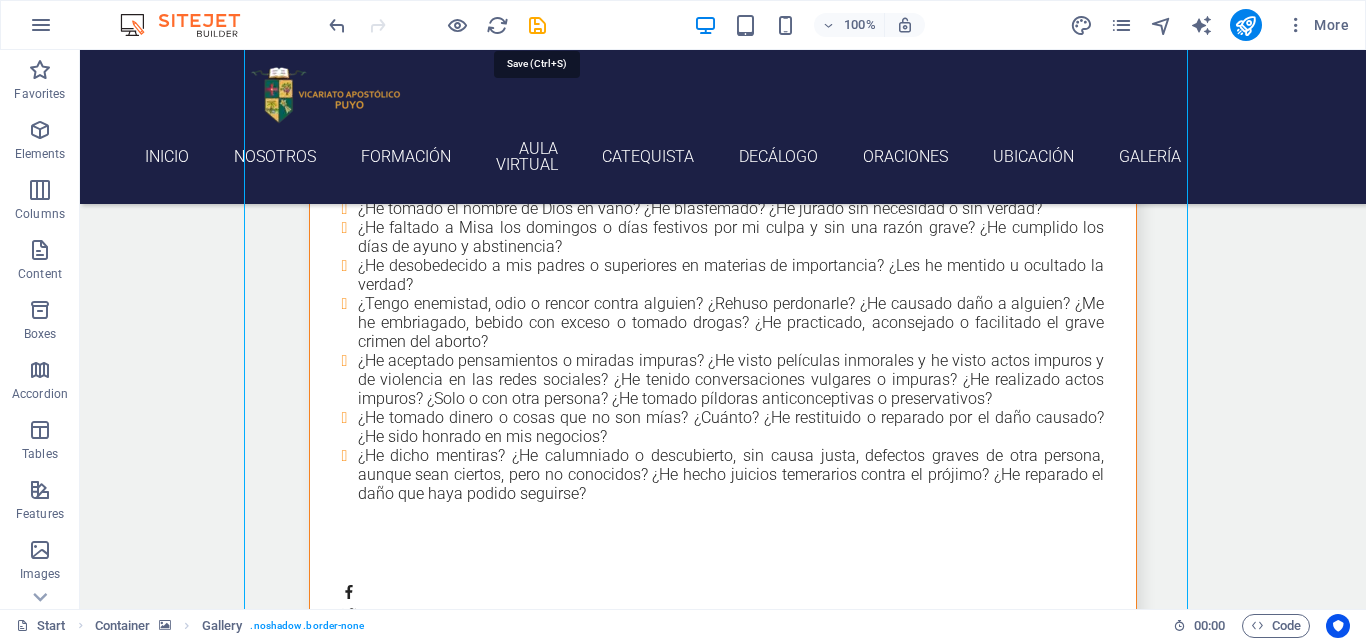 select on "4" 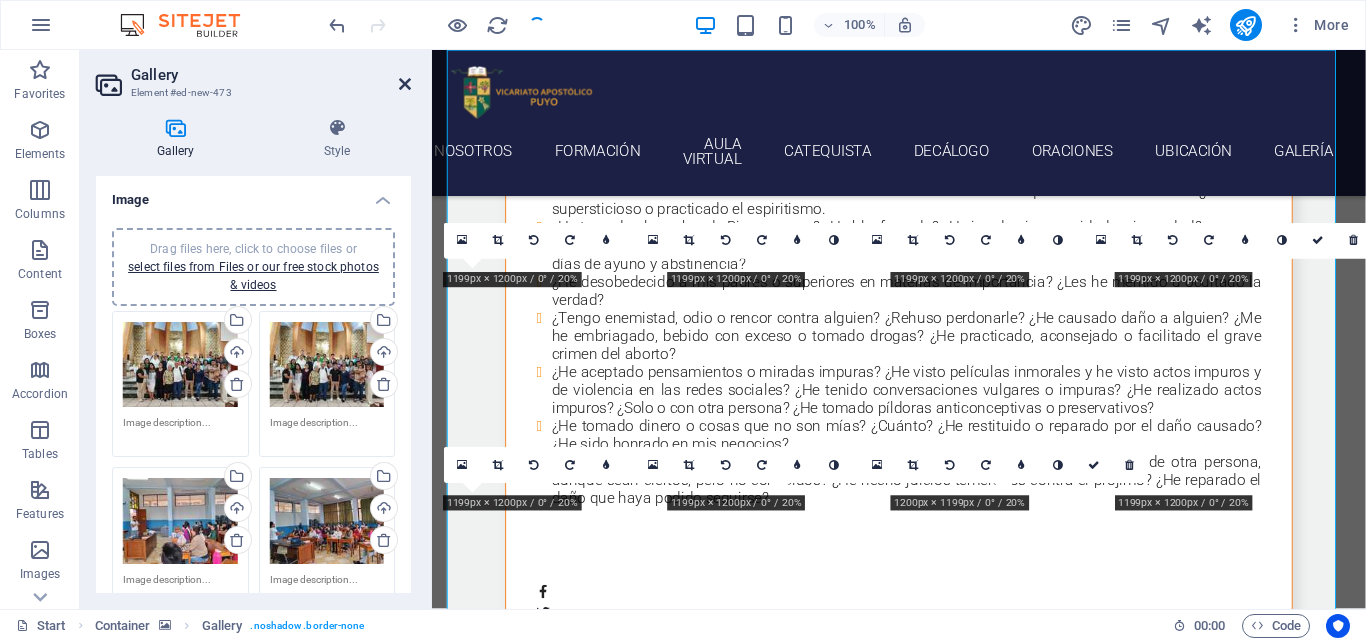 click at bounding box center [405, 84] 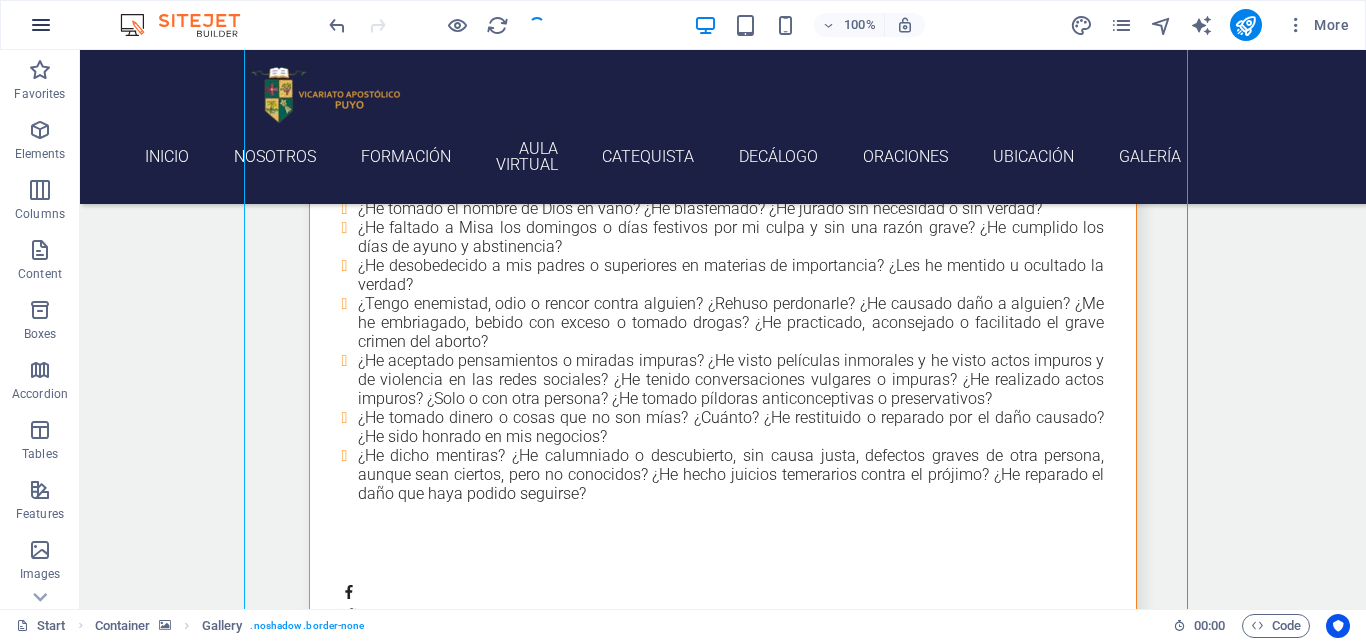 select on "4" 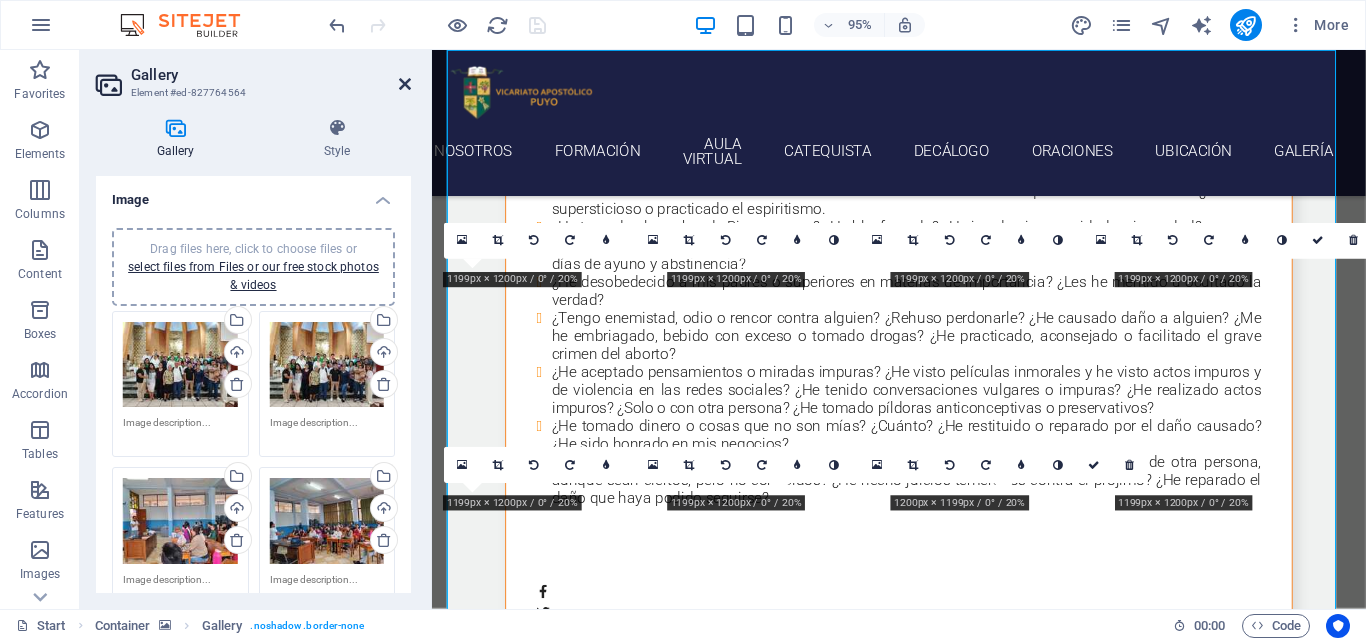 click at bounding box center (405, 84) 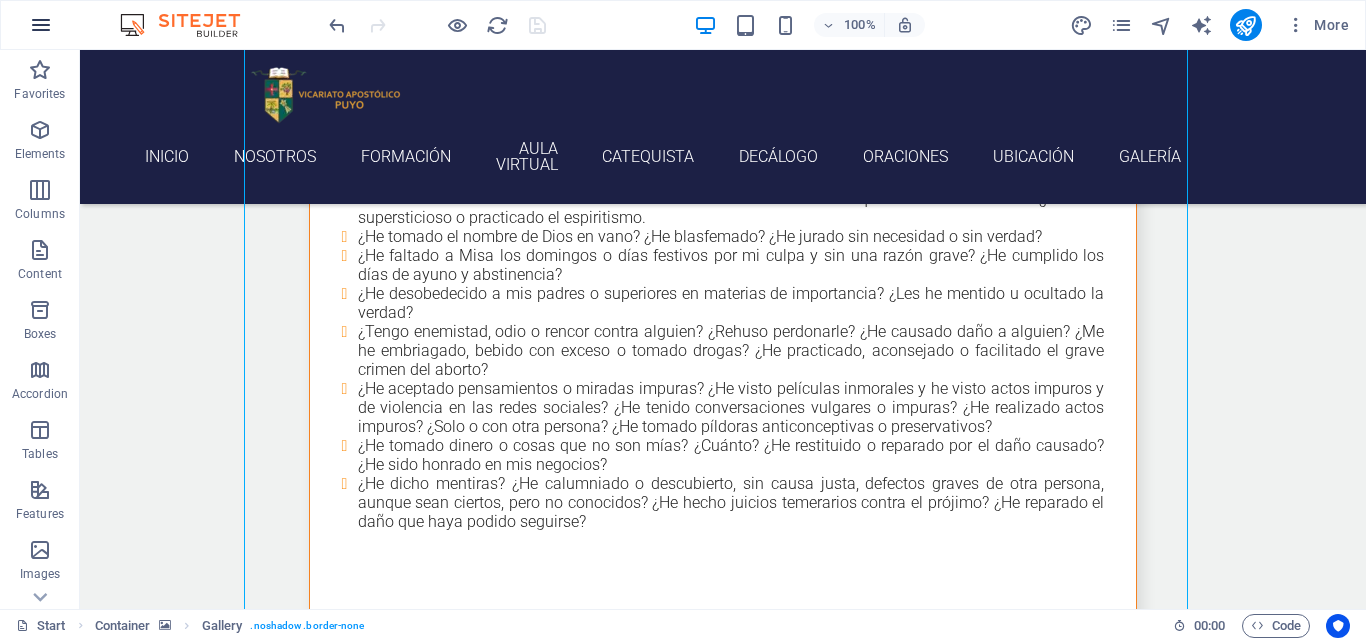 click at bounding box center (41, 25) 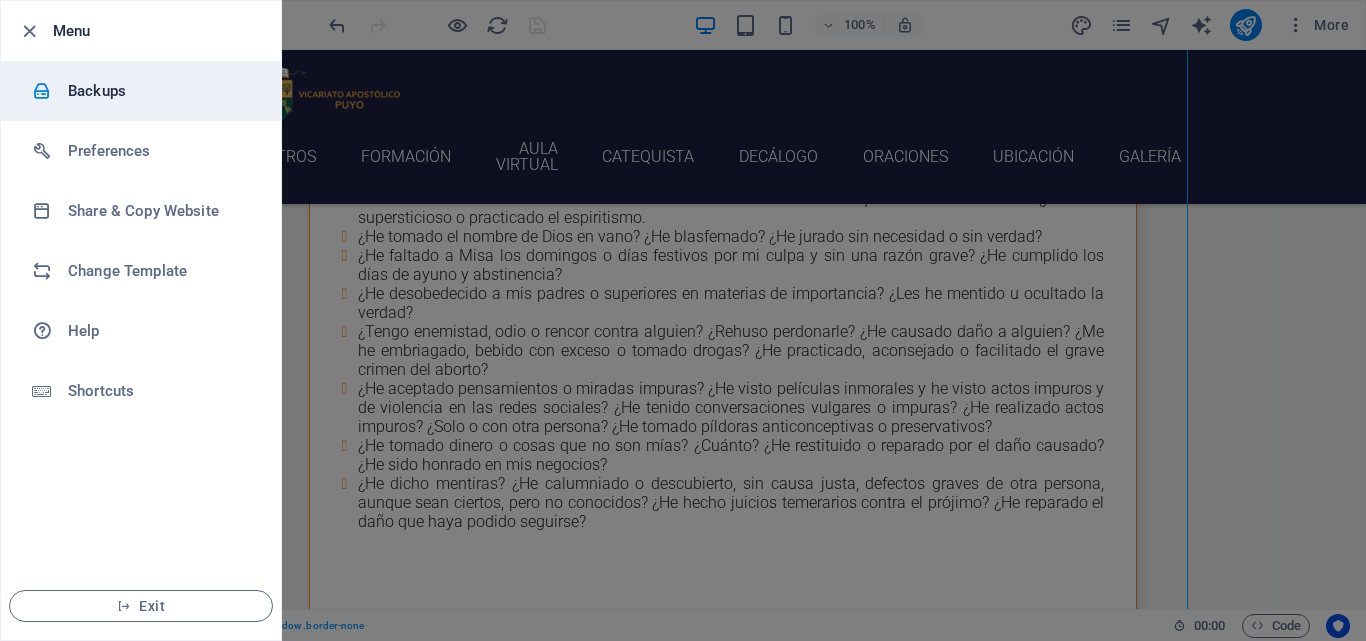 click at bounding box center [50, 91] 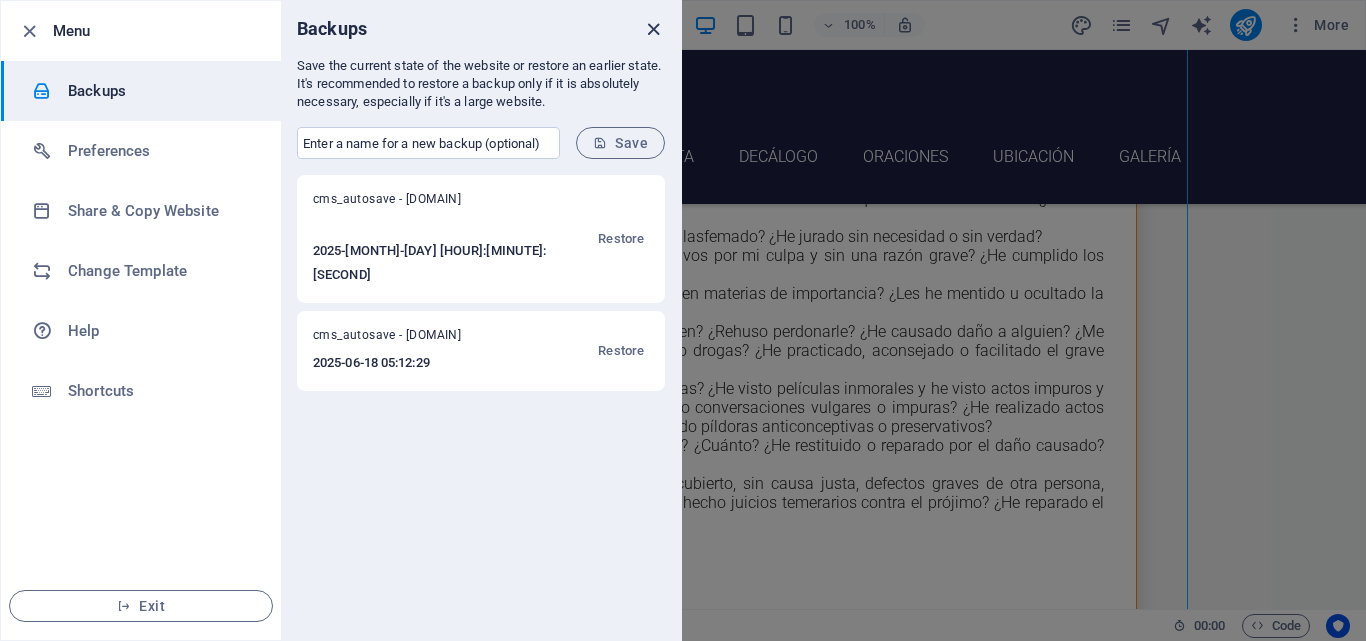 click at bounding box center [653, 29] 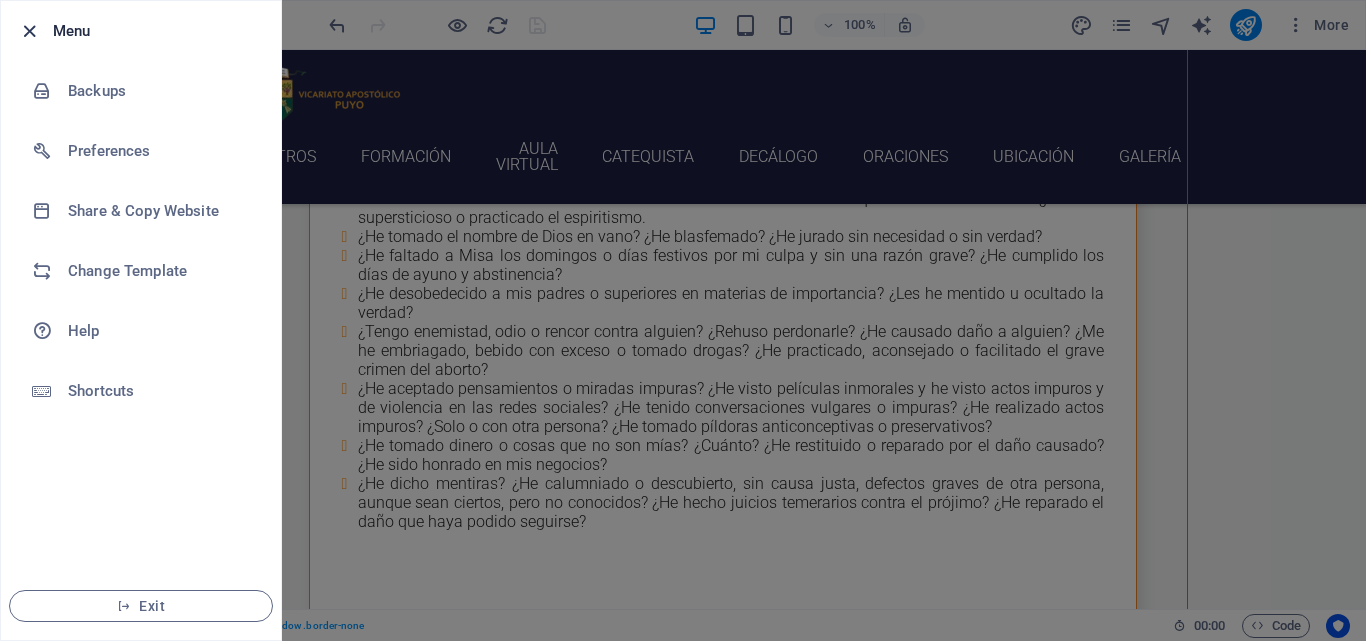 drag, startPoint x: 33, startPoint y: 31, endPoint x: 75, endPoint y: 86, distance: 69.2026 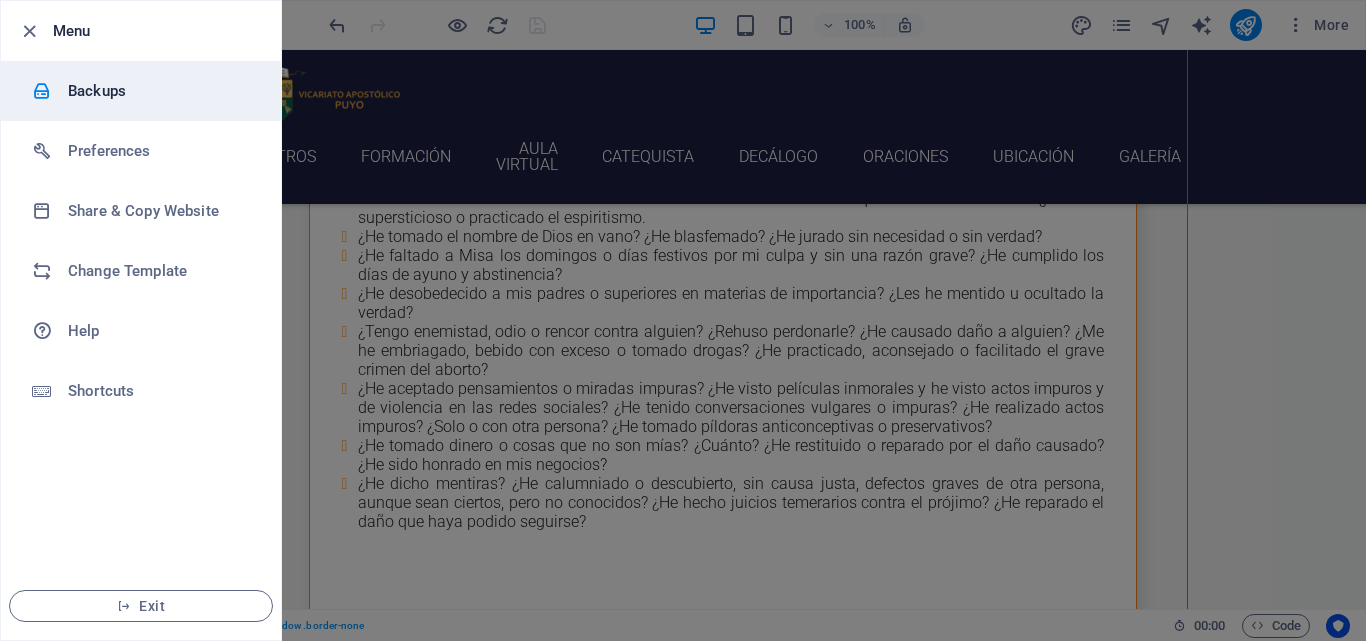 click at bounding box center [29, 31] 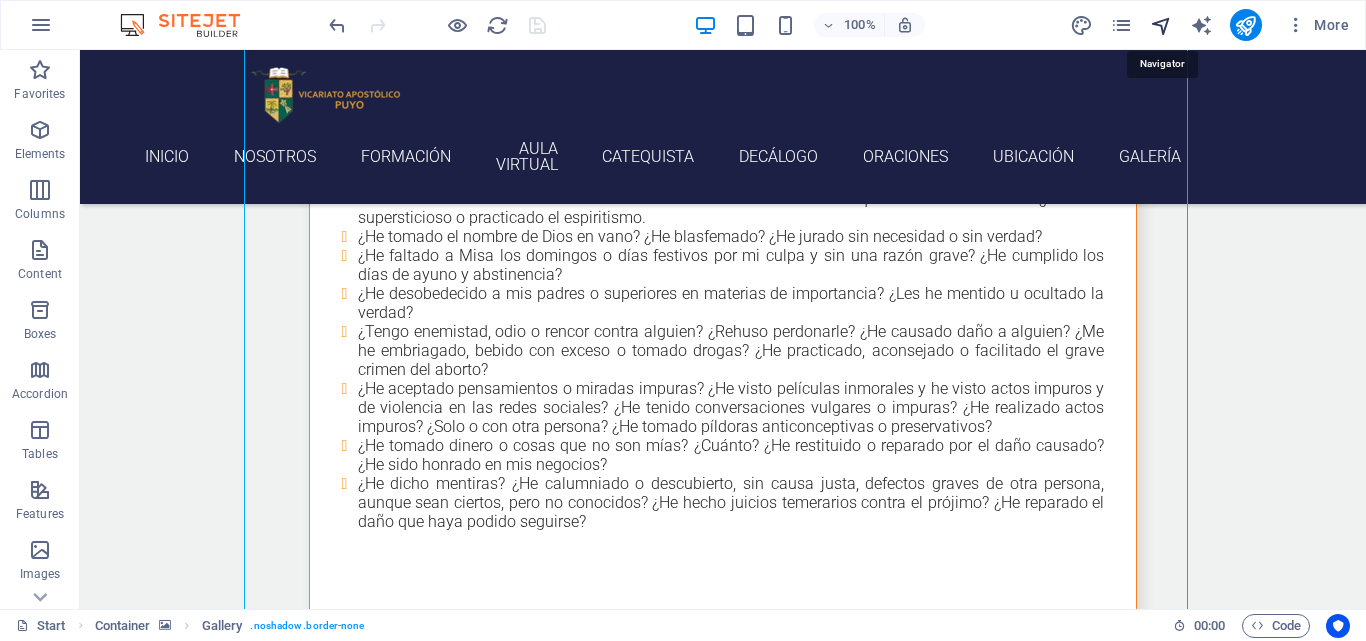 click at bounding box center (1161, 25) 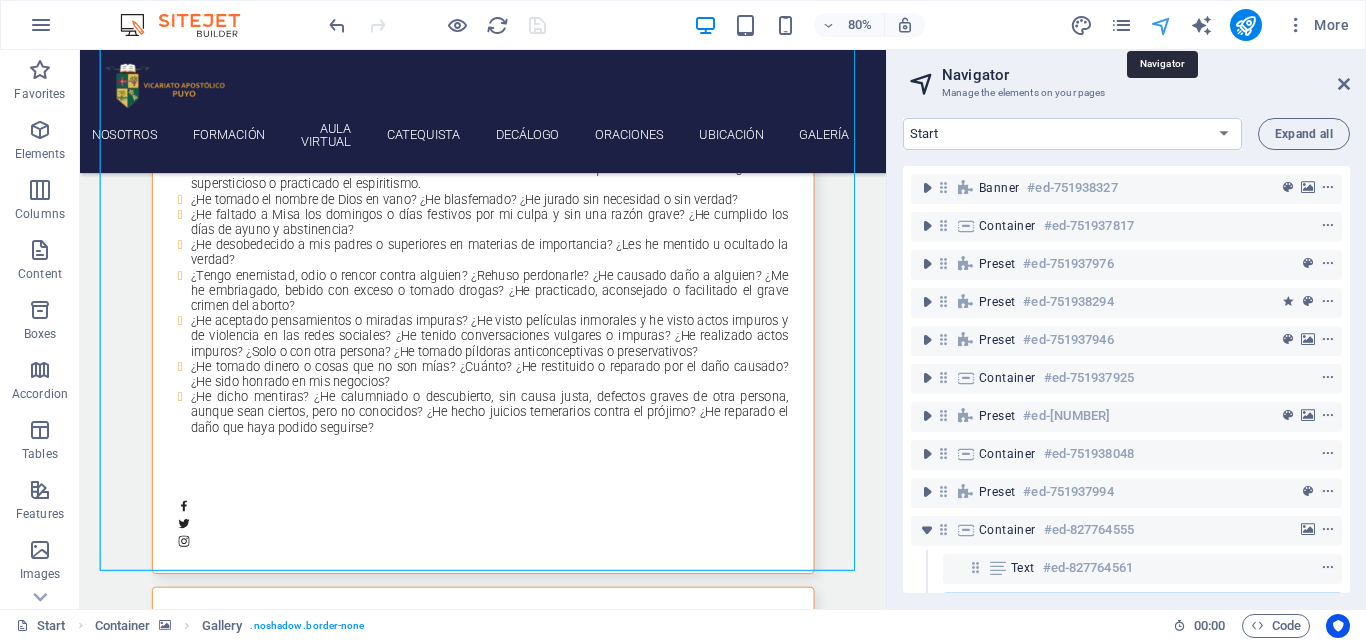 scroll, scrollTop: 90, scrollLeft: 0, axis: vertical 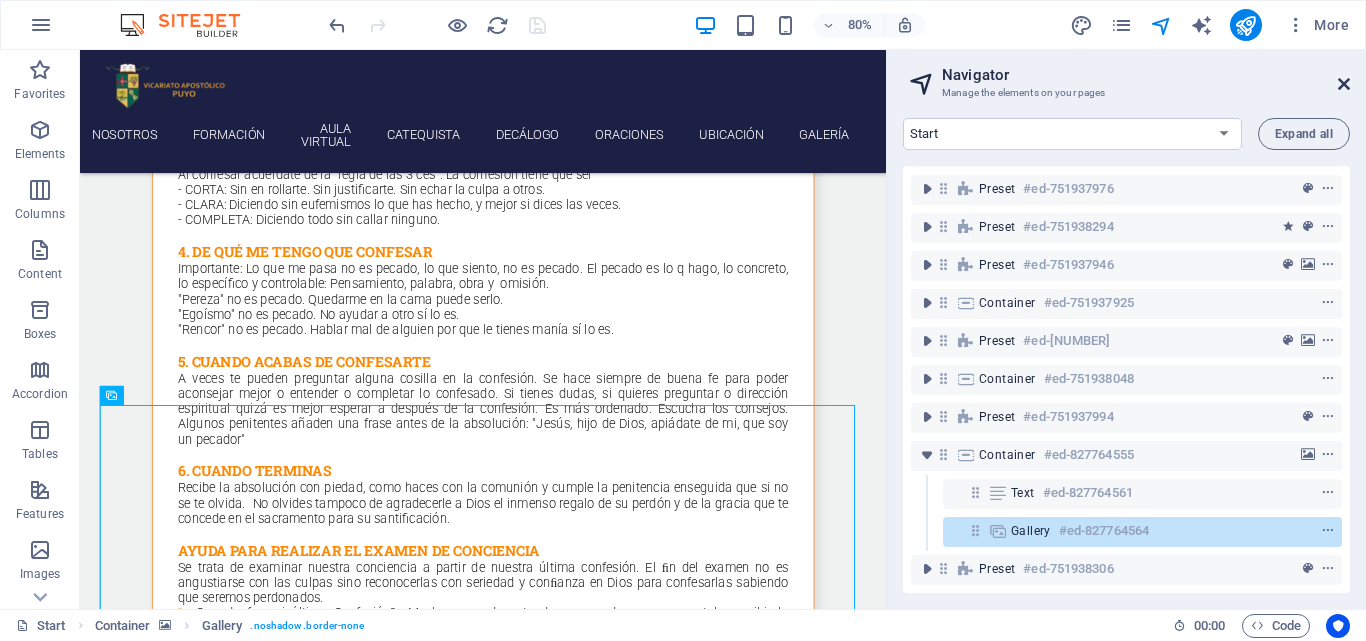click at bounding box center (1344, 84) 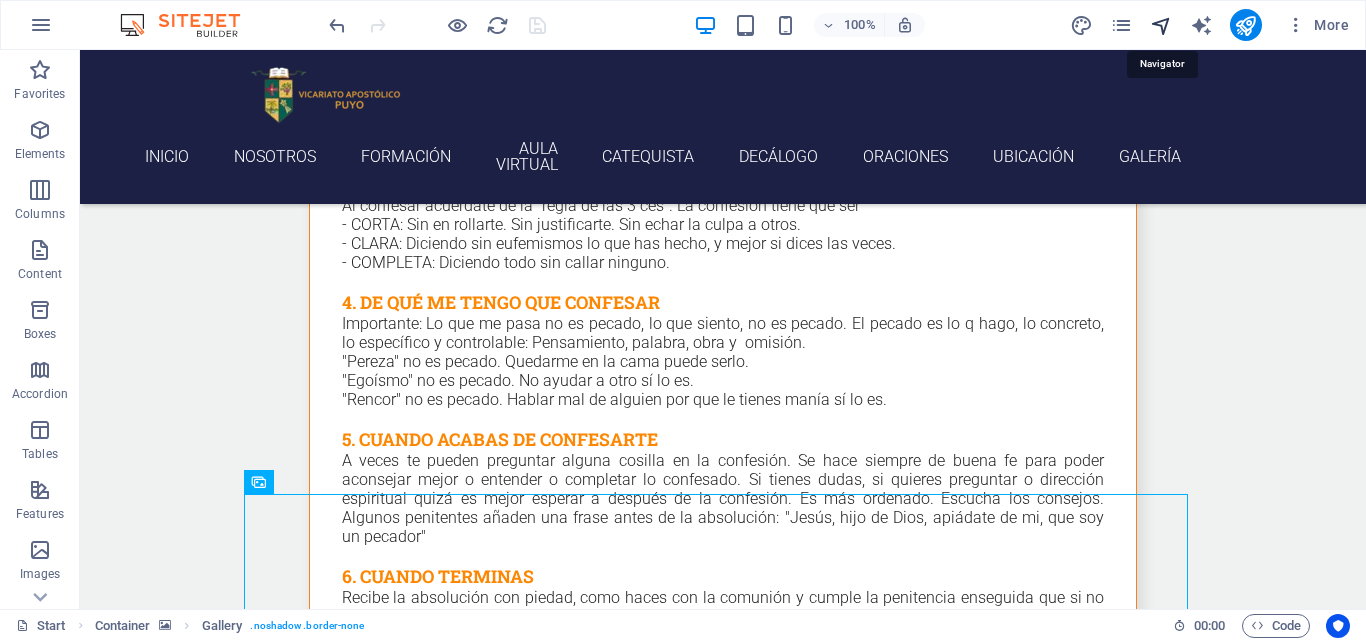 click at bounding box center (1161, 25) 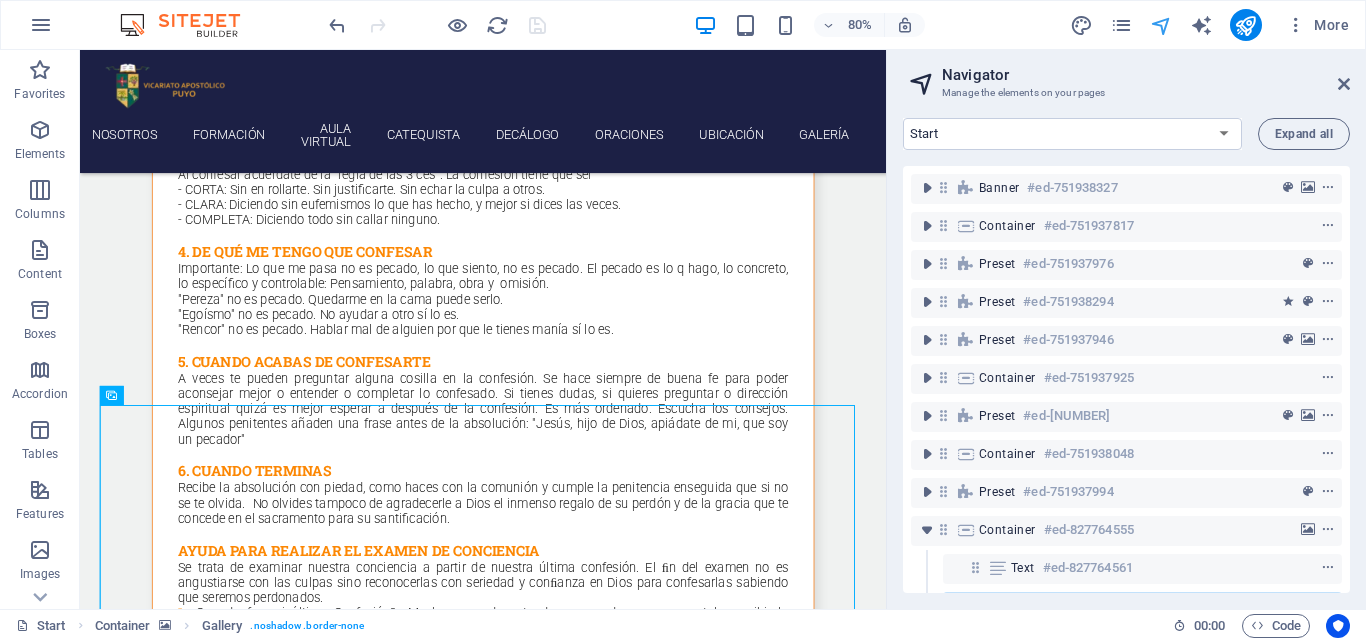 scroll, scrollTop: 90, scrollLeft: 0, axis: vertical 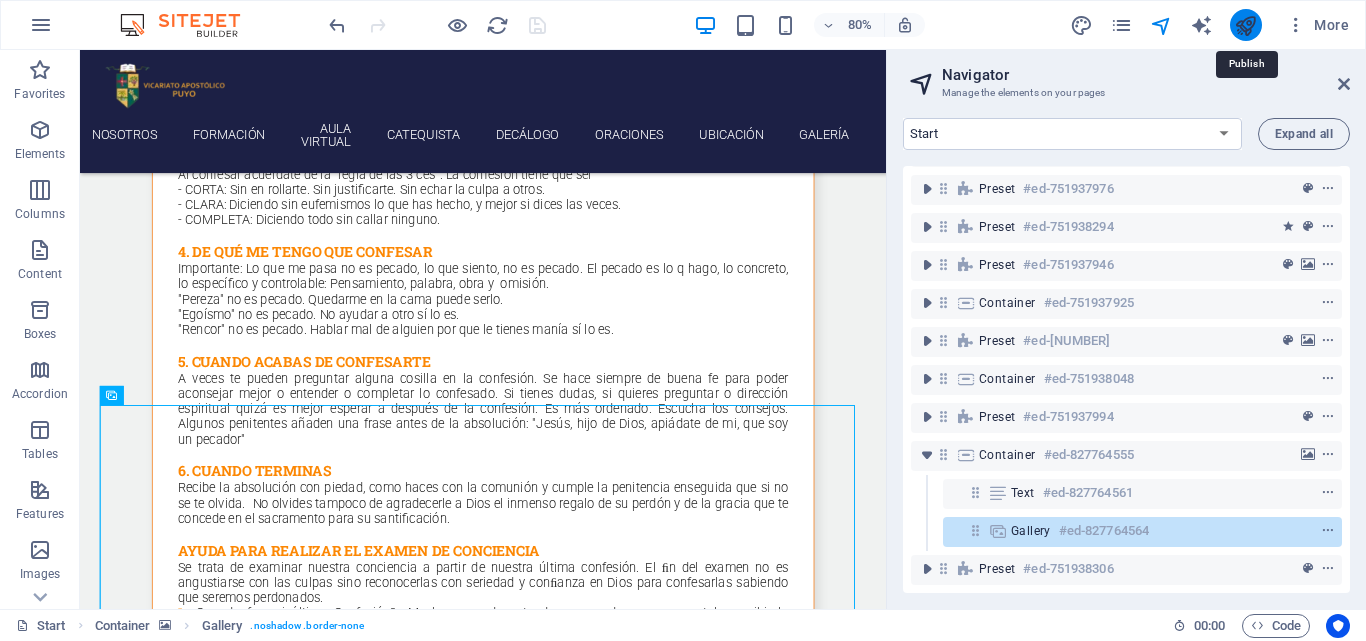 click at bounding box center (1245, 25) 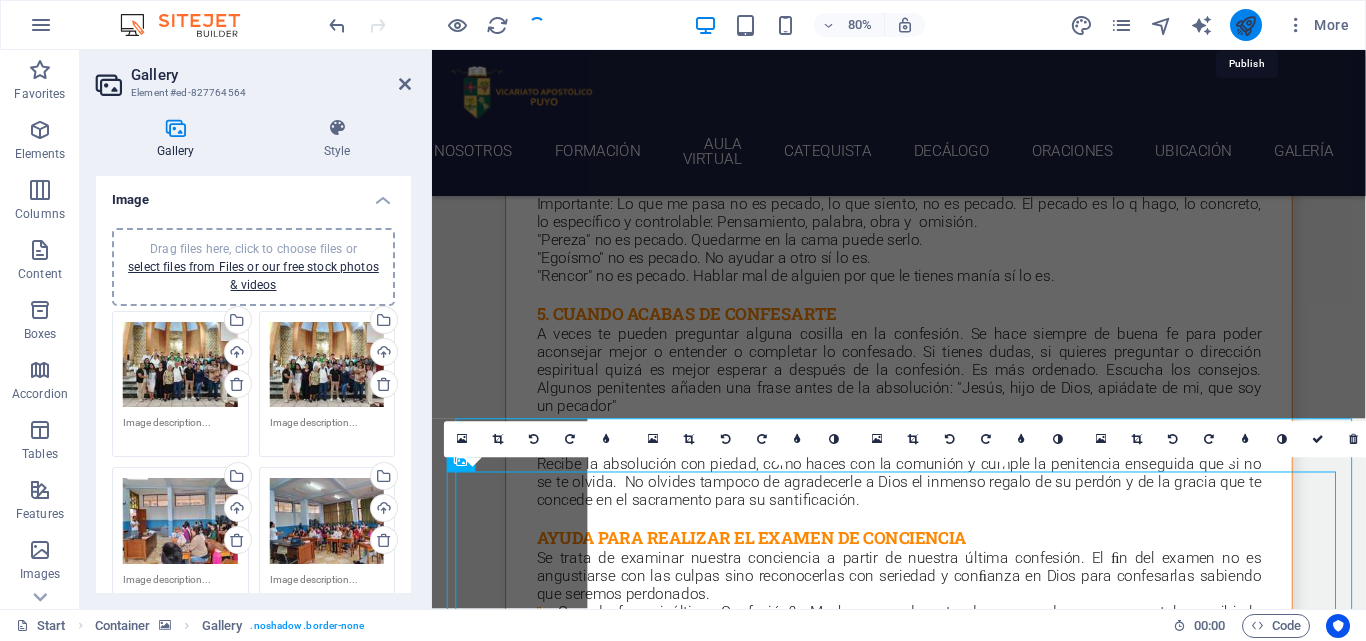 scroll, scrollTop: 22516, scrollLeft: 0, axis: vertical 